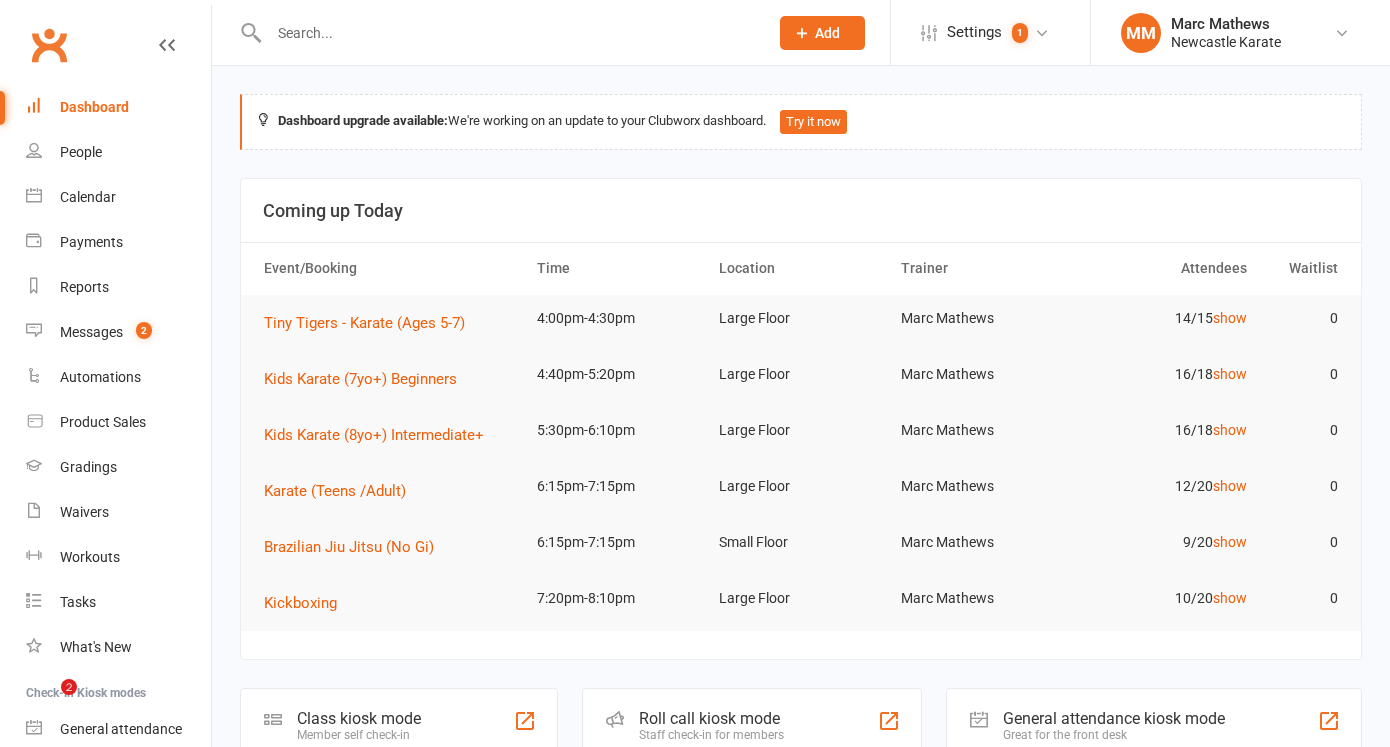 scroll, scrollTop: 0, scrollLeft: 0, axis: both 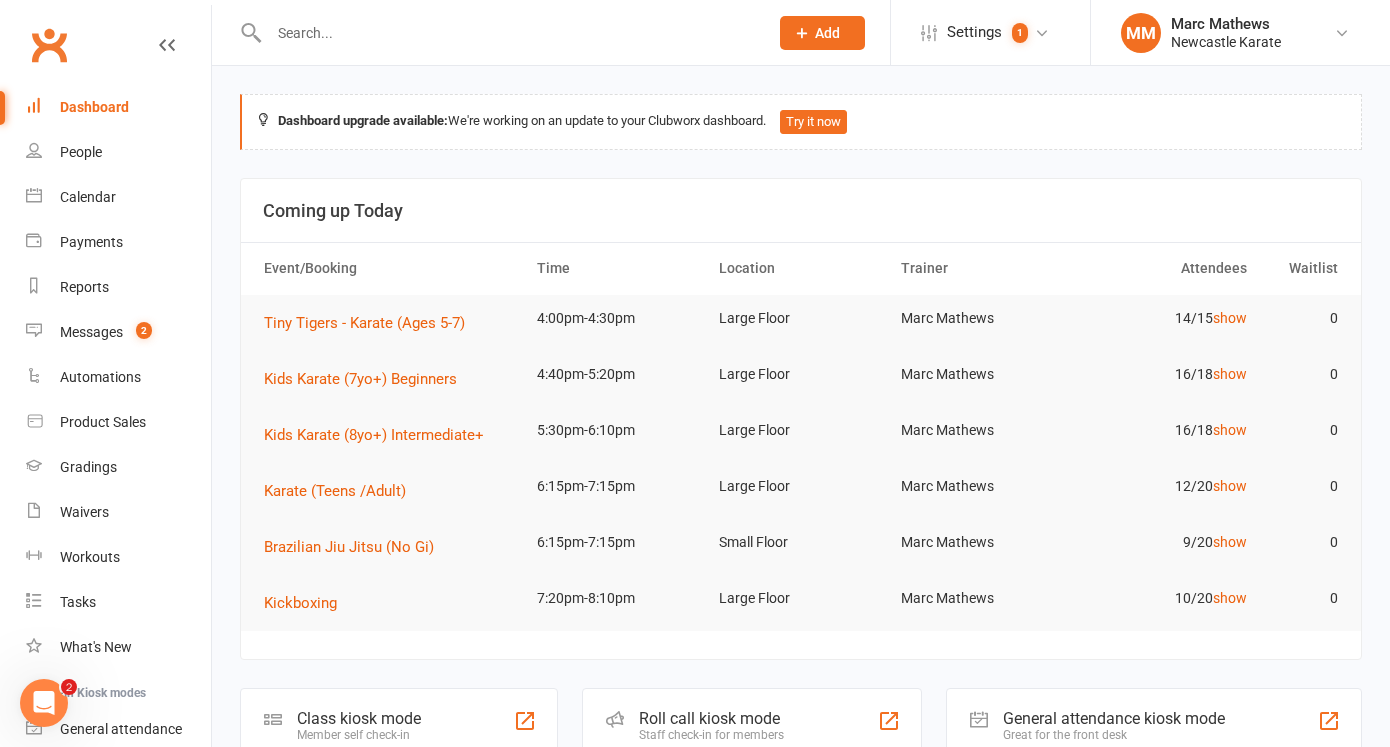 click at bounding box center [508, 33] 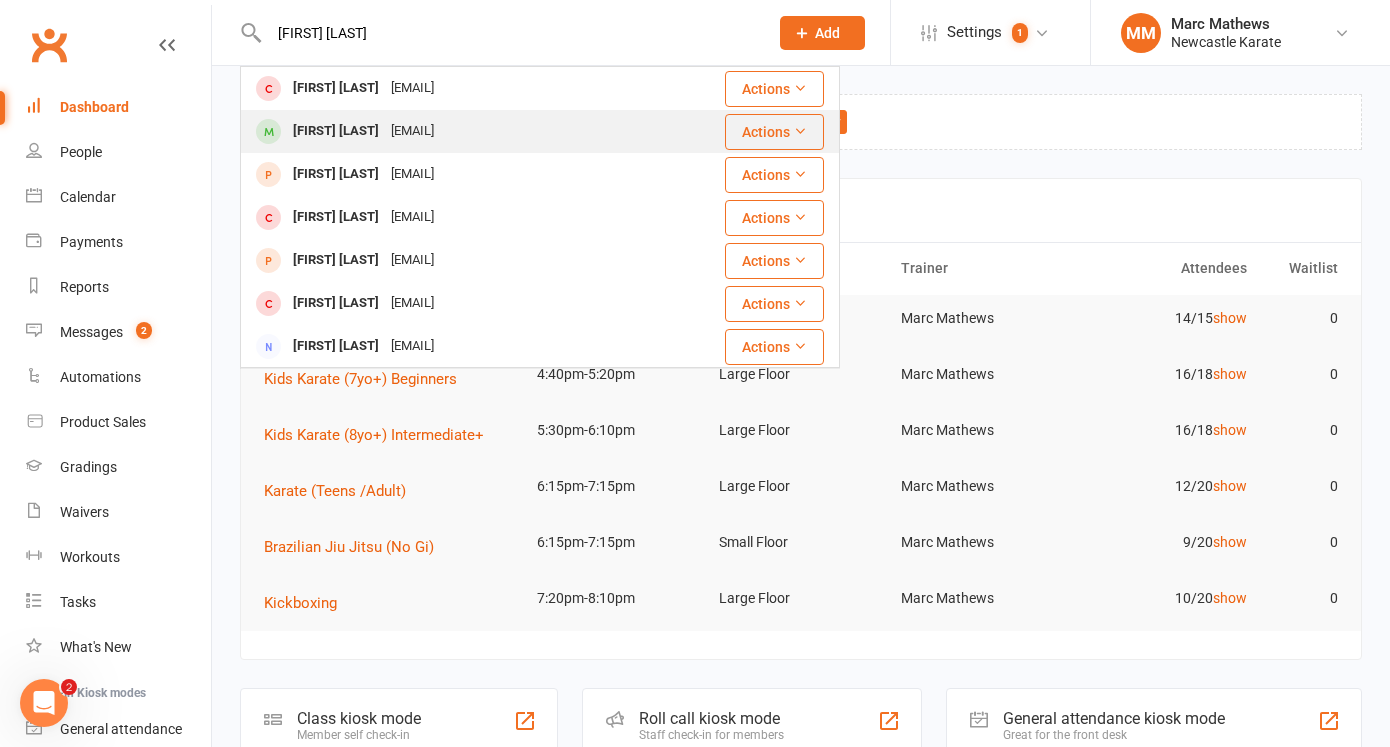 type on "[FIRST] [LAST]" 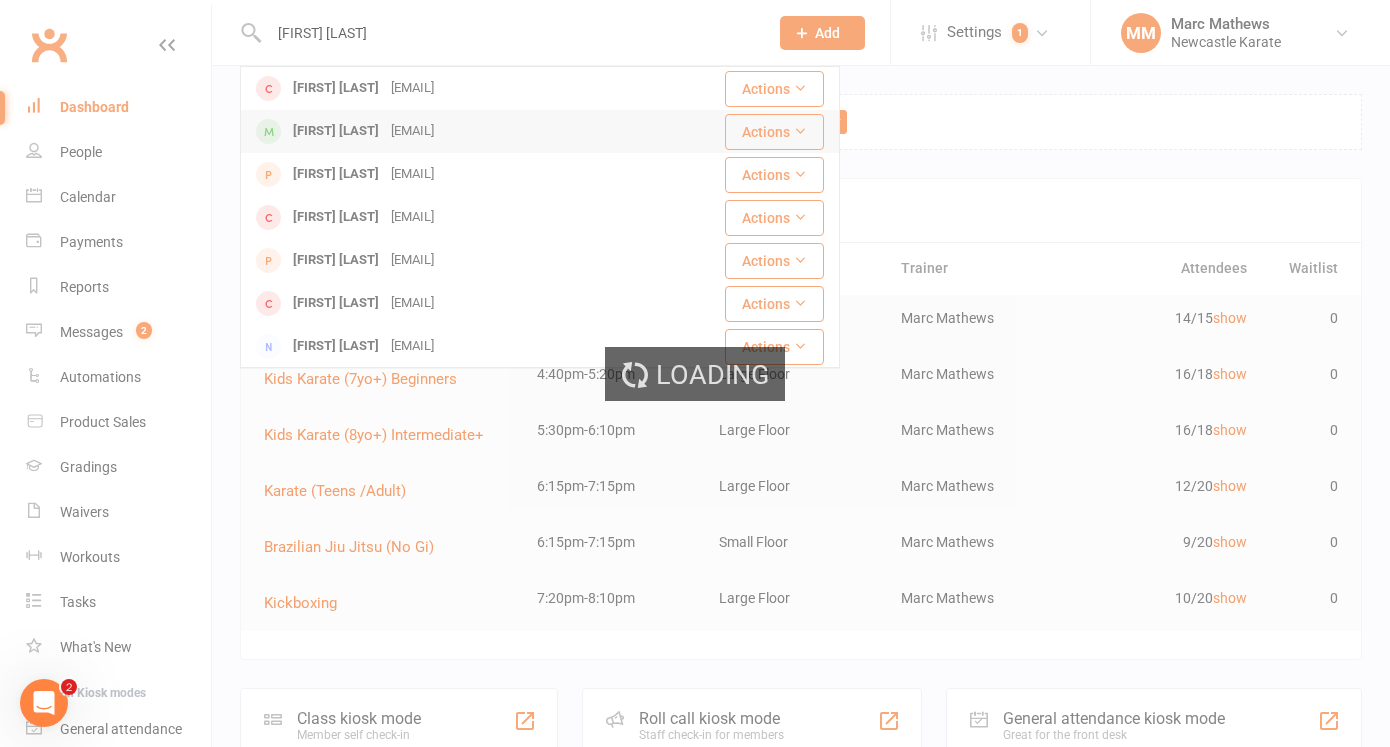 type 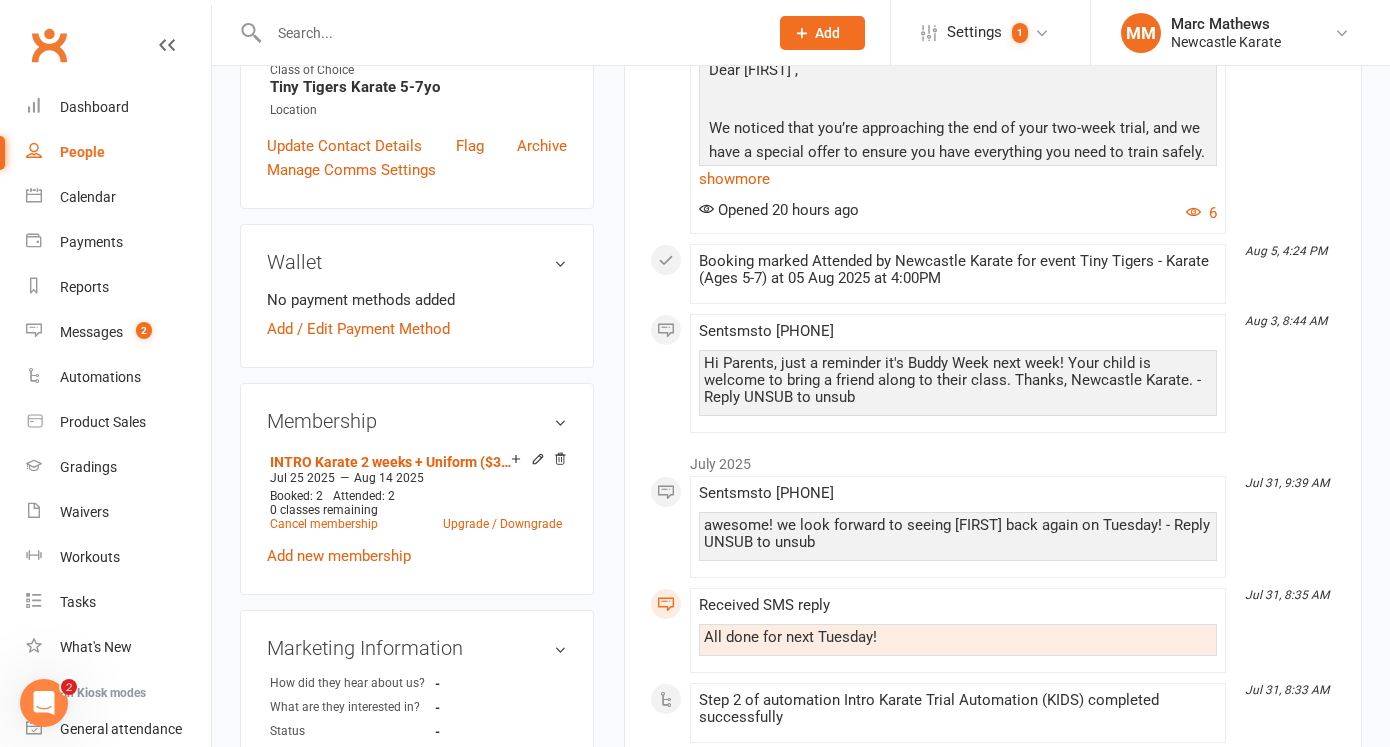 scroll, scrollTop: 593, scrollLeft: 0, axis: vertical 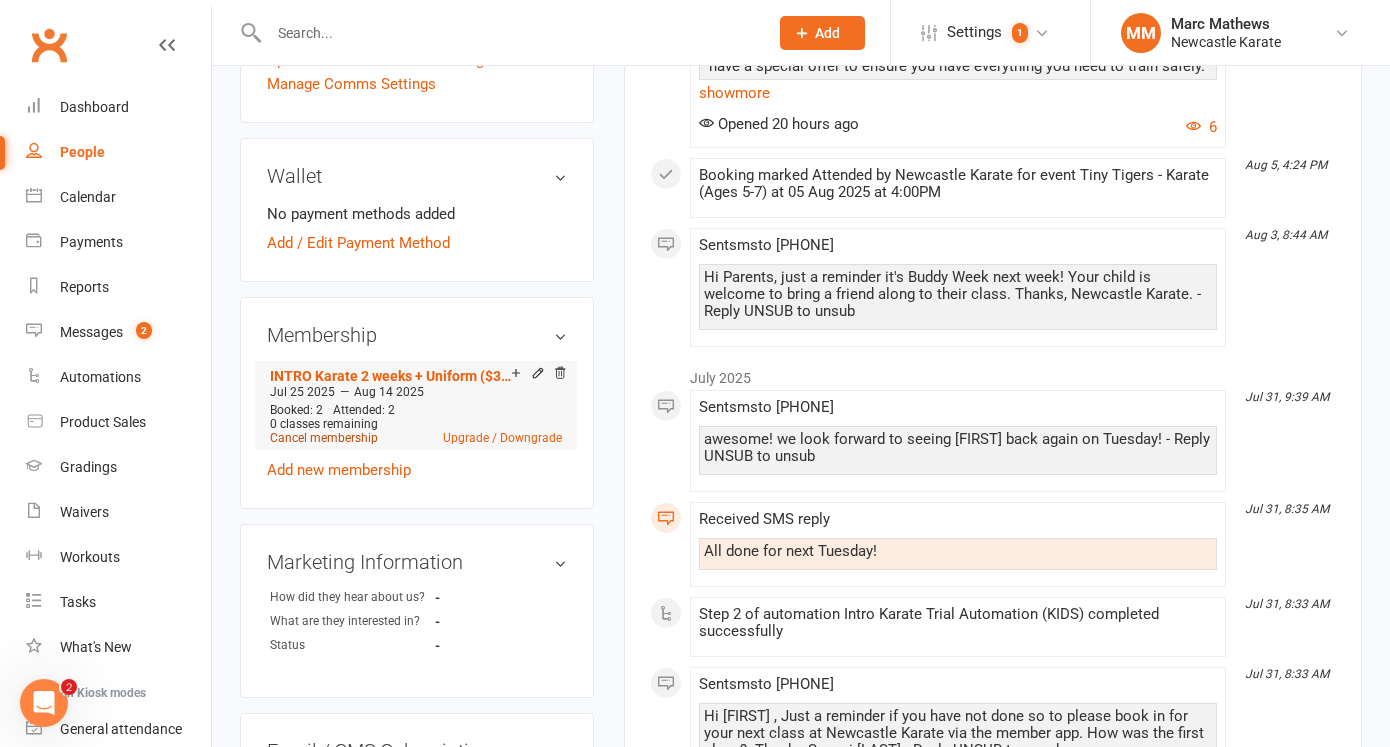 click on "Cancel membership" at bounding box center [324, 438] 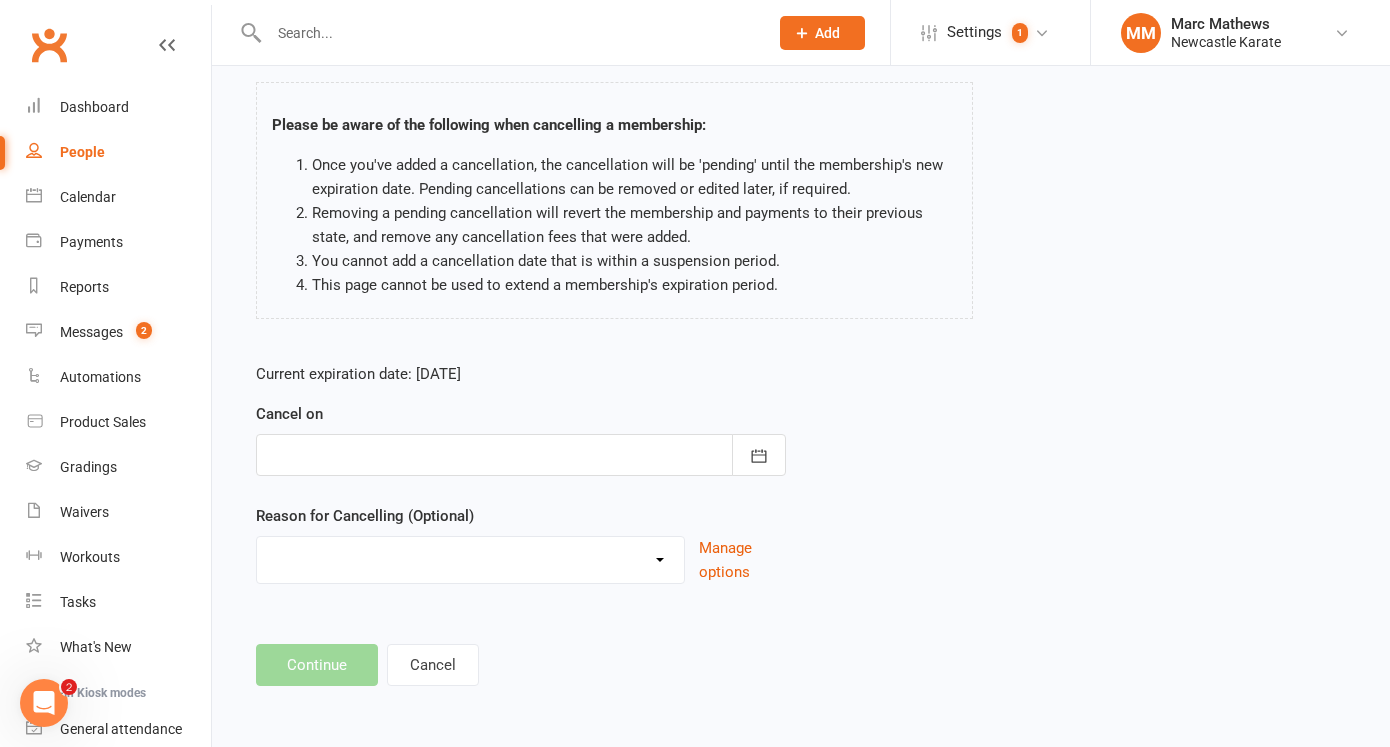 scroll, scrollTop: 0, scrollLeft: 0, axis: both 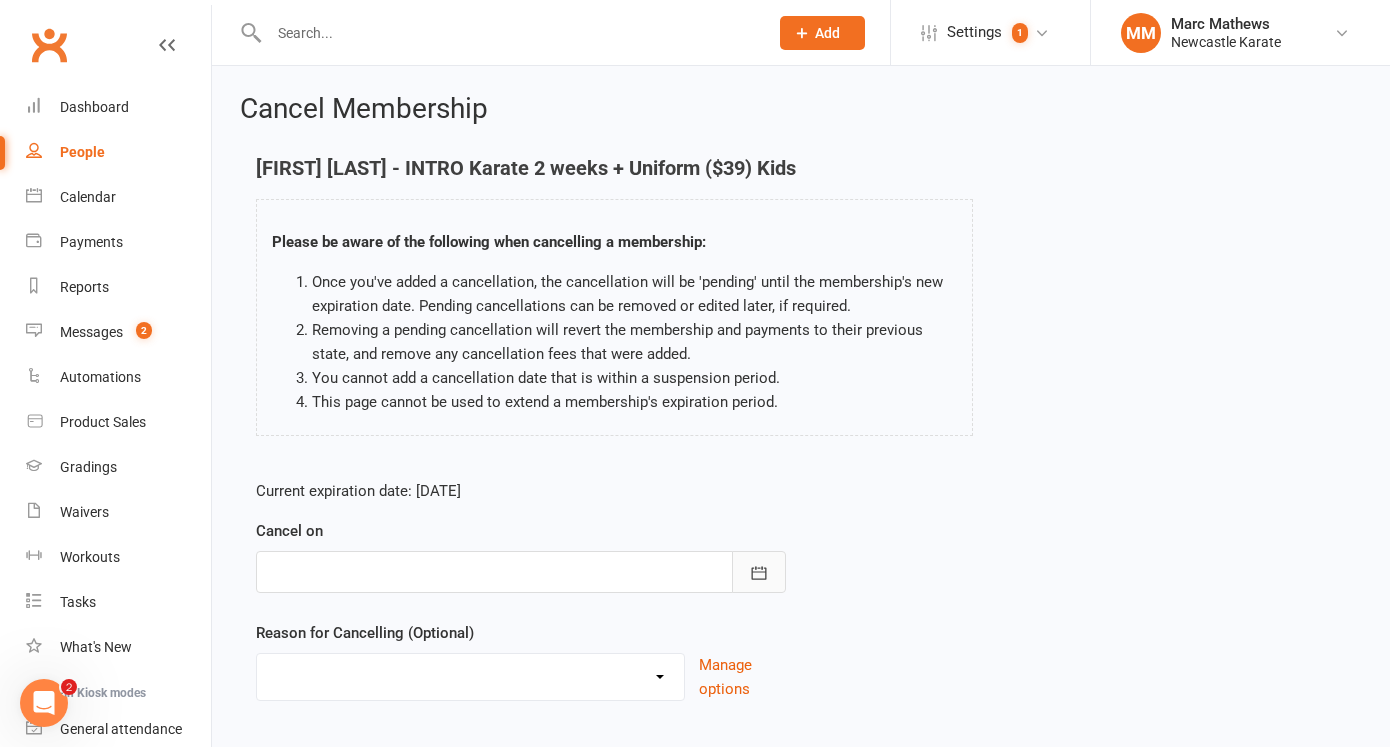 click at bounding box center (759, 572) 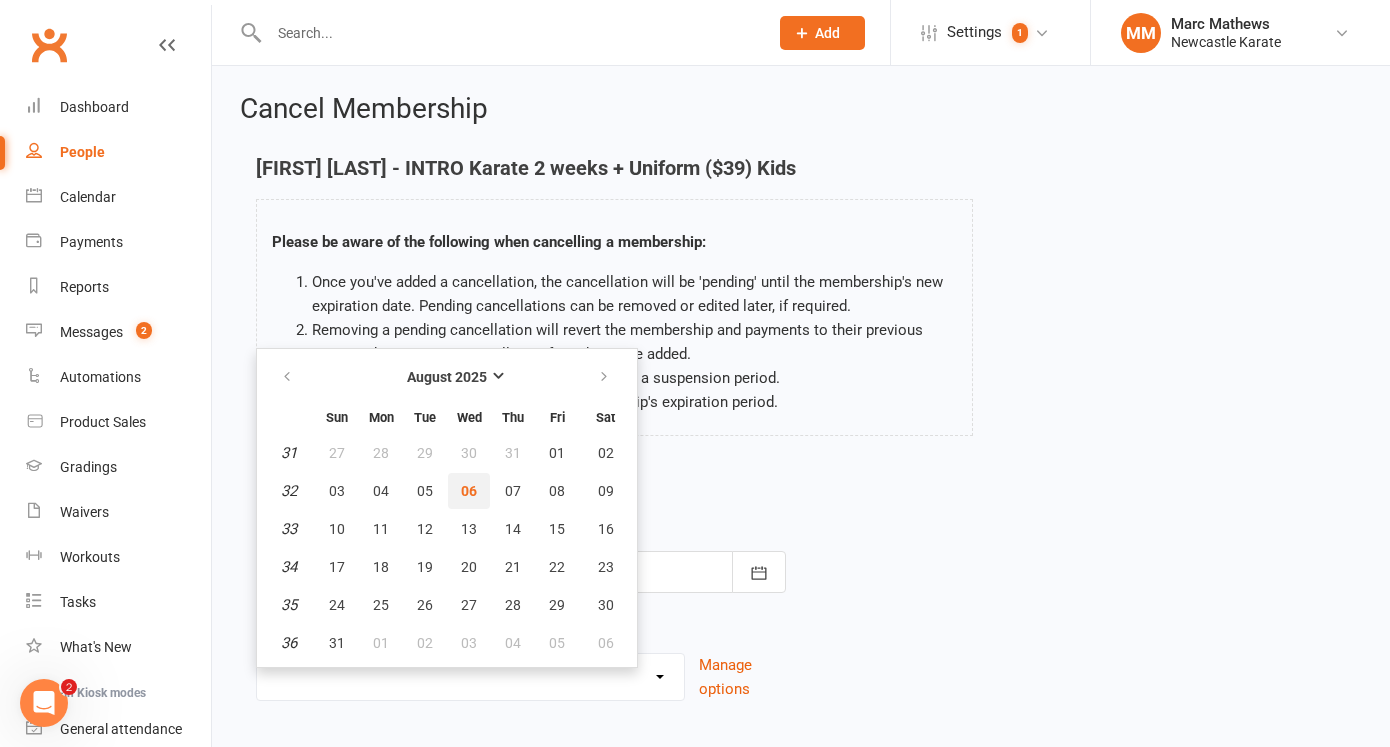 click on "06" at bounding box center [469, 491] 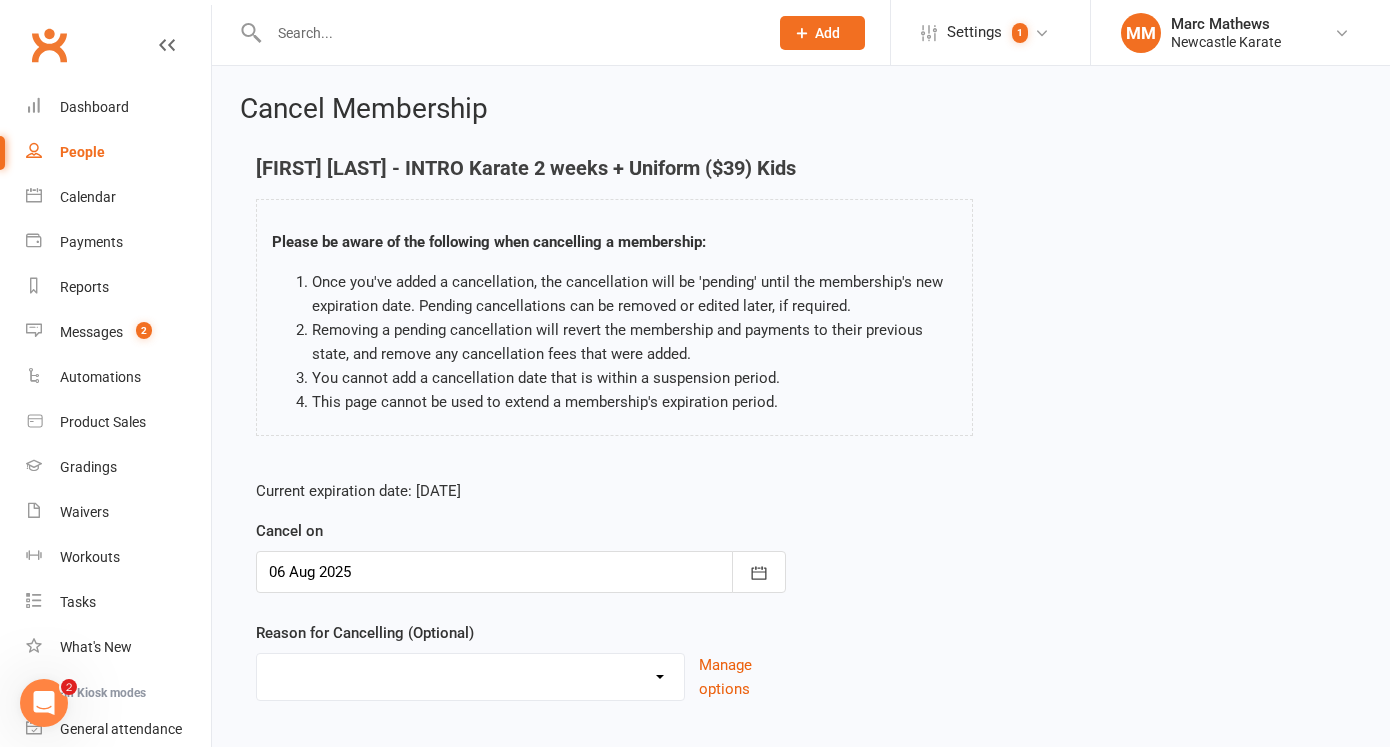 scroll, scrollTop: 116, scrollLeft: 0, axis: vertical 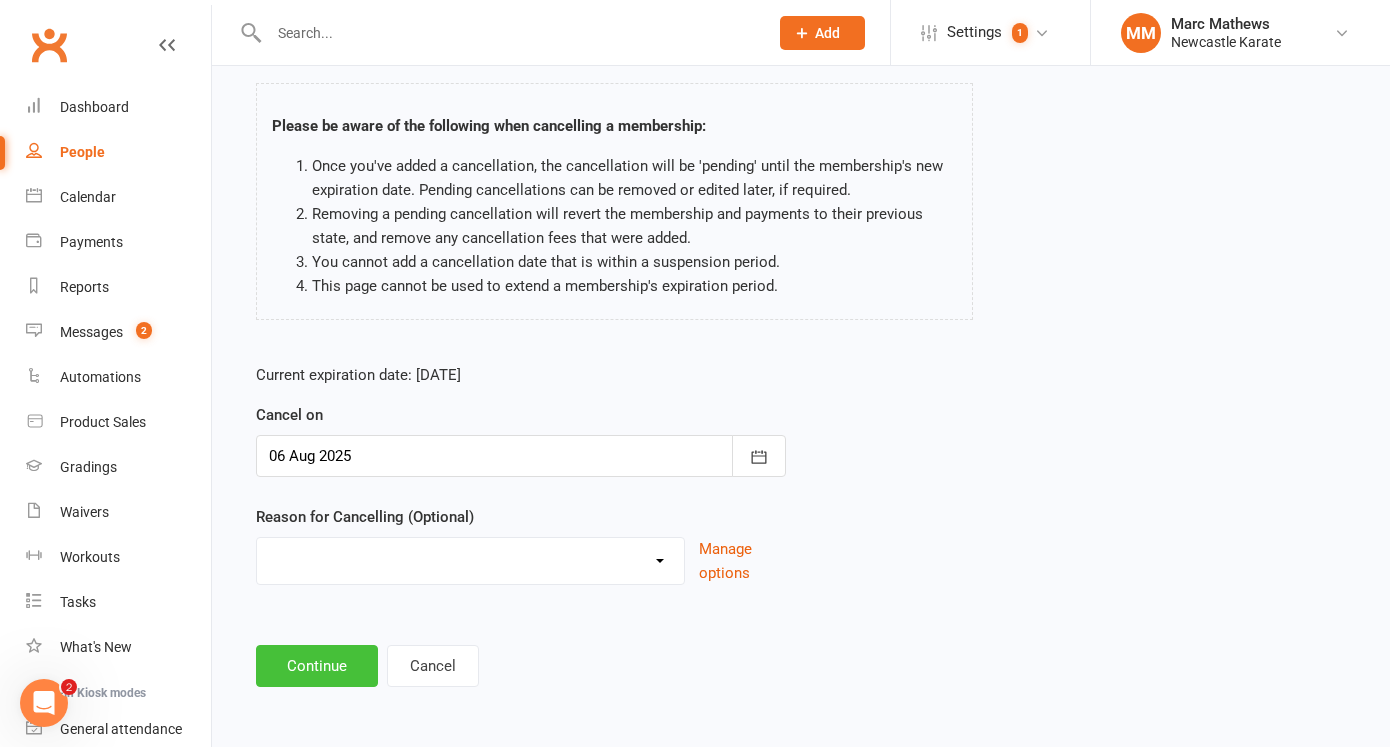 click on "Continue" at bounding box center (317, 666) 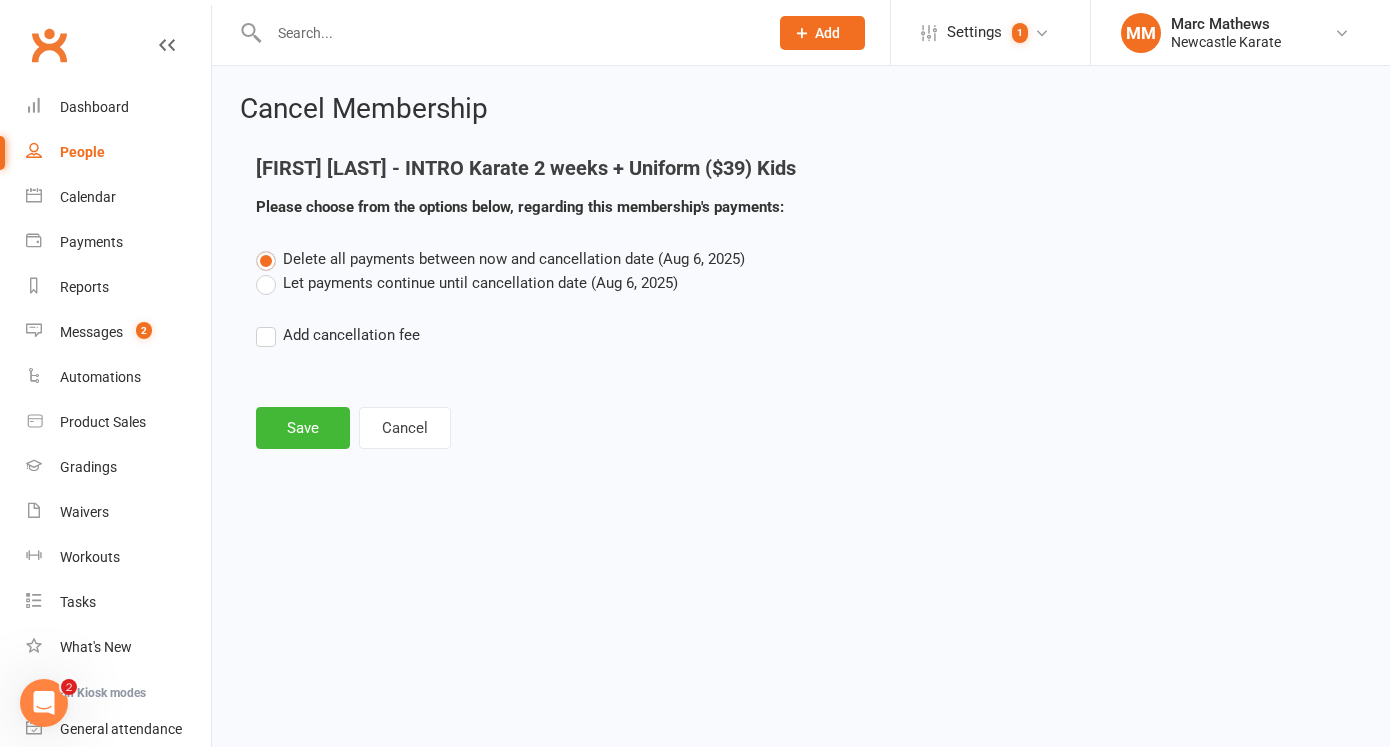 click on "Let payments continue until cancellation date (Aug 6, 2025)" at bounding box center (467, 283) 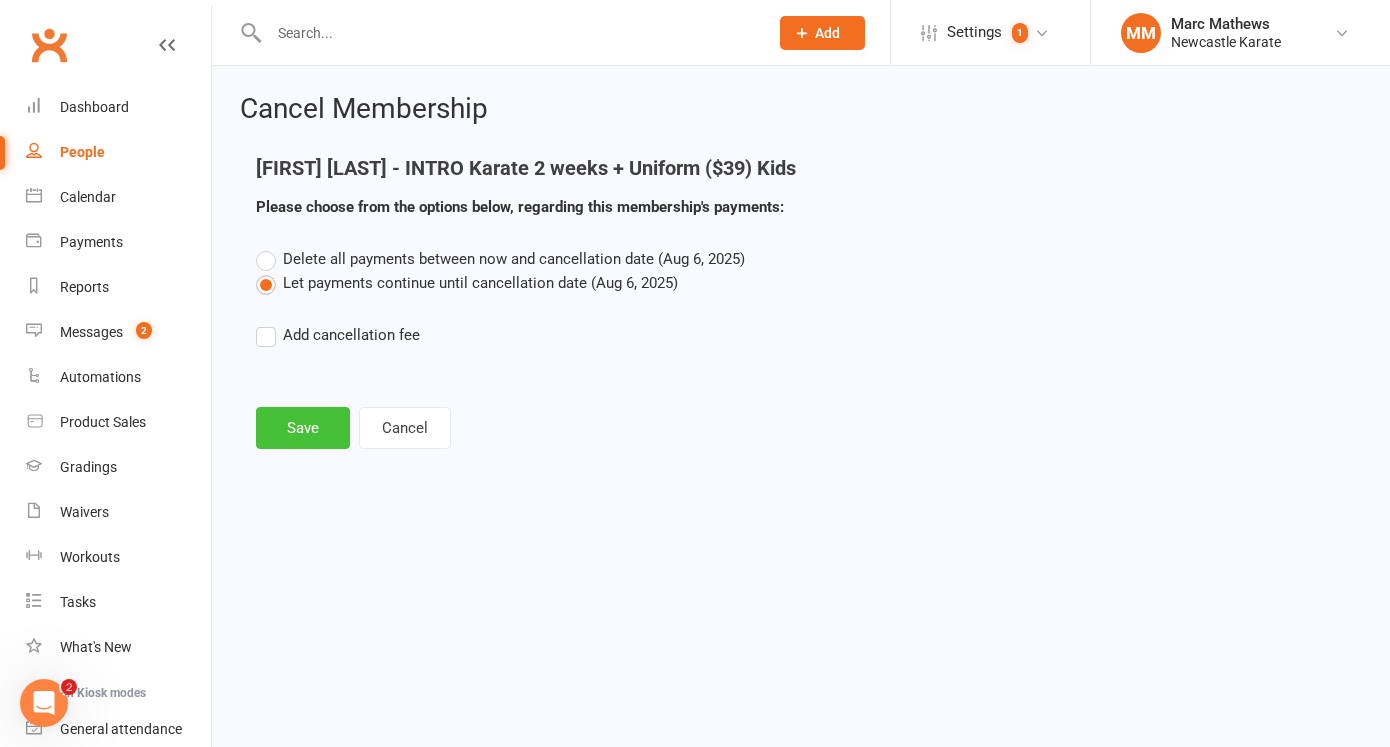 click on "Save" at bounding box center (303, 428) 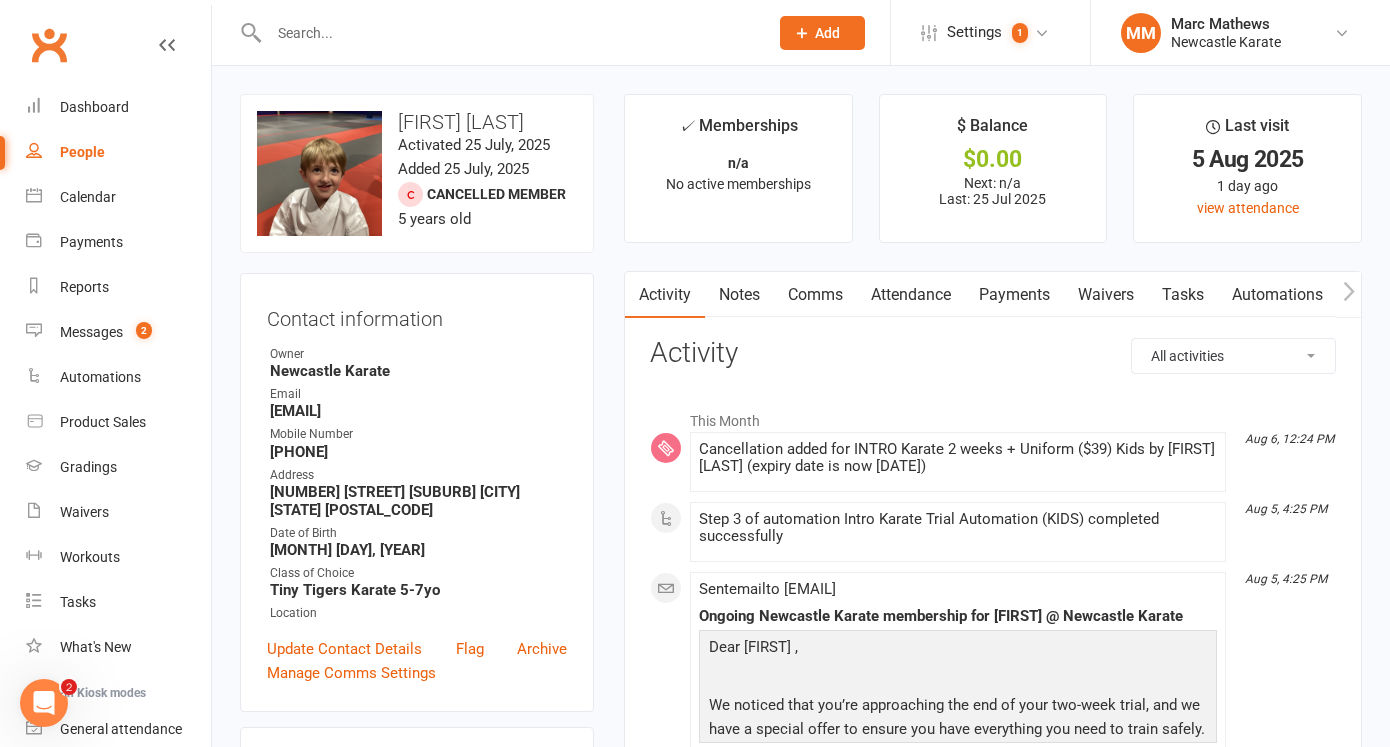 click 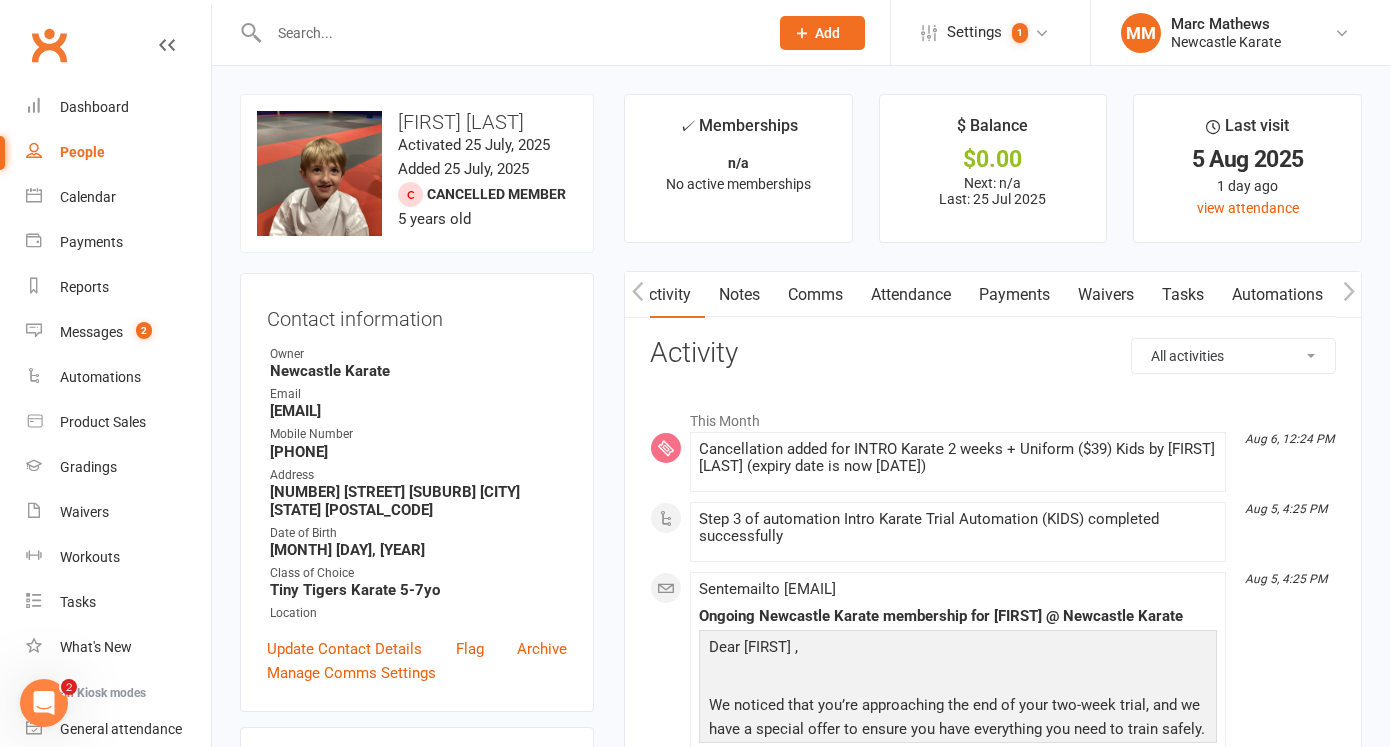 scroll, scrollTop: 0, scrollLeft: 150, axis: horizontal 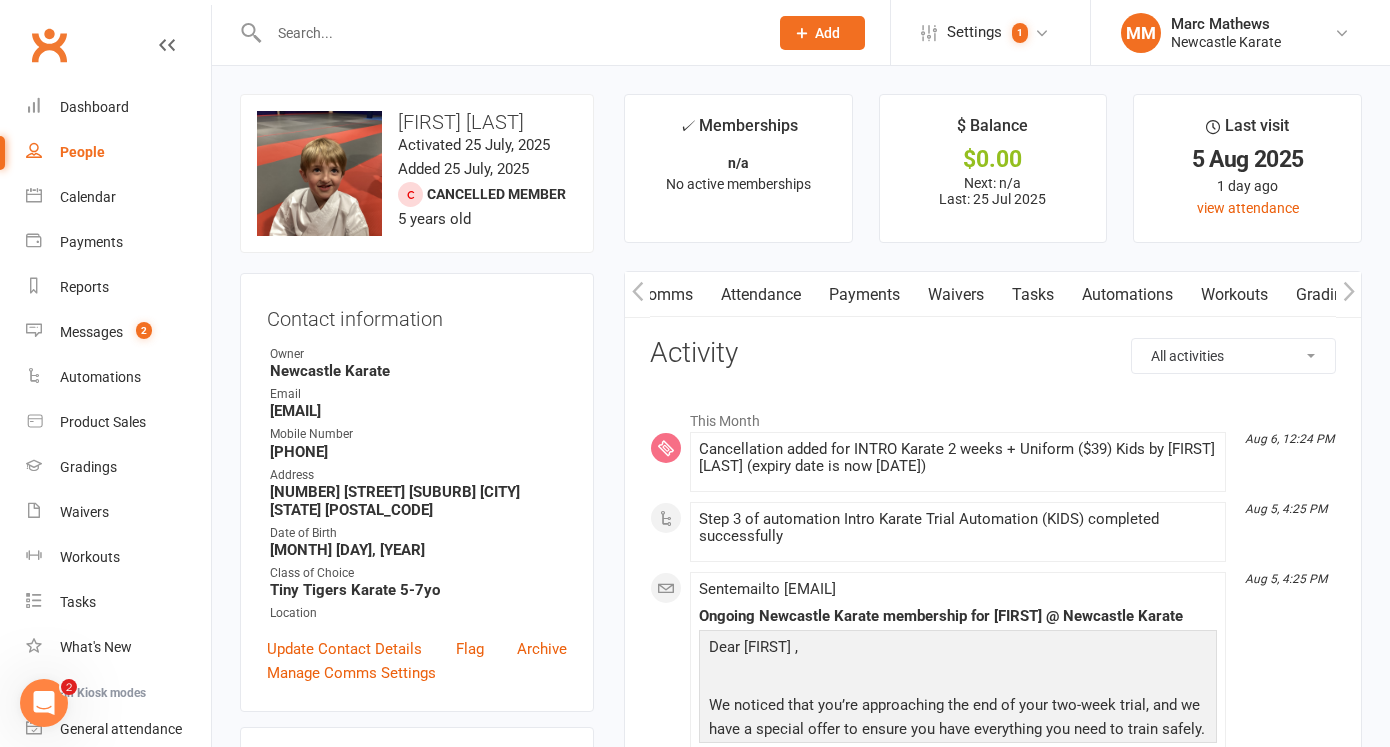 click on "Automations" at bounding box center (1127, 295) 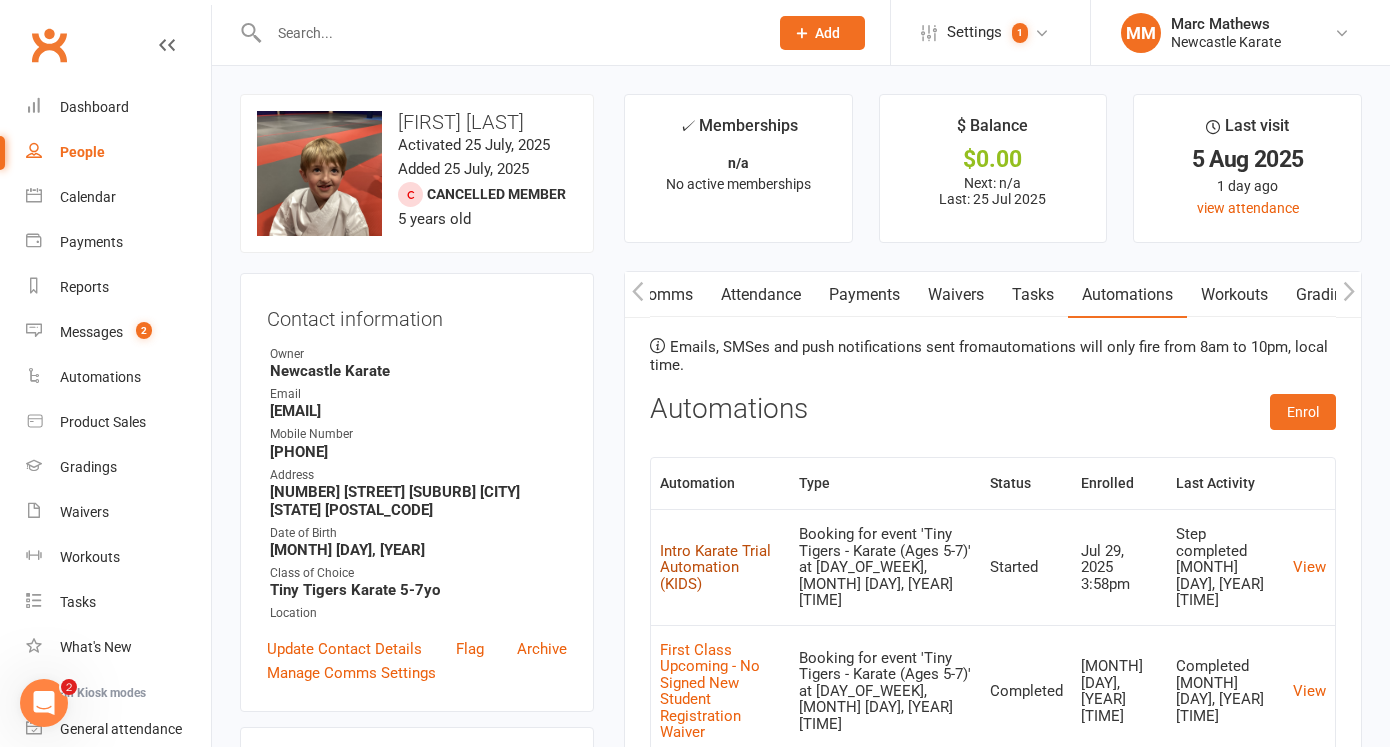 click on "Intro Karate Trial Automation (KIDS)" at bounding box center [715, 567] 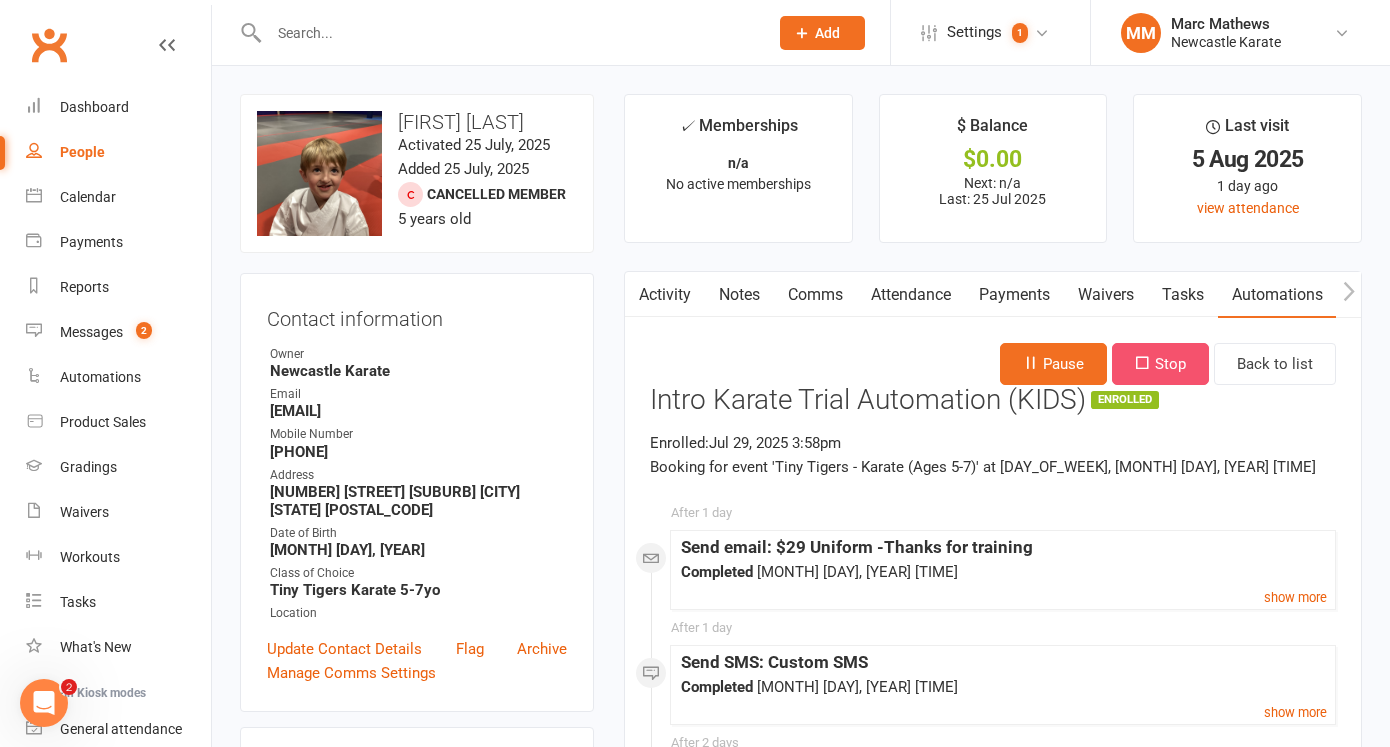 click on "Stop" at bounding box center (1160, 364) 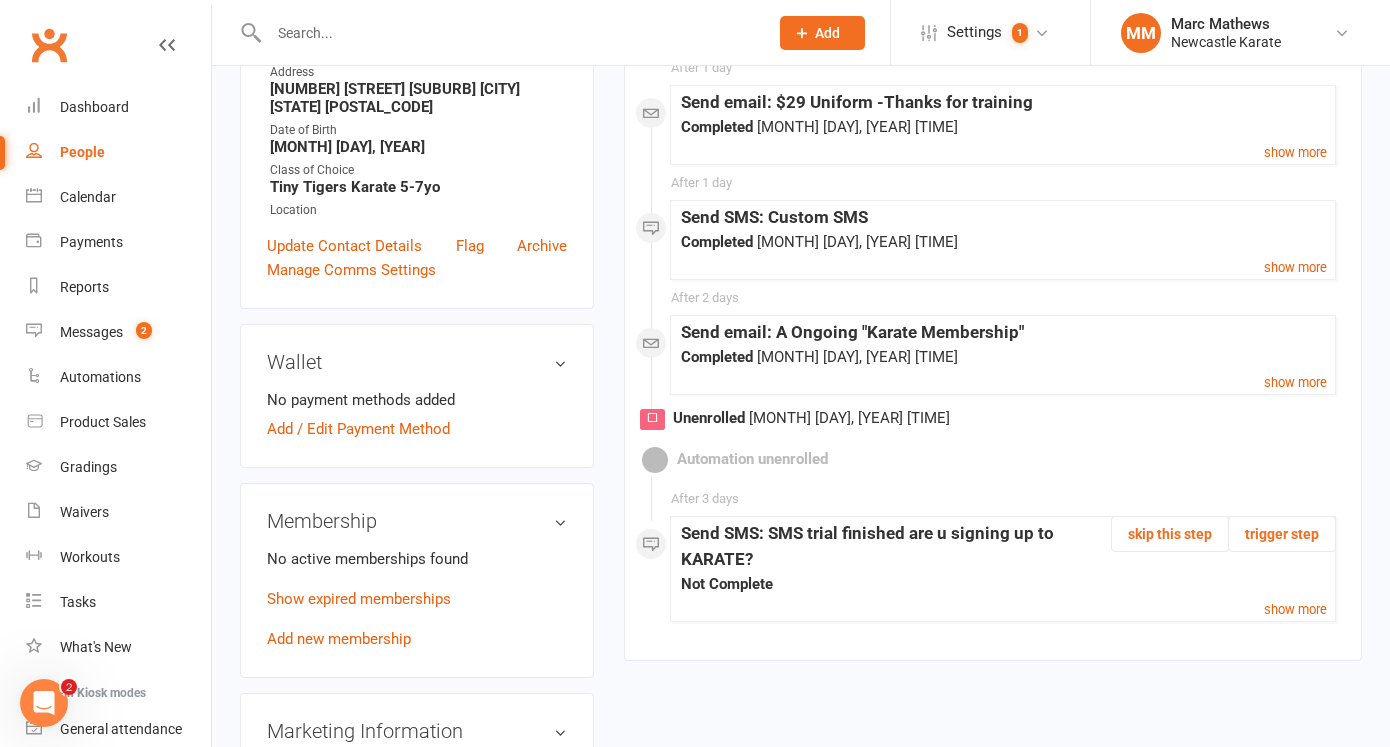 scroll, scrollTop: 265, scrollLeft: 0, axis: vertical 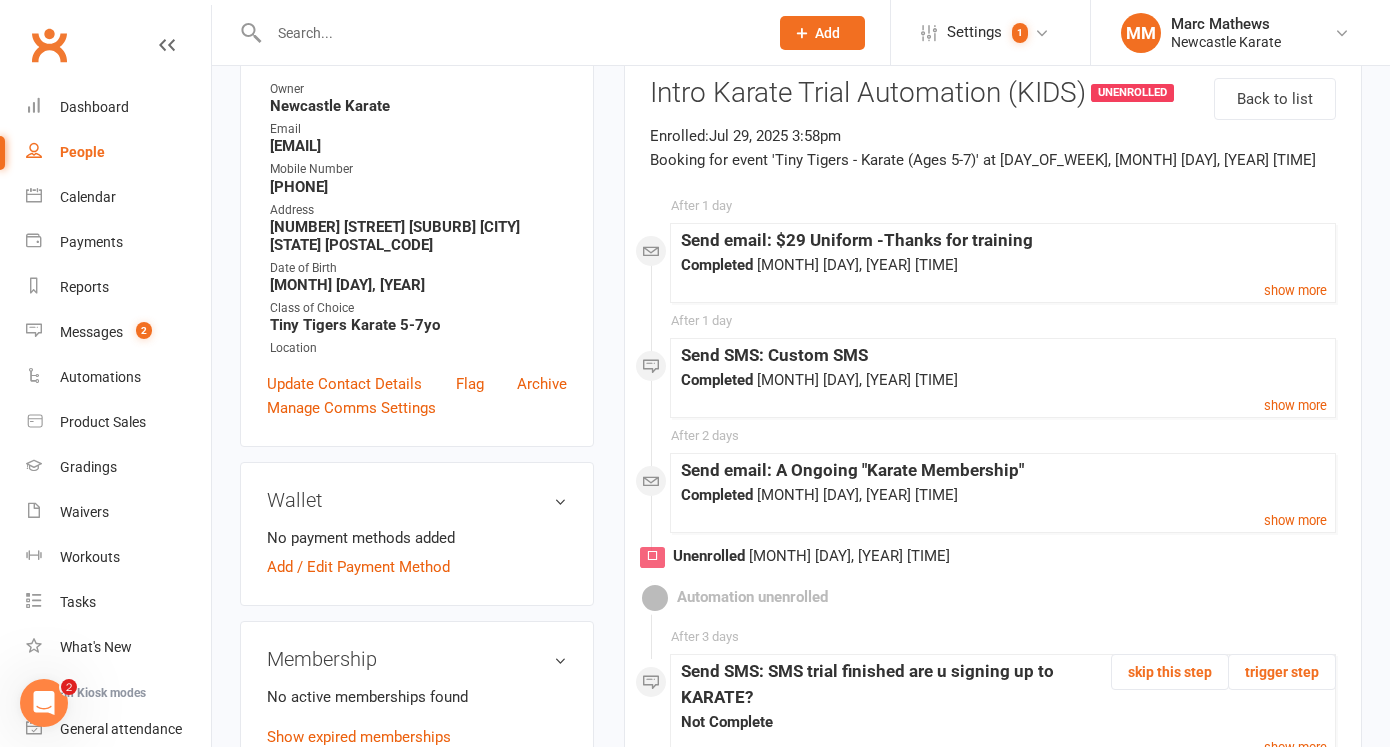 click on "Clubworx" at bounding box center (49, 45) 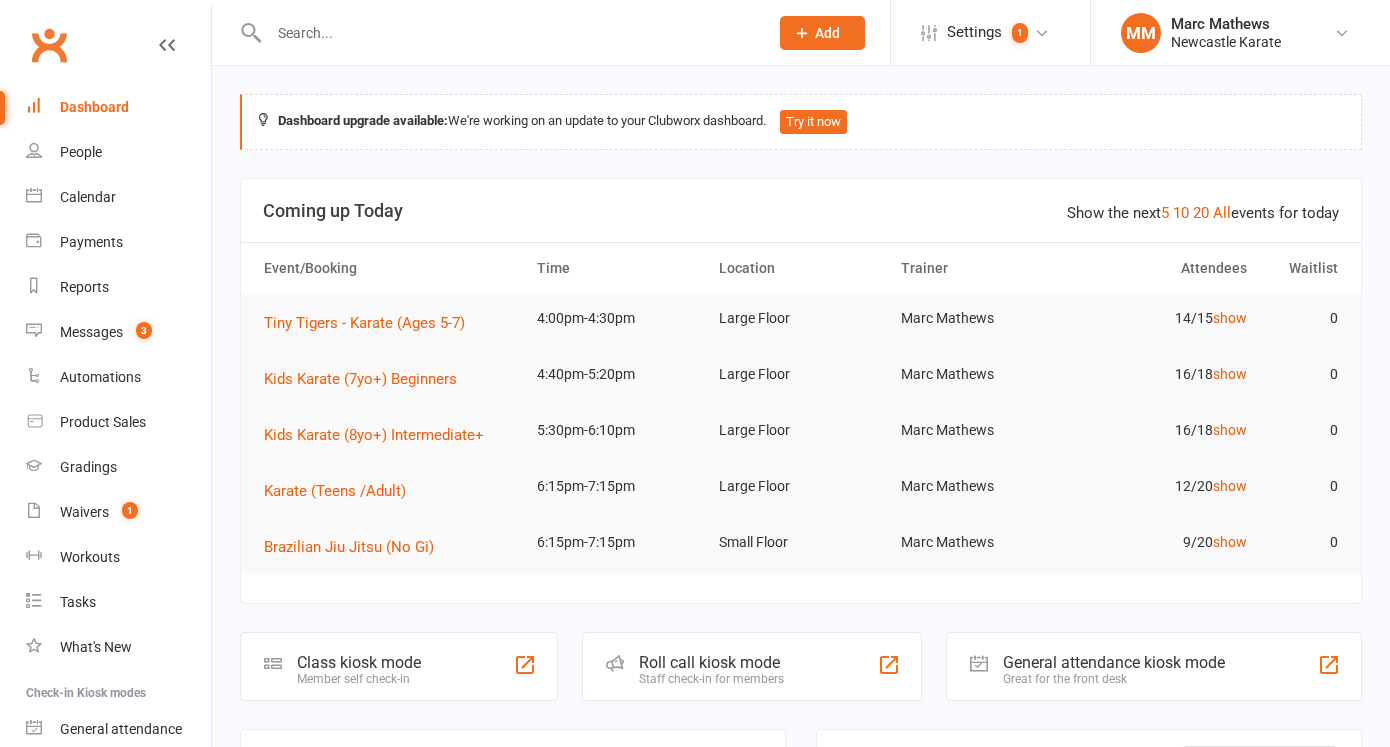 scroll, scrollTop: 0, scrollLeft: 0, axis: both 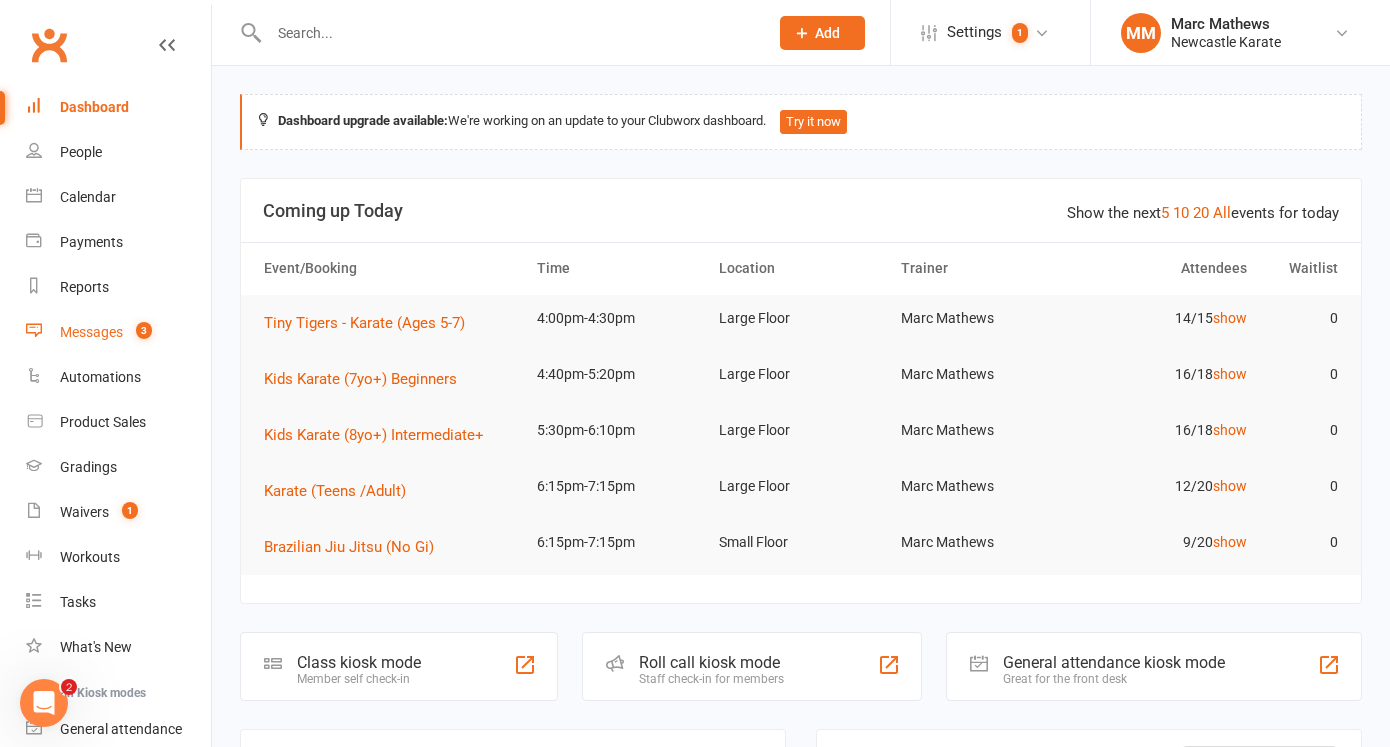 click on "Messages" at bounding box center [91, 332] 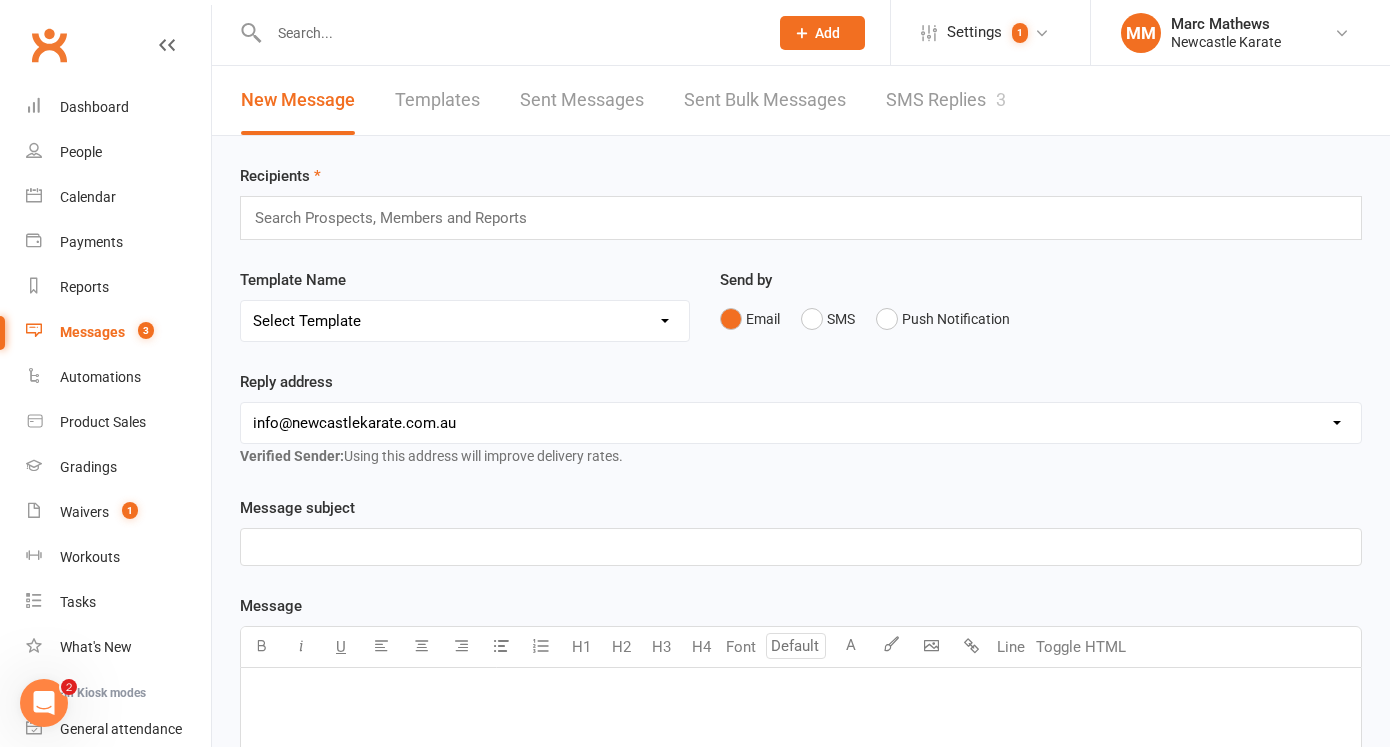 click on "SMS Replies  3" at bounding box center (946, 100) 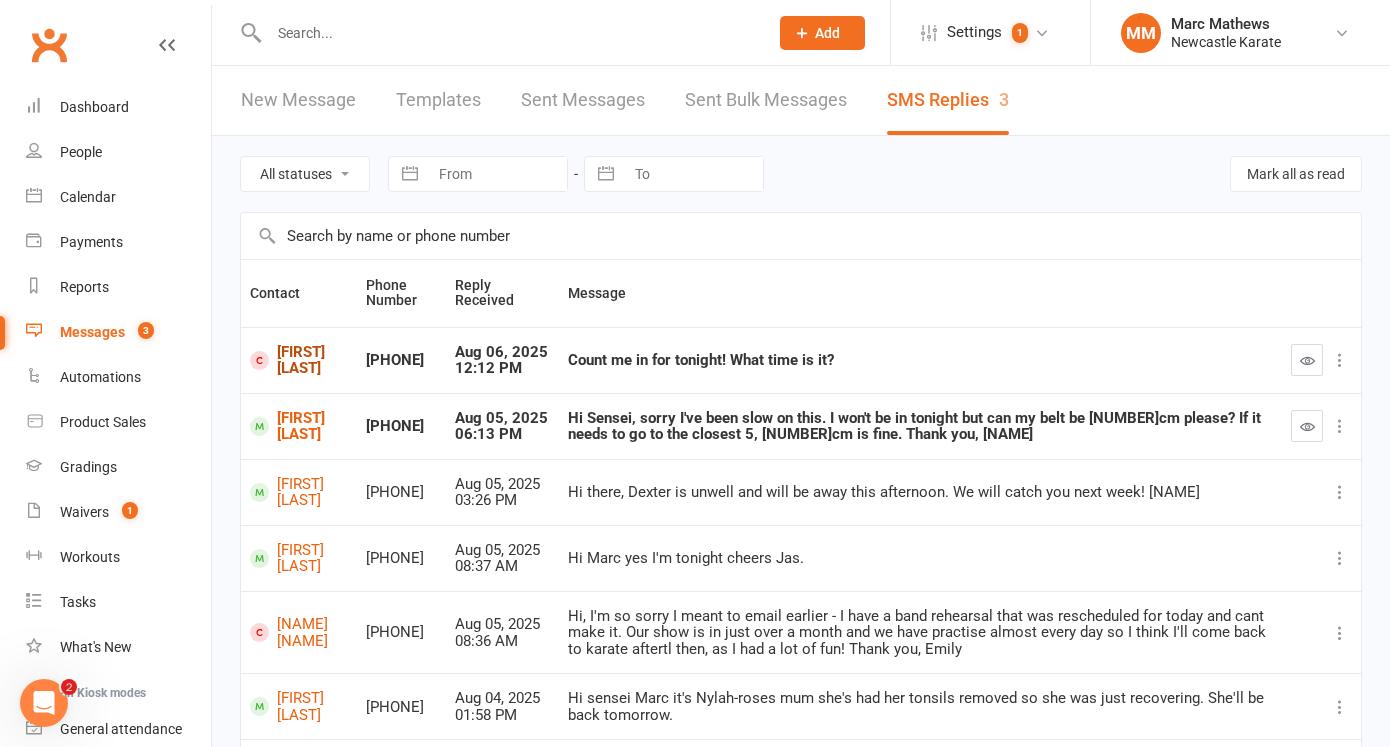 click on "[FIRST] [LAST]" at bounding box center (299, 360) 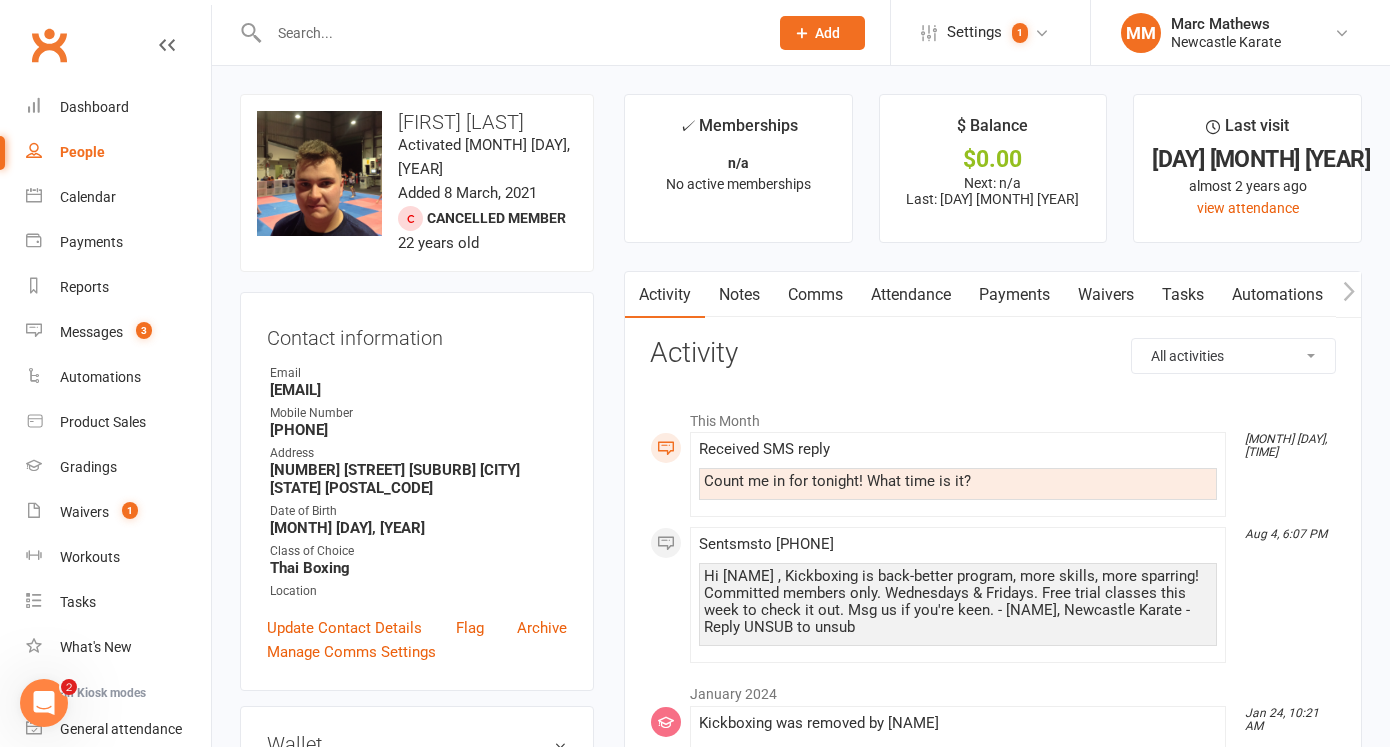 click on "Comms" at bounding box center [815, 295] 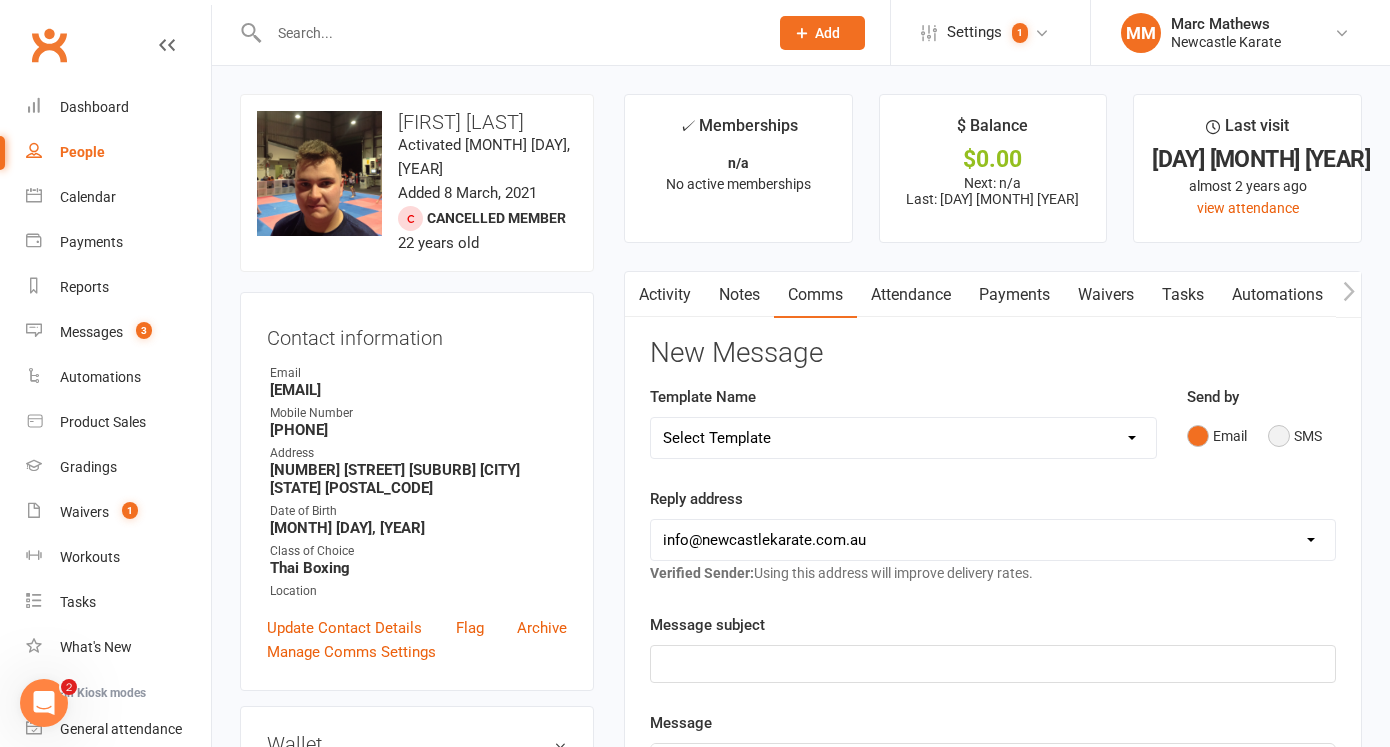 click on "SMS" at bounding box center (1295, 436) 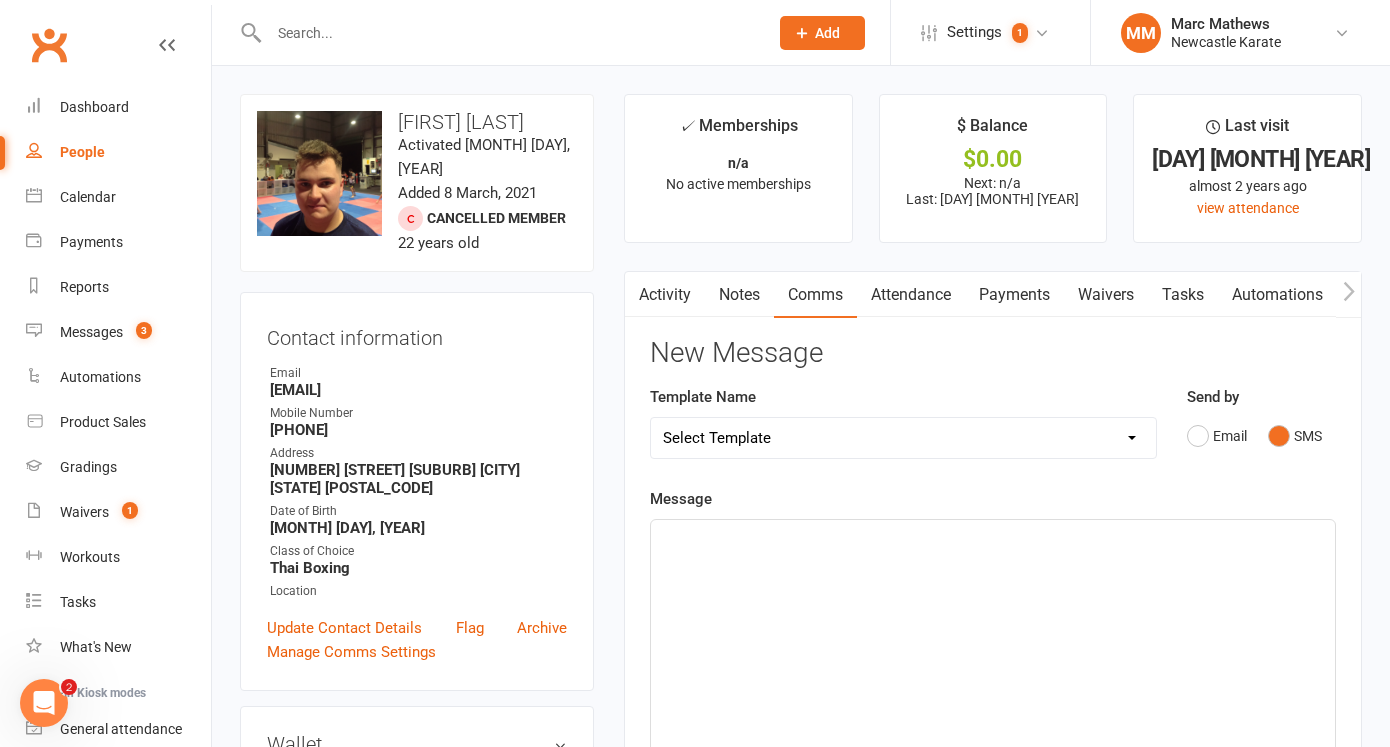 click on "﻿" 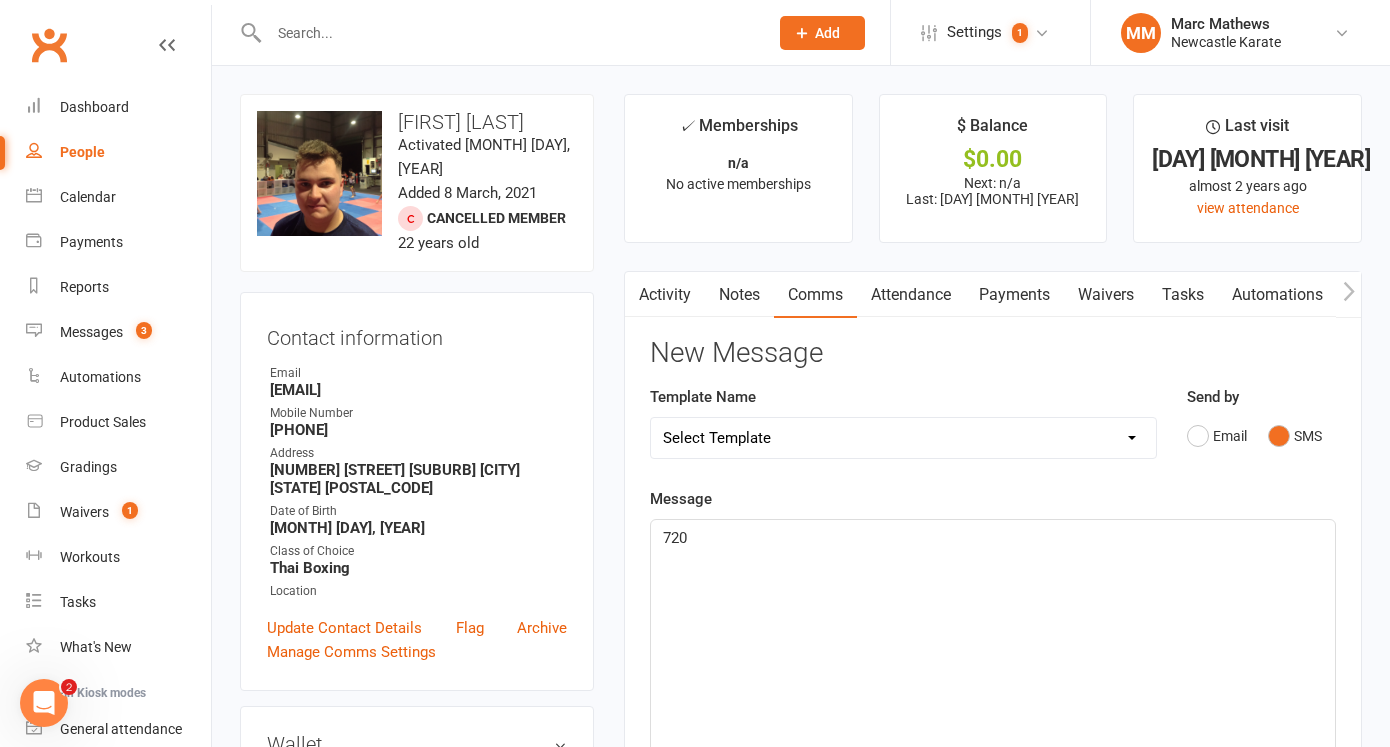 type 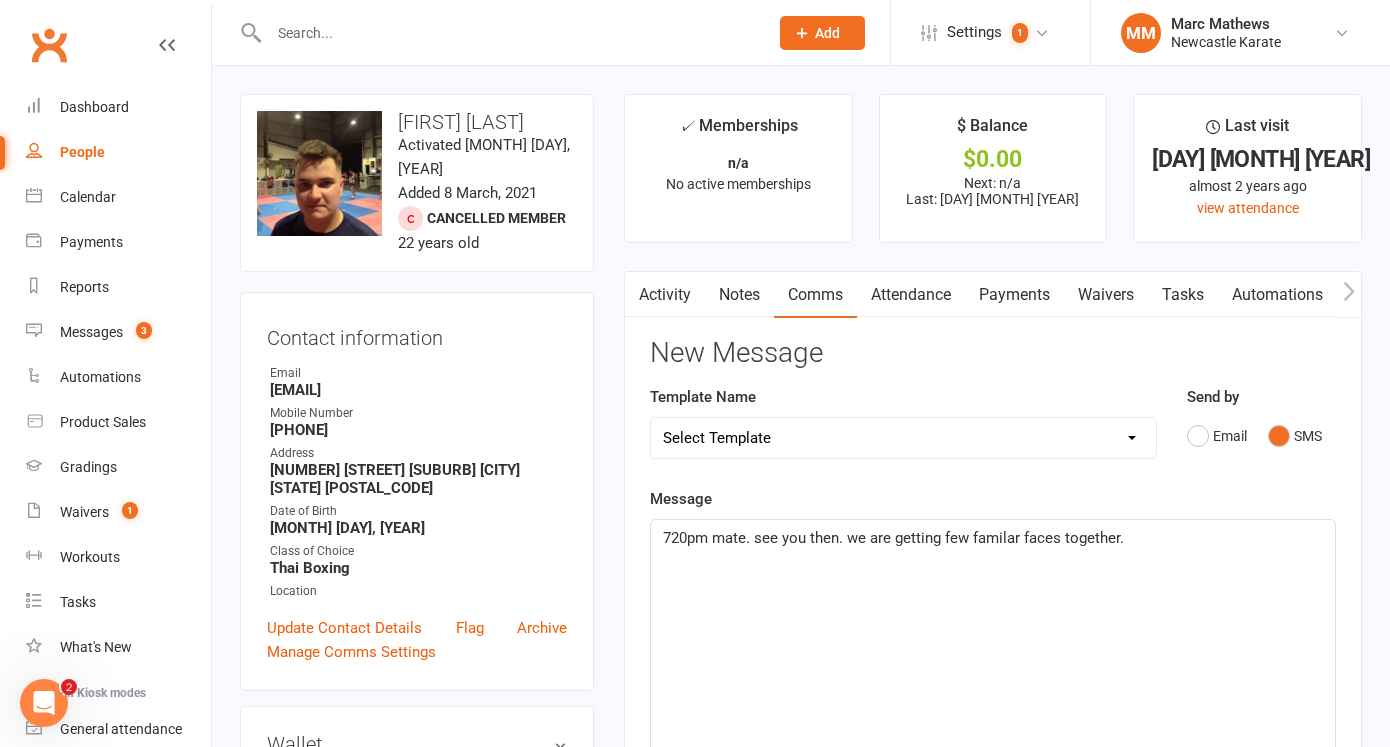 click on "720pm mate. see you then. we are getting few familar faces together." 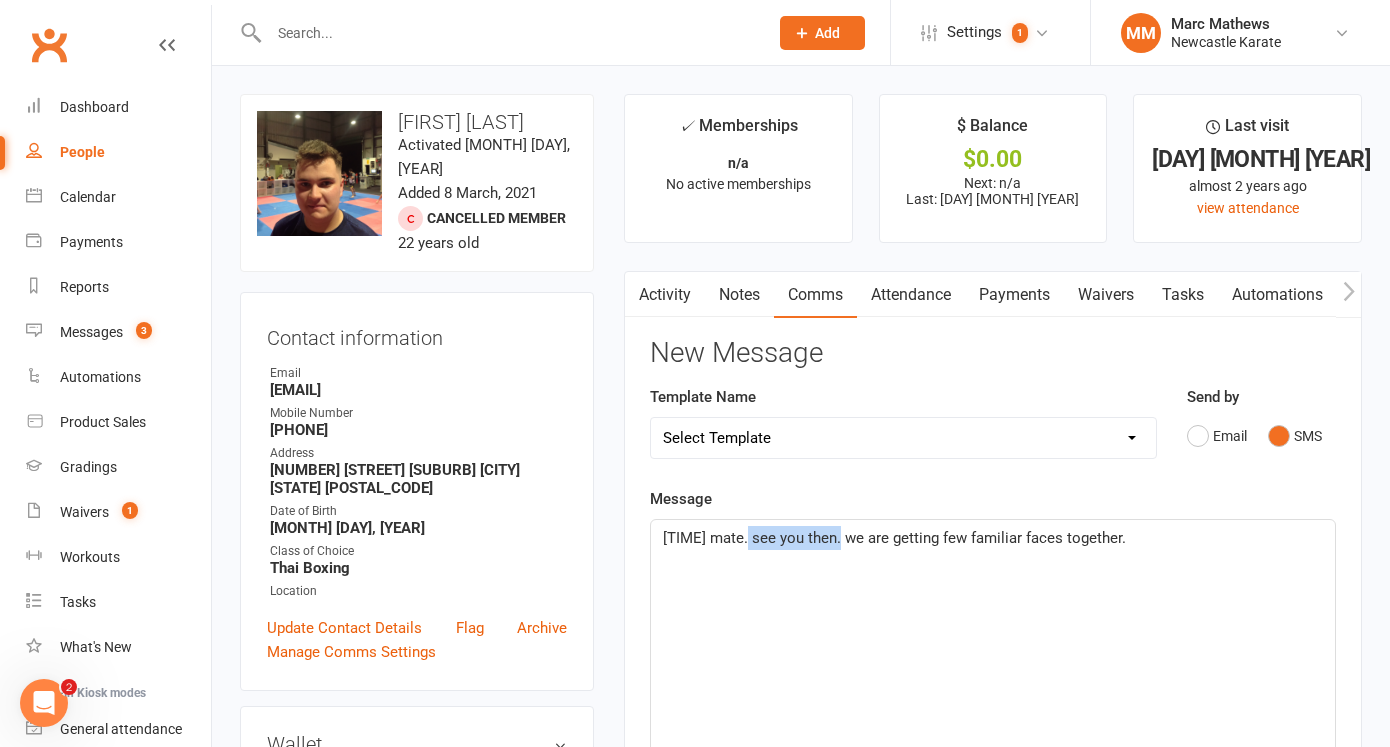 drag, startPoint x: 850, startPoint y: 536, endPoint x: 756, endPoint y: 533, distance: 94.04786 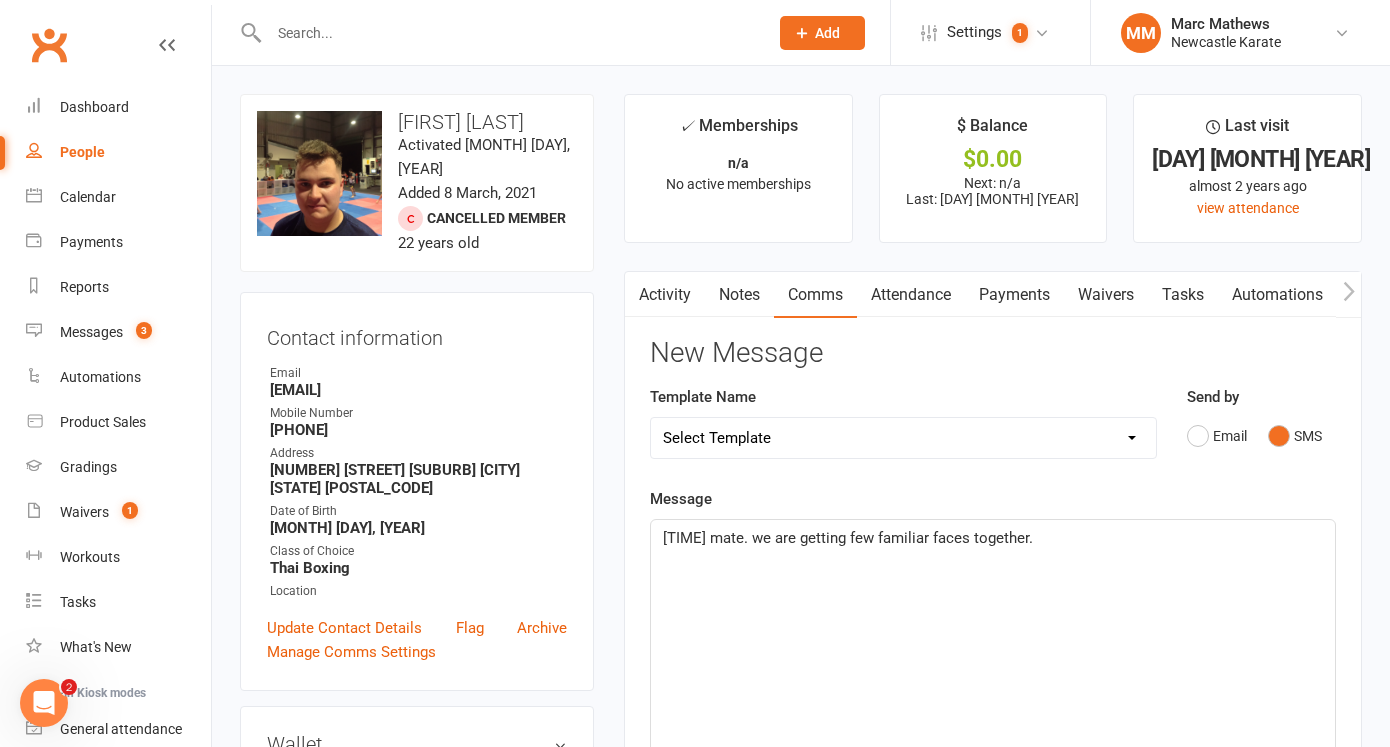 click on "720pm mate. we are getting few familiar faces together." 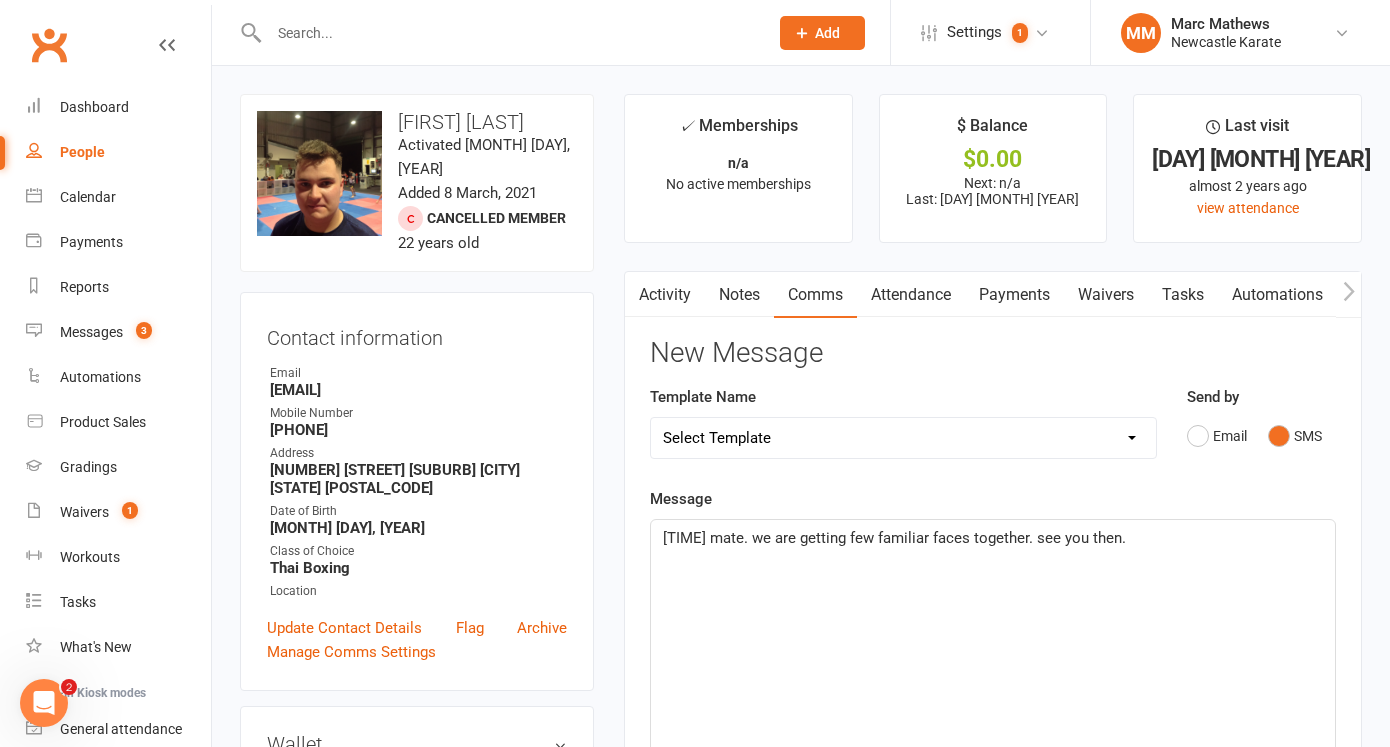 click on "720pm mate. we are getting few familiar faces together. see you then." 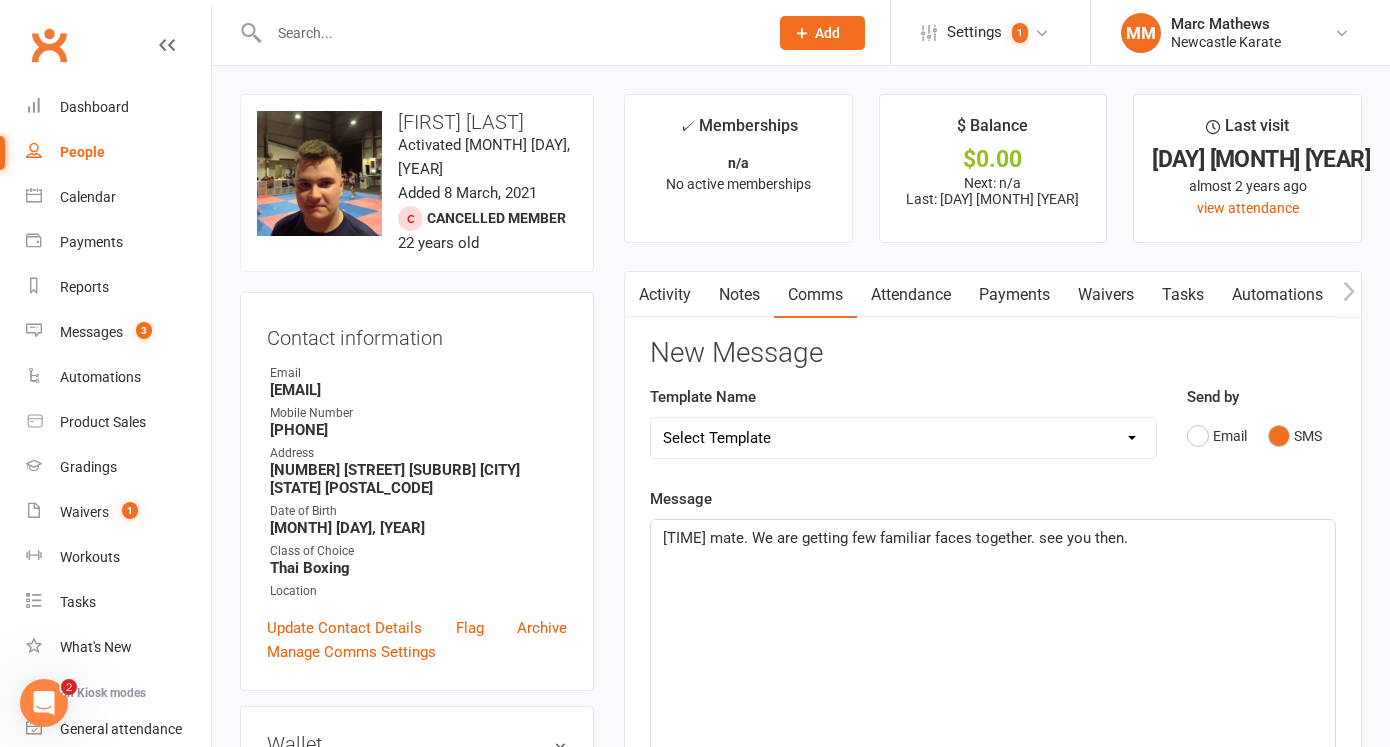 click on "720pm mate. We are getting few familiar faces together. see you then." 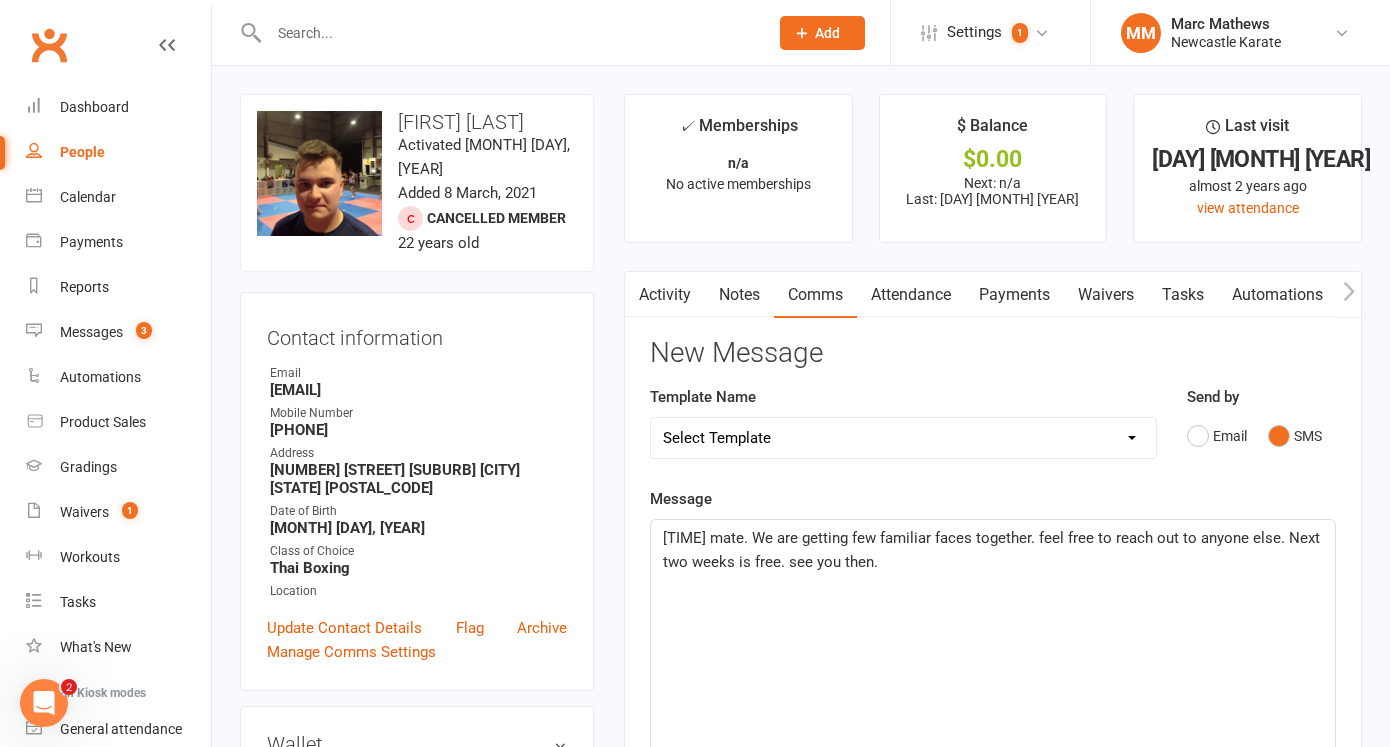 click on "720pm mate. We are getting few familiar faces together. feel free to reach out to anyone else. Next two weeks is free. see you then." 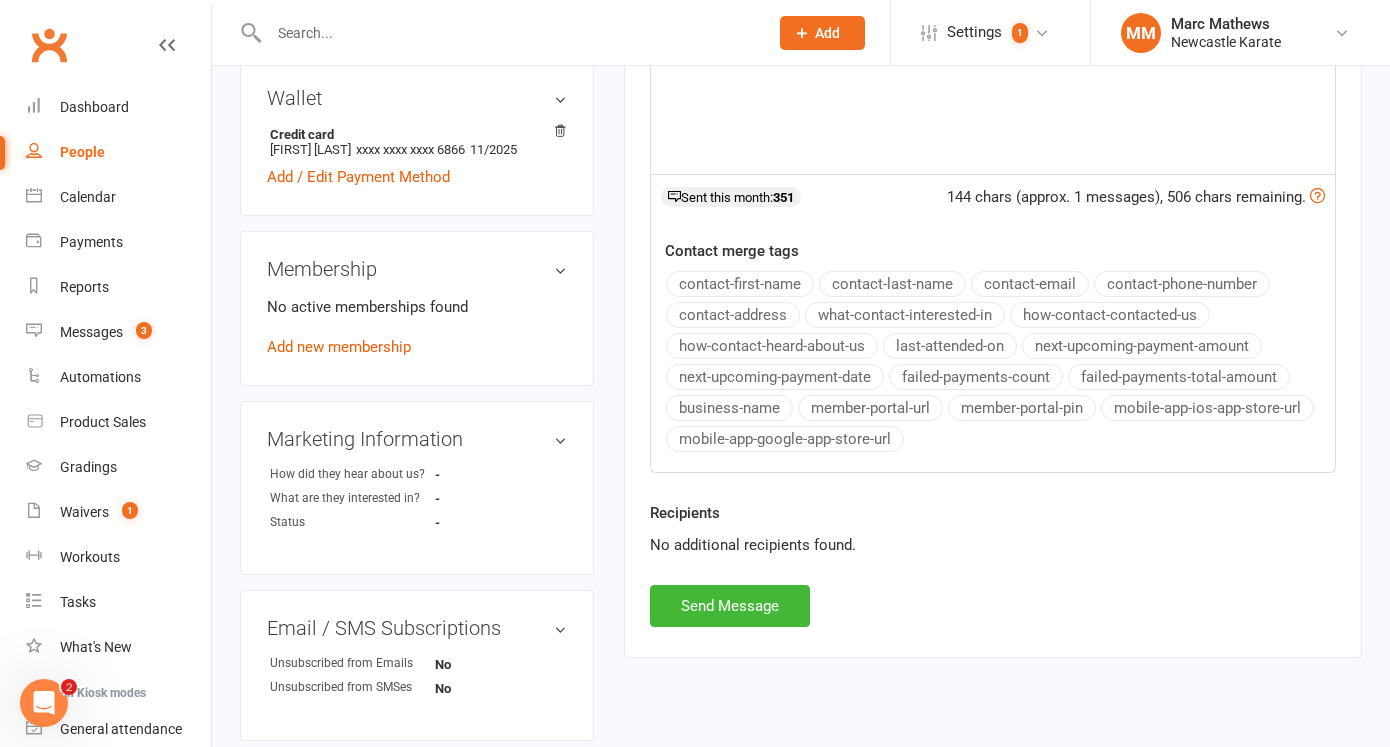 scroll, scrollTop: 648, scrollLeft: 0, axis: vertical 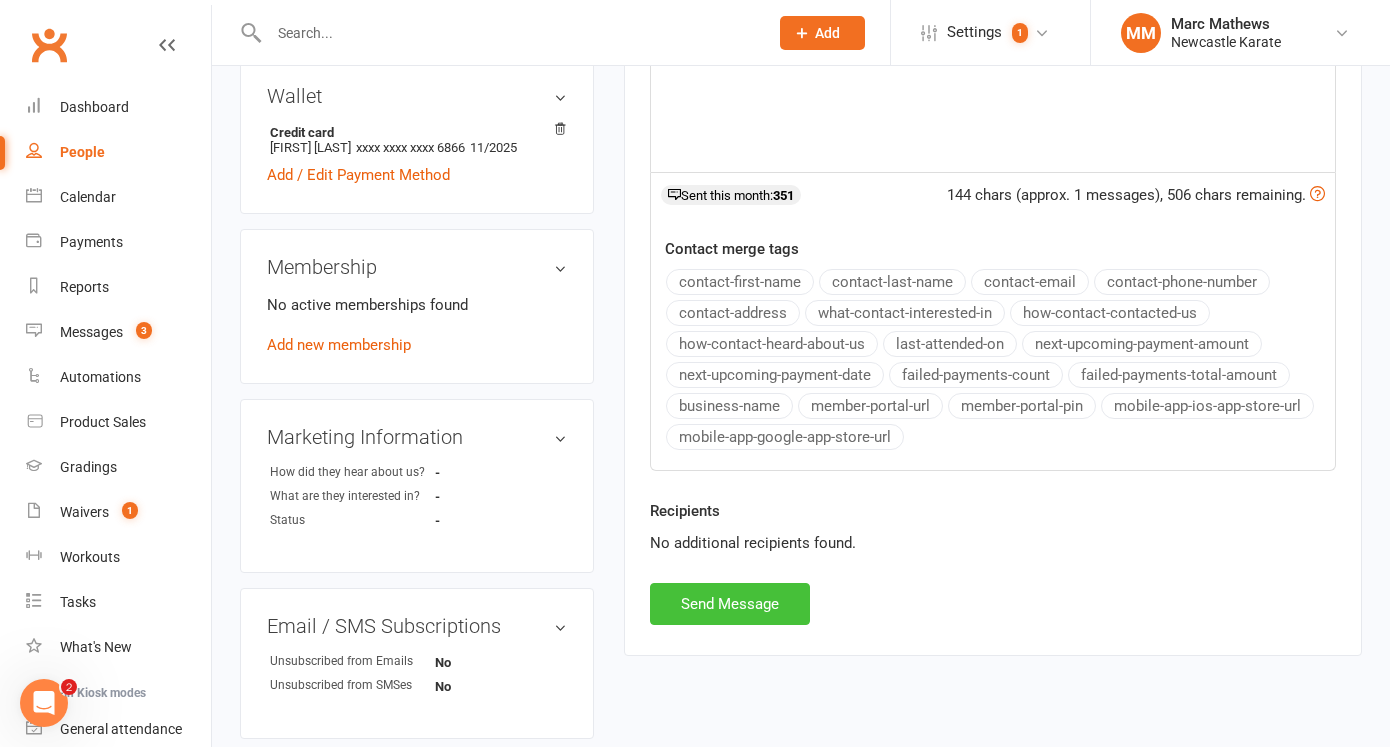click on "Send Message" at bounding box center (730, 604) 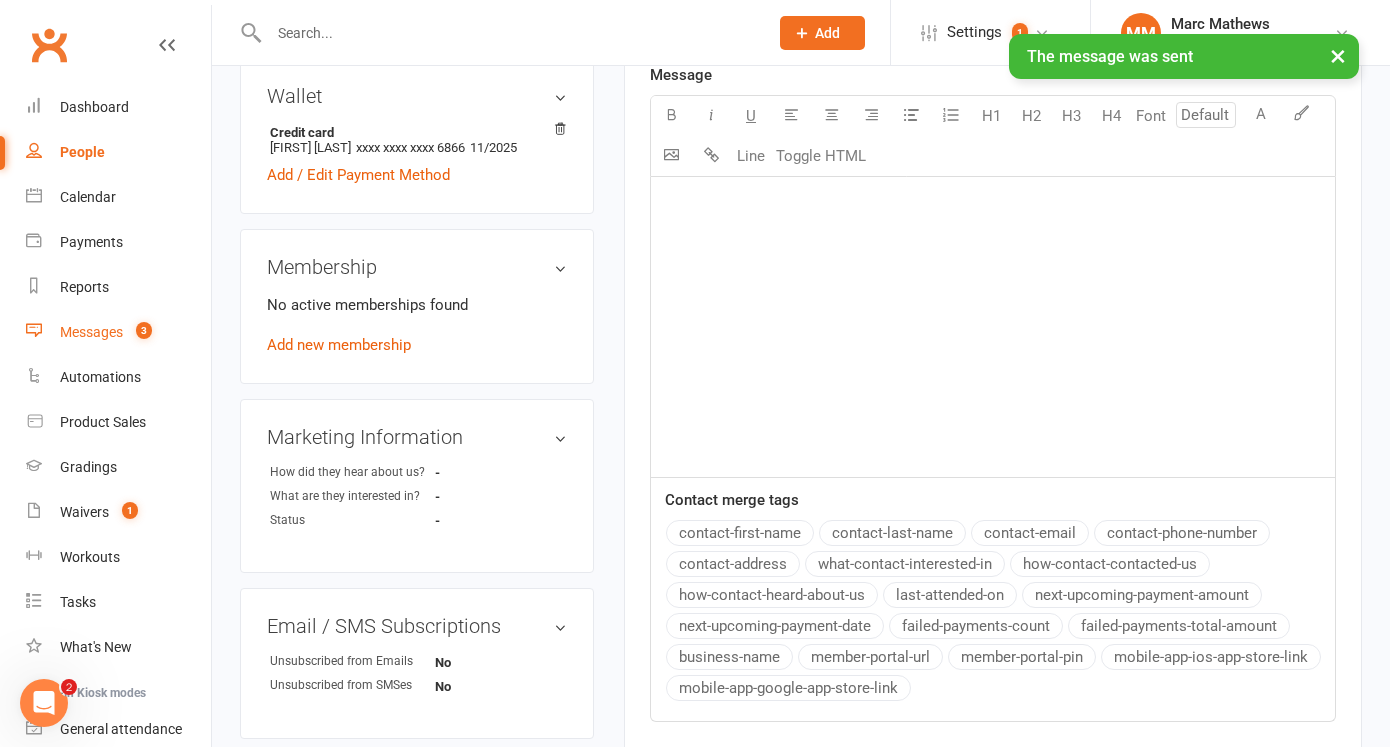 click on "3" at bounding box center [139, 332] 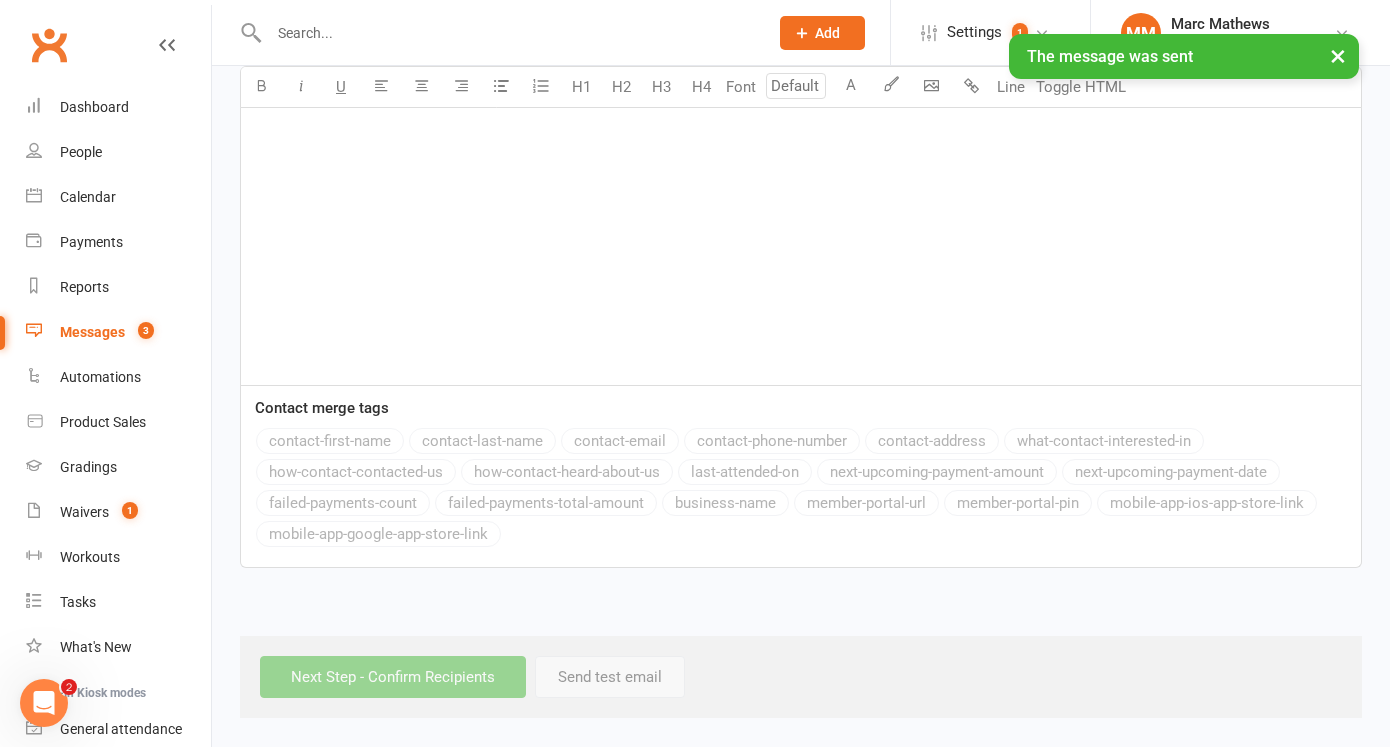 scroll, scrollTop: 0, scrollLeft: 0, axis: both 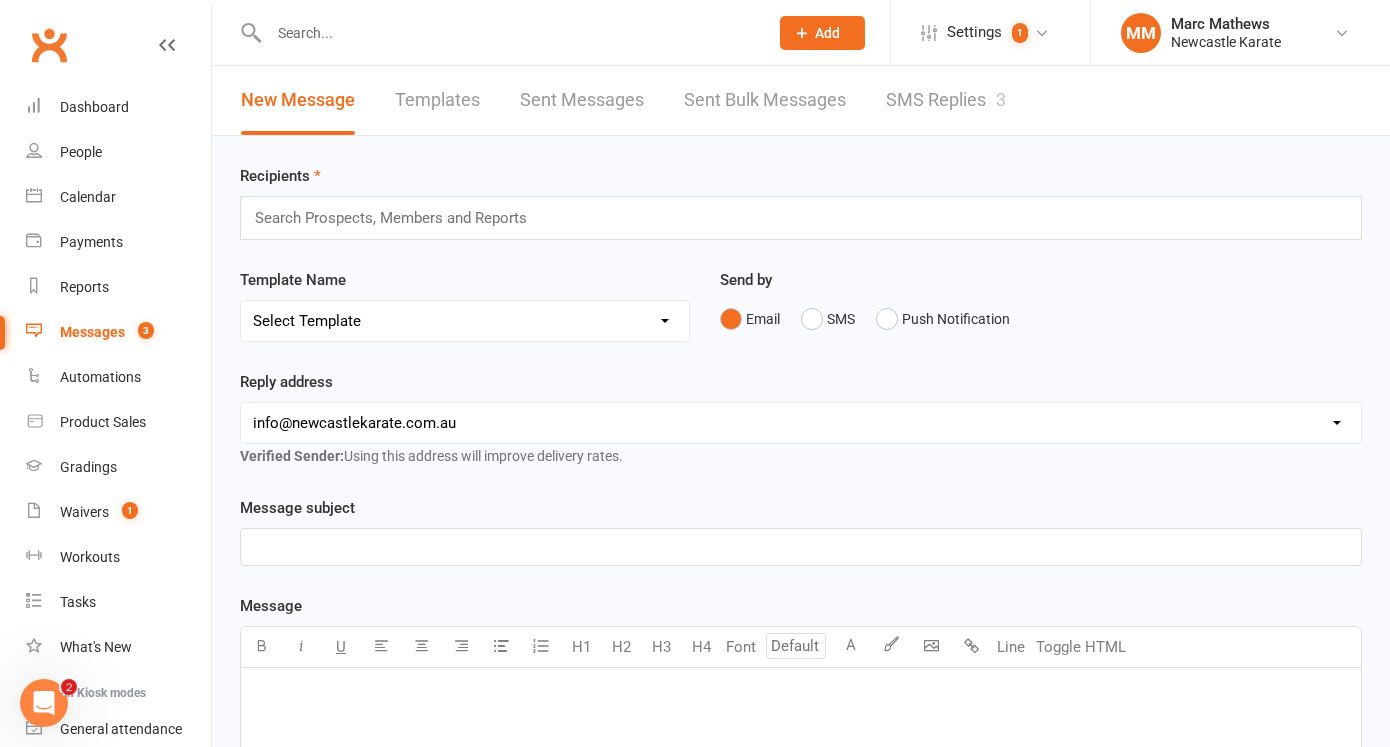 click on "SMS Replies  3" at bounding box center [946, 100] 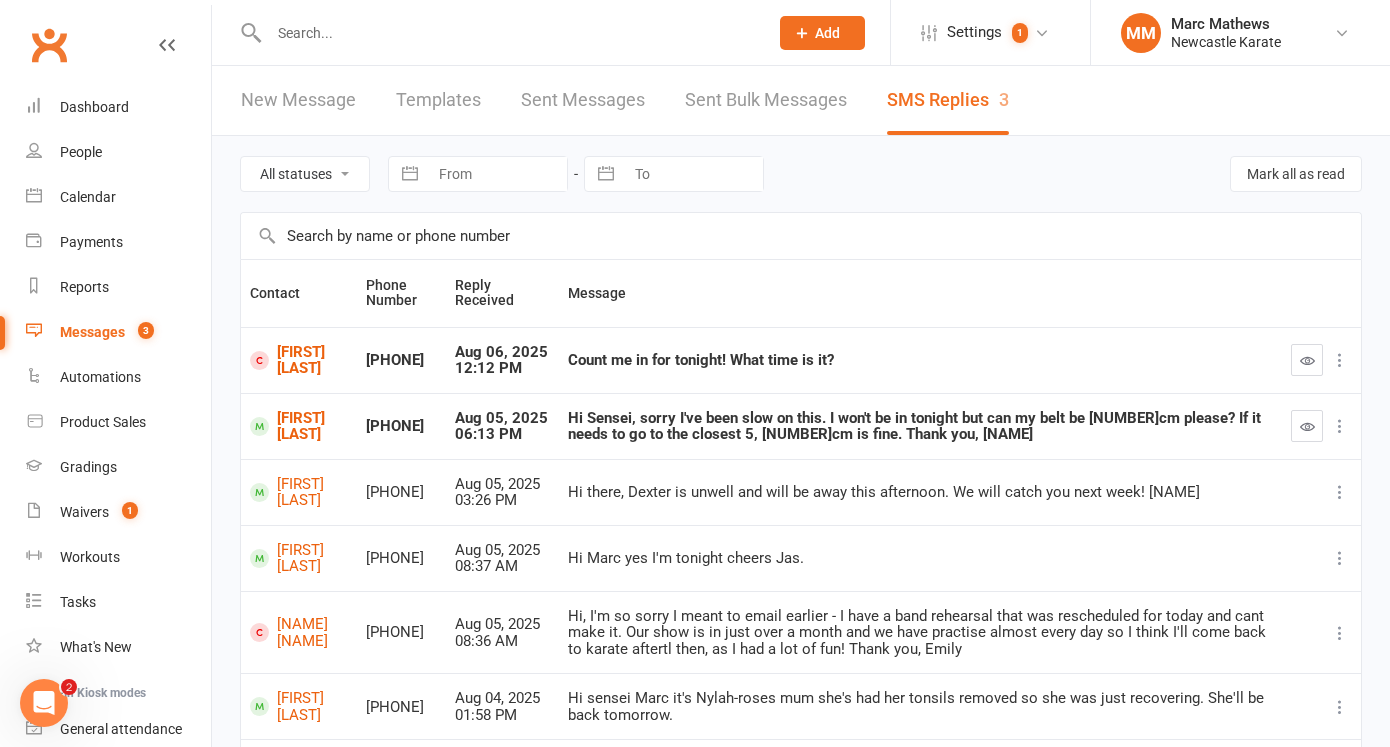 click on "Clubworx" at bounding box center [49, 45] 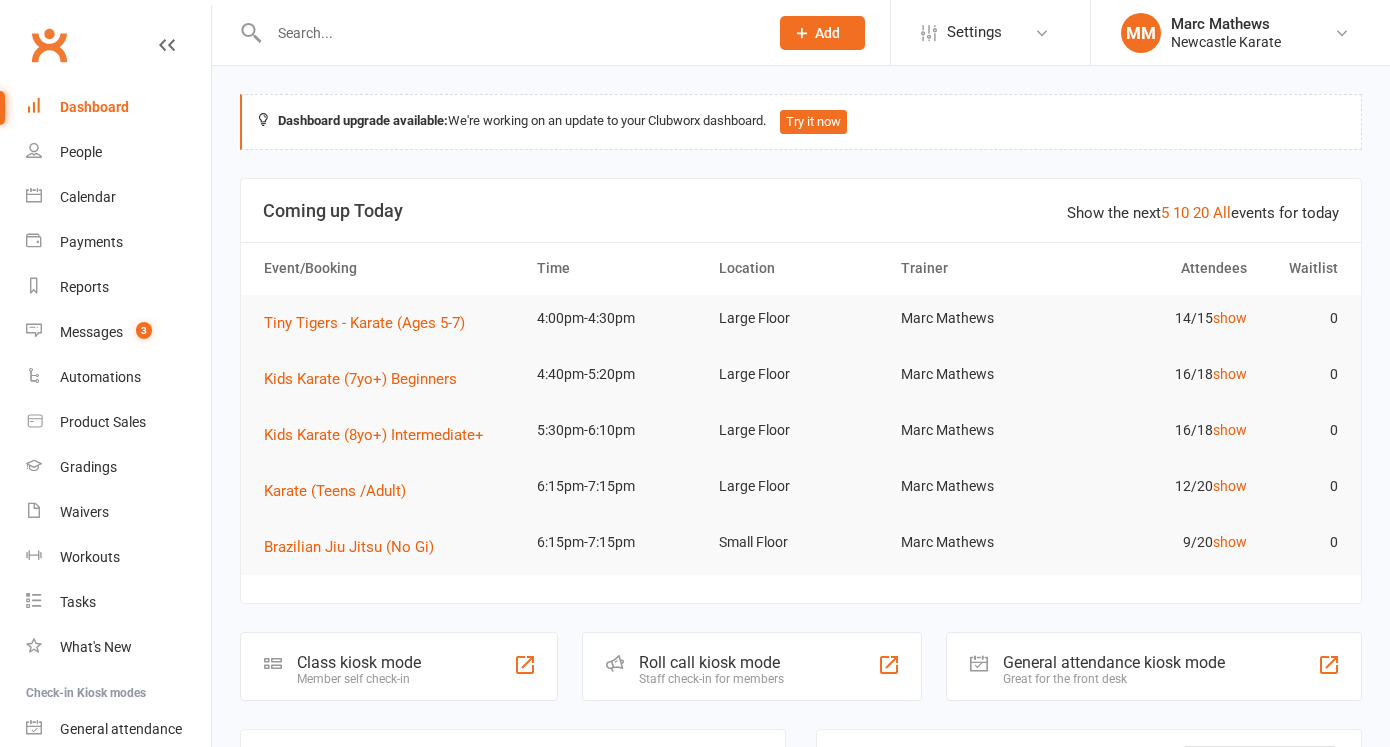 scroll, scrollTop: 0, scrollLeft: 0, axis: both 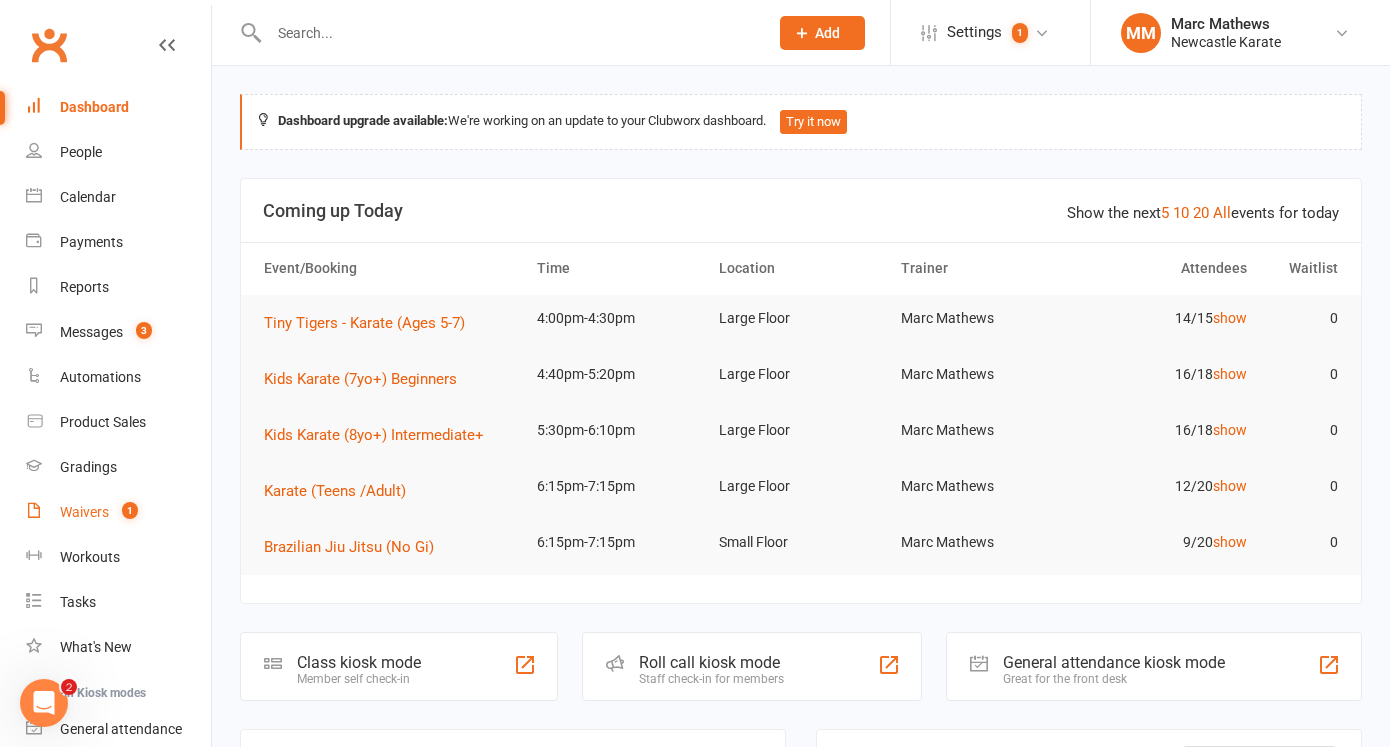 click on "Waivers" at bounding box center [84, 512] 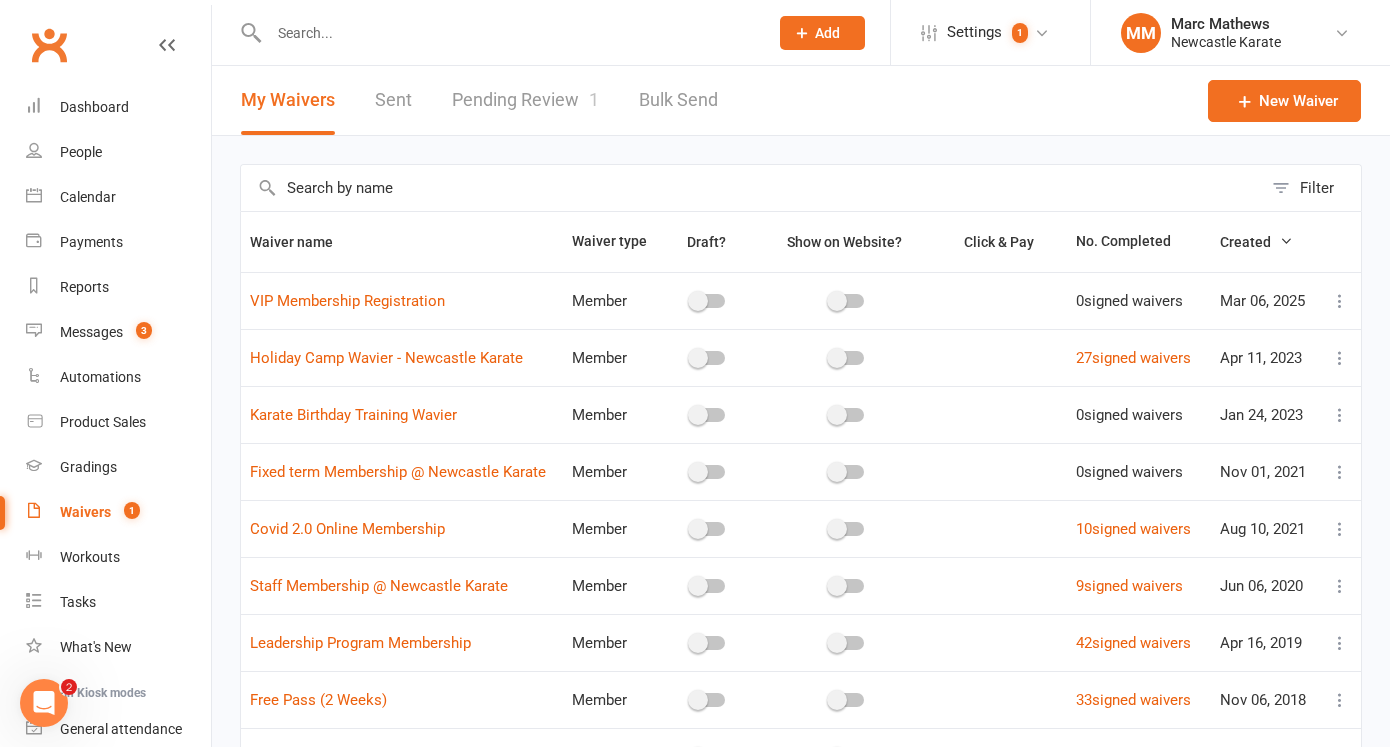 click on "Pending Review 1" at bounding box center [525, 100] 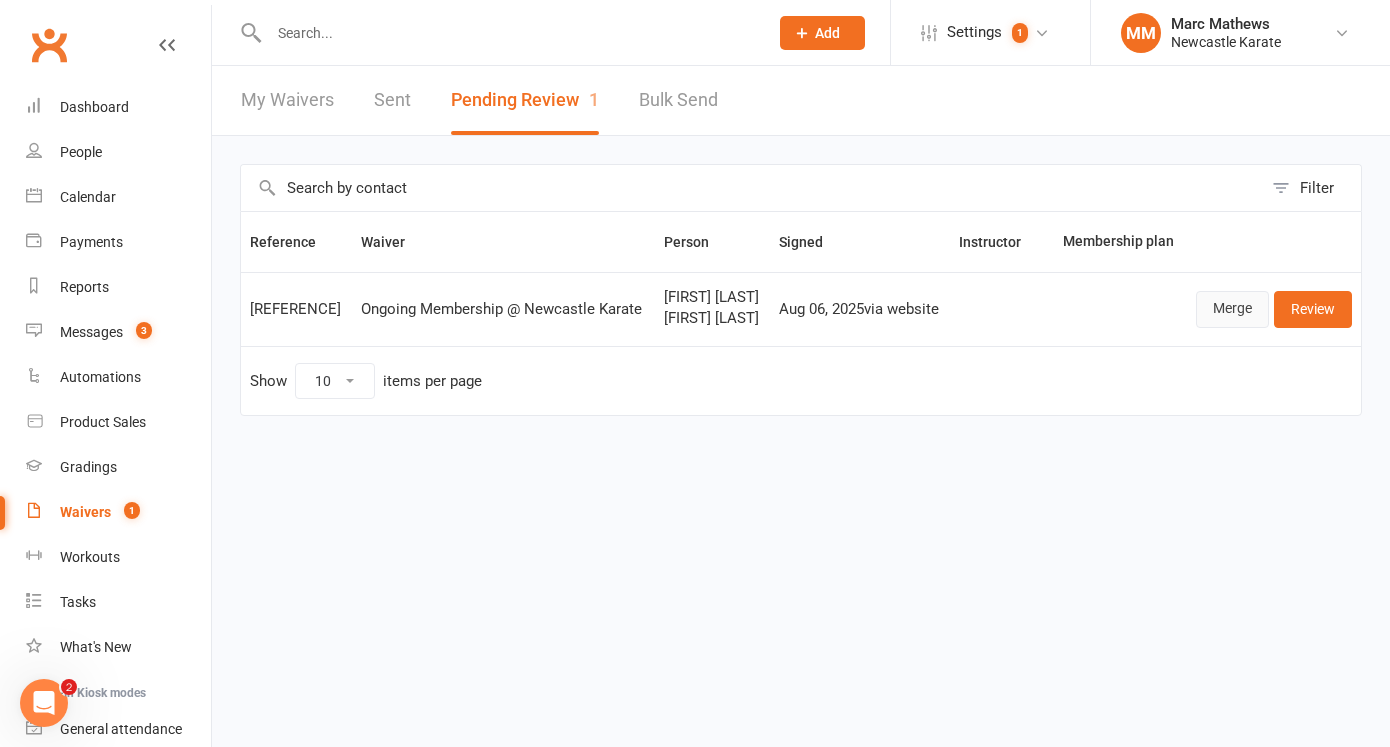 click on "Merge" at bounding box center [1232, 309] 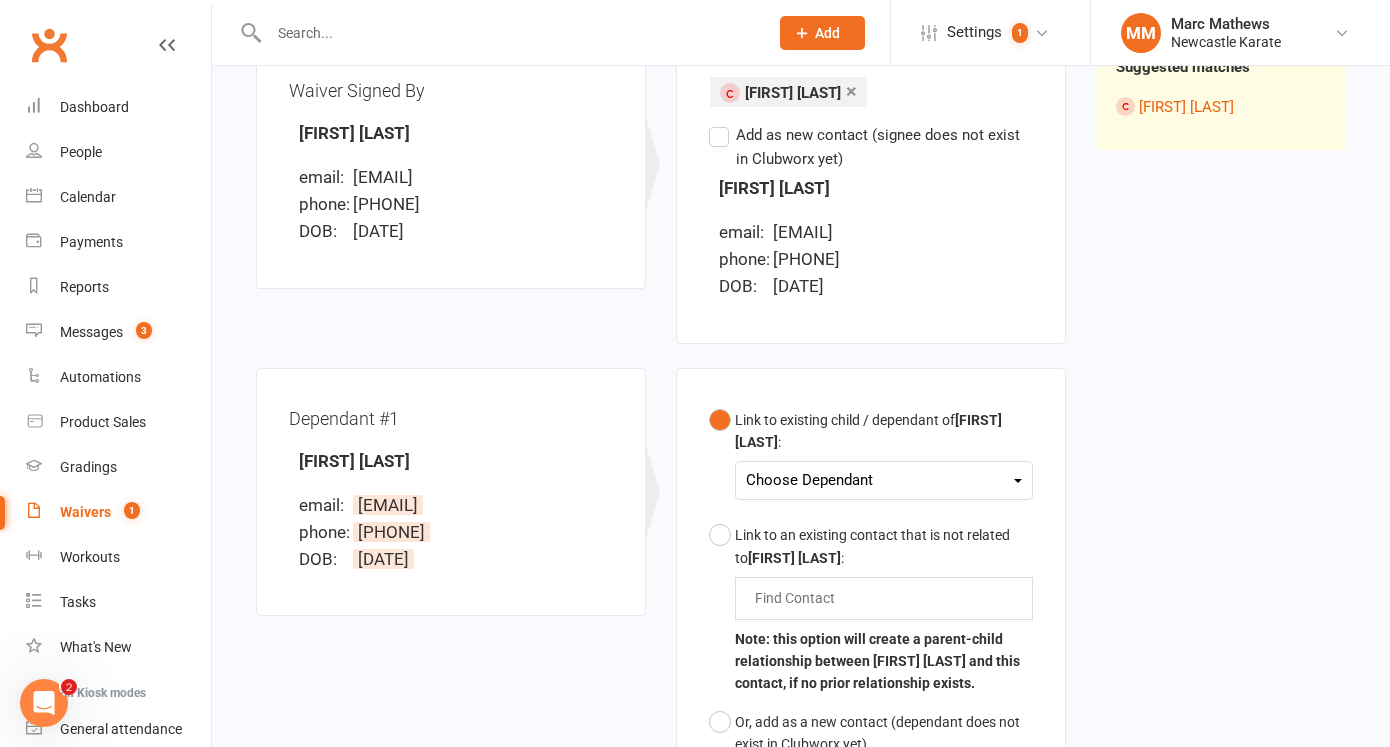scroll, scrollTop: 274, scrollLeft: 0, axis: vertical 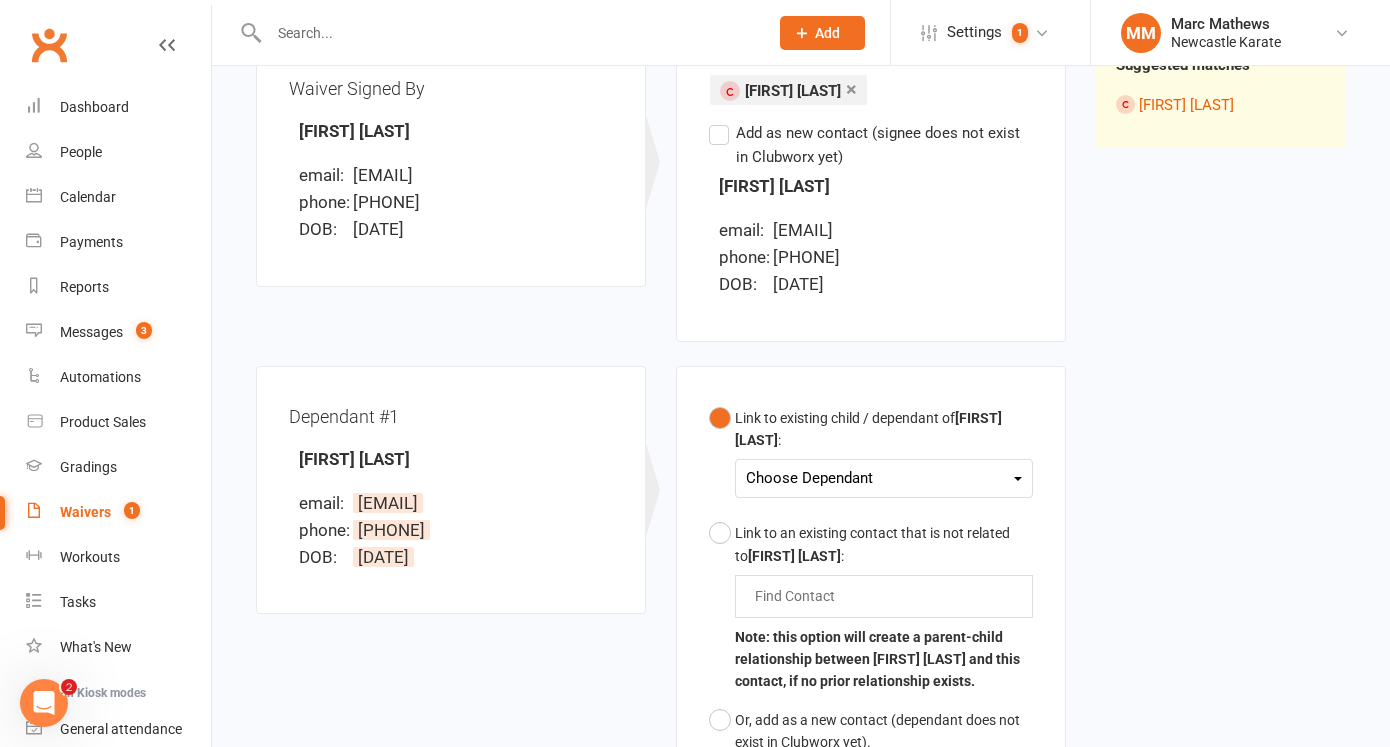 click on "Choose Dependant" at bounding box center (884, 478) 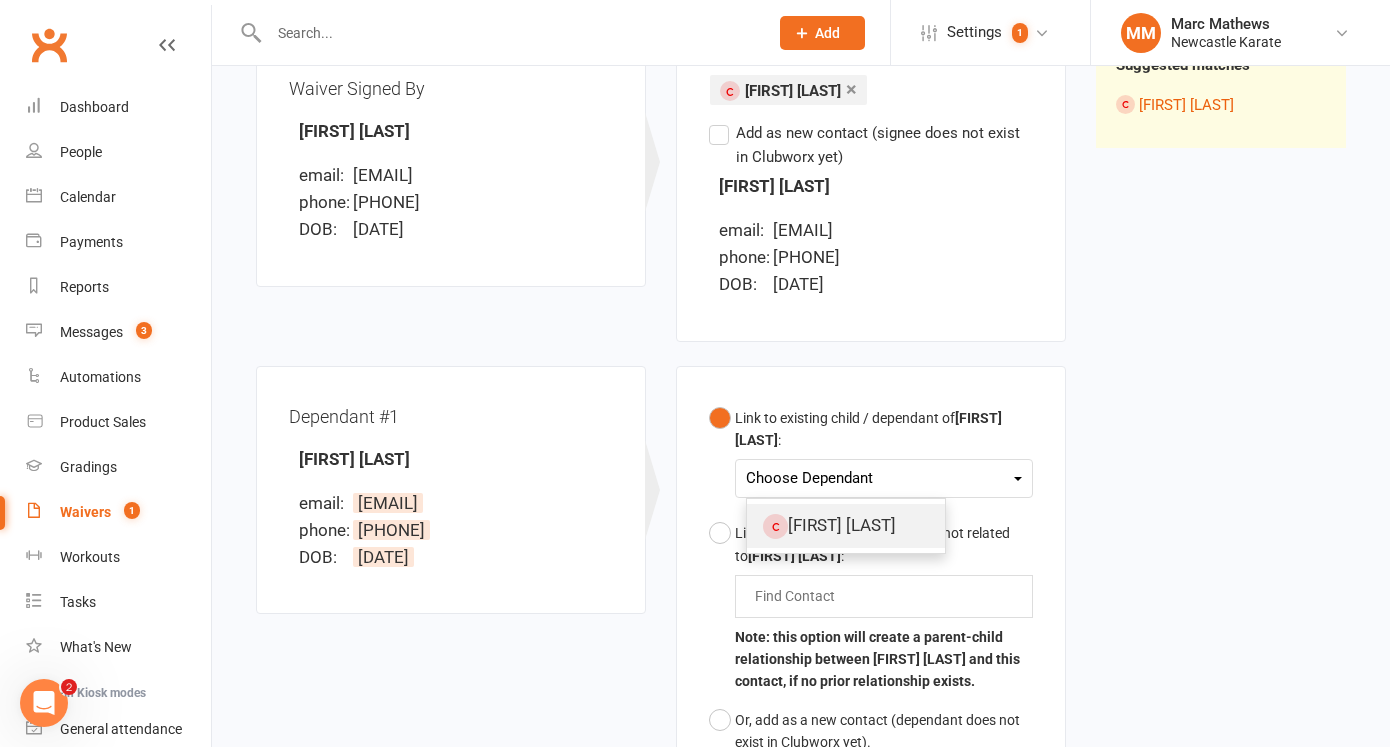 click on "[FIRST] [LAST]" at bounding box center (846, 525) 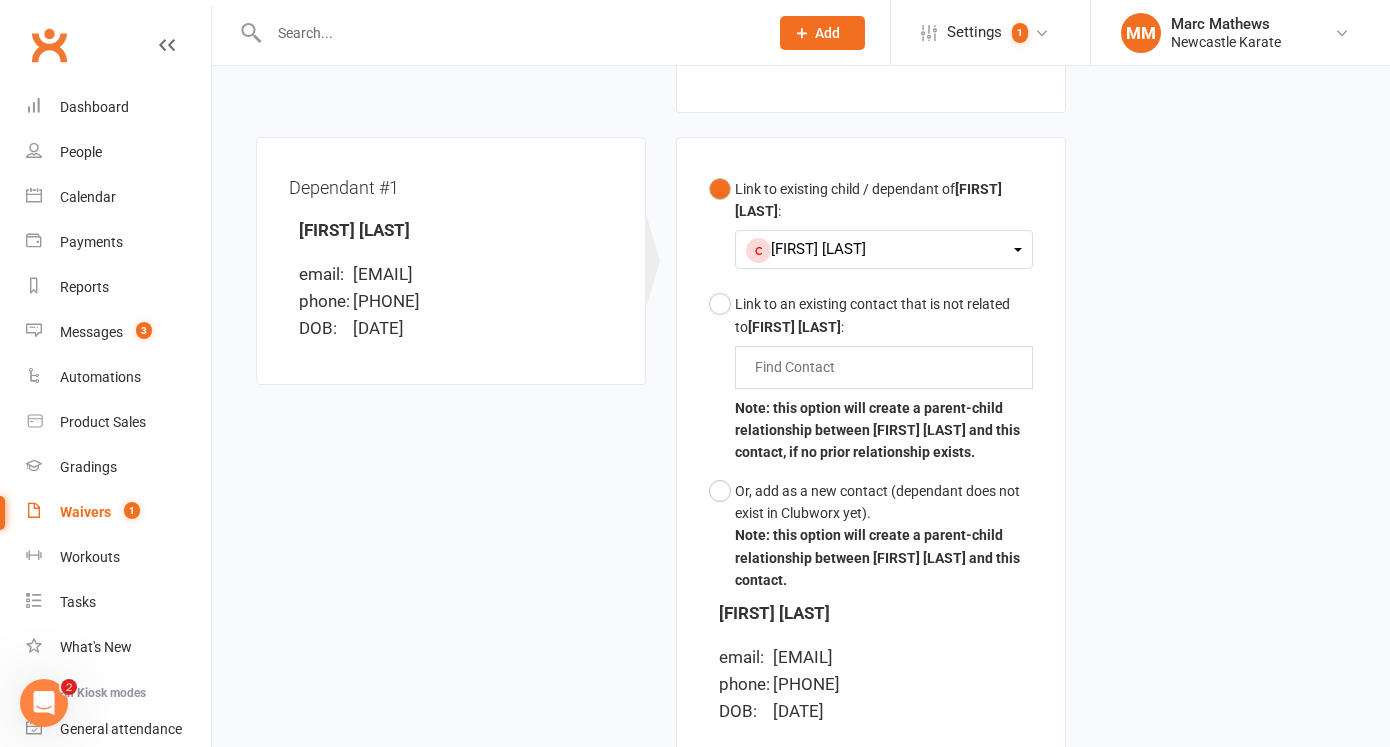 scroll, scrollTop: 780, scrollLeft: 0, axis: vertical 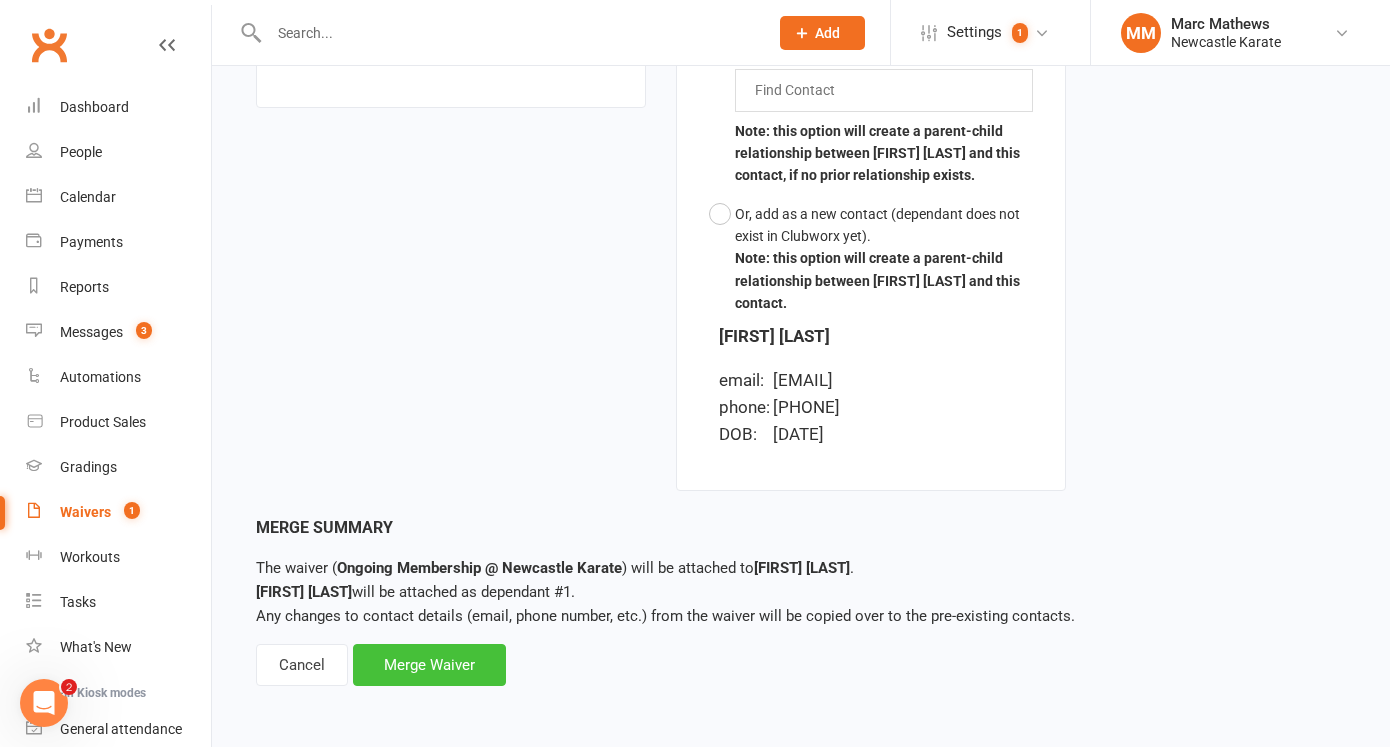 click on "Merge Waiver" at bounding box center [429, 665] 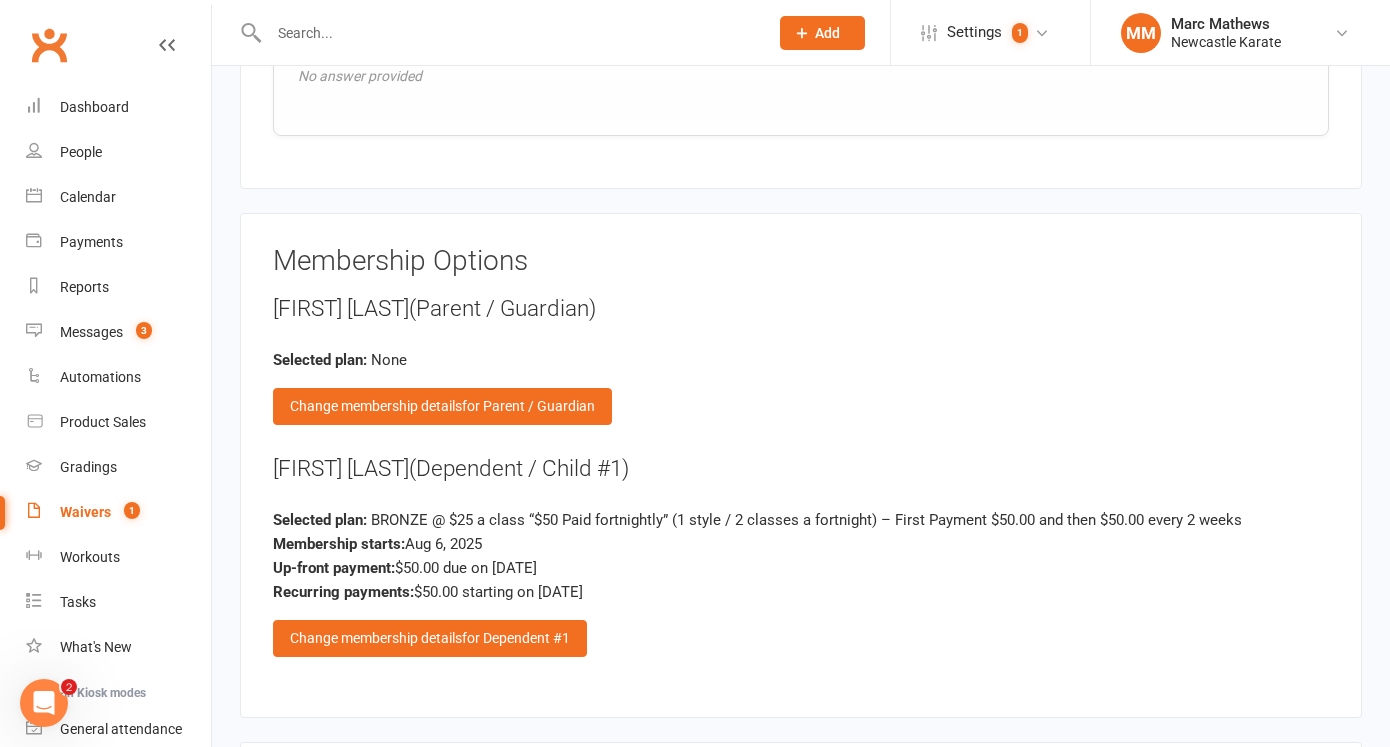 scroll, scrollTop: 3183, scrollLeft: 0, axis: vertical 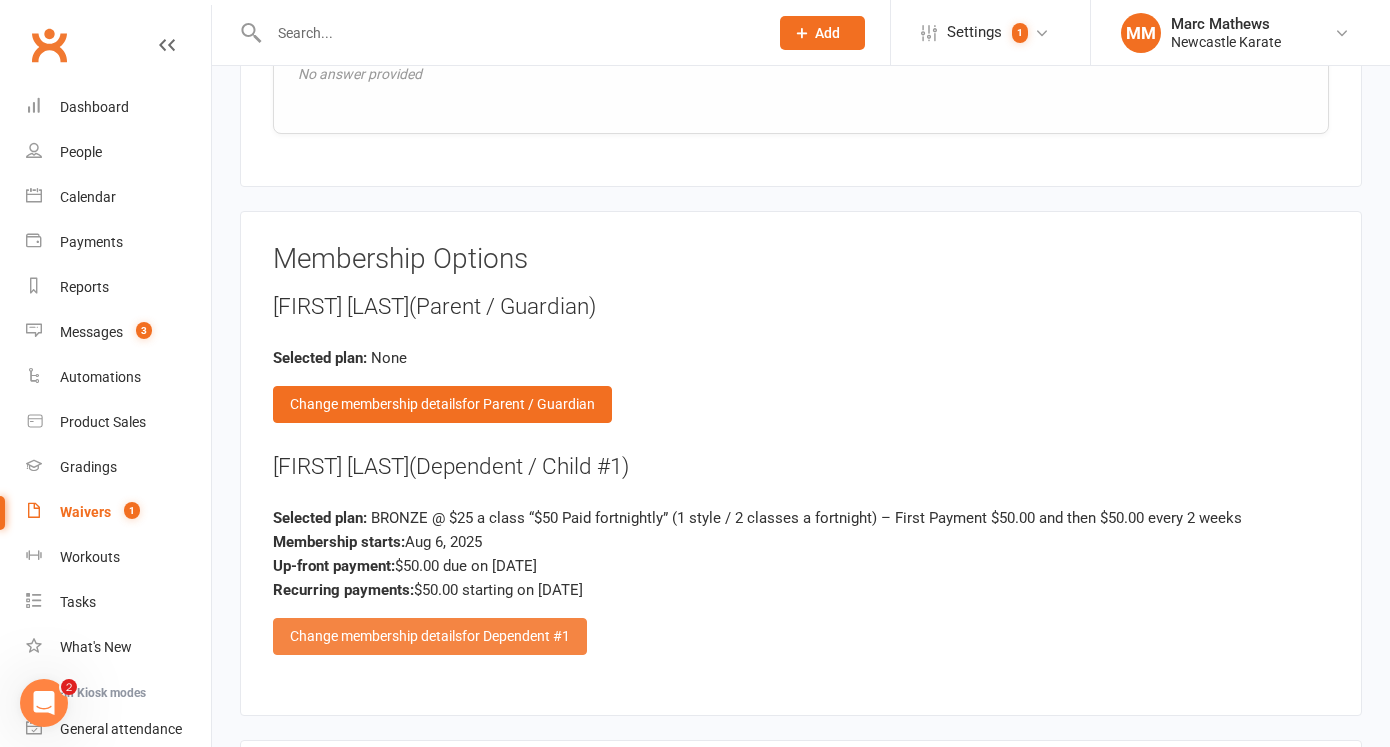 click on "Change membership details  for Dependent #1" at bounding box center [430, 636] 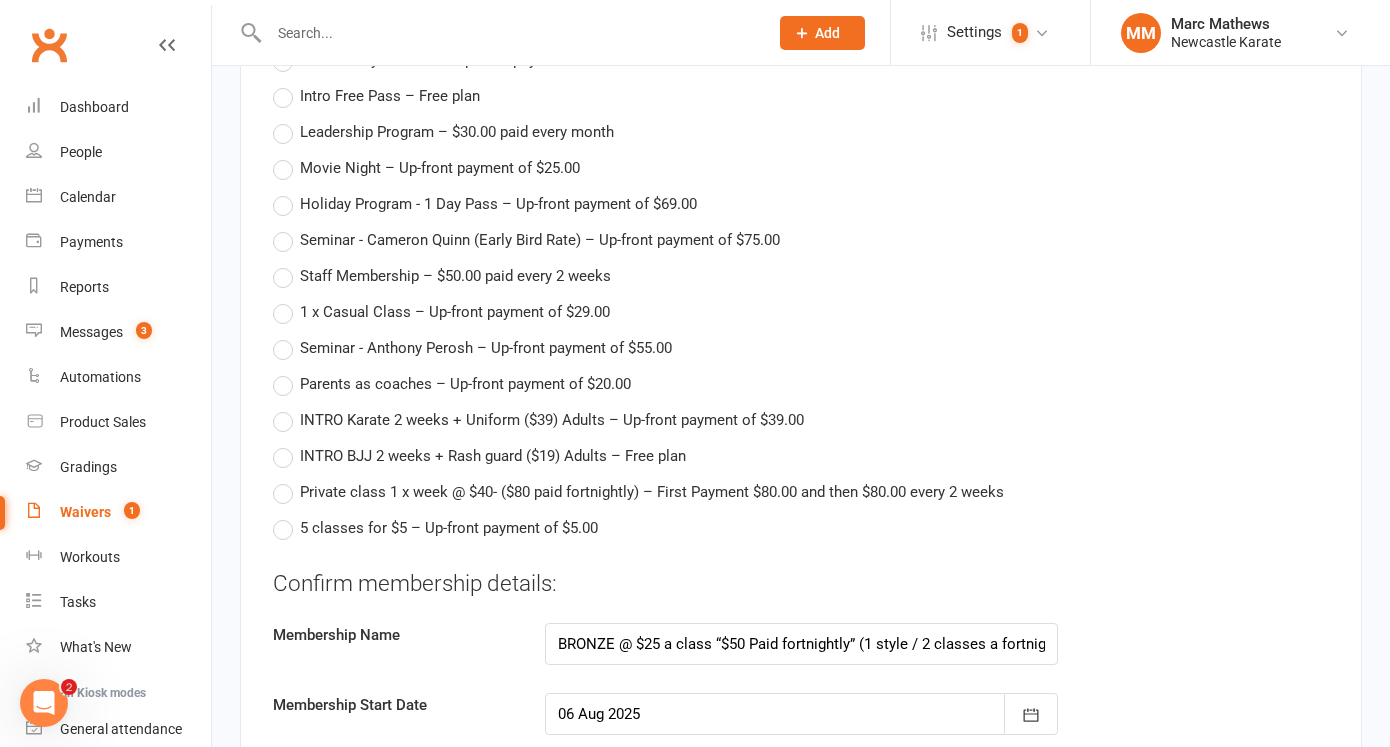 scroll, scrollTop: 3801, scrollLeft: 0, axis: vertical 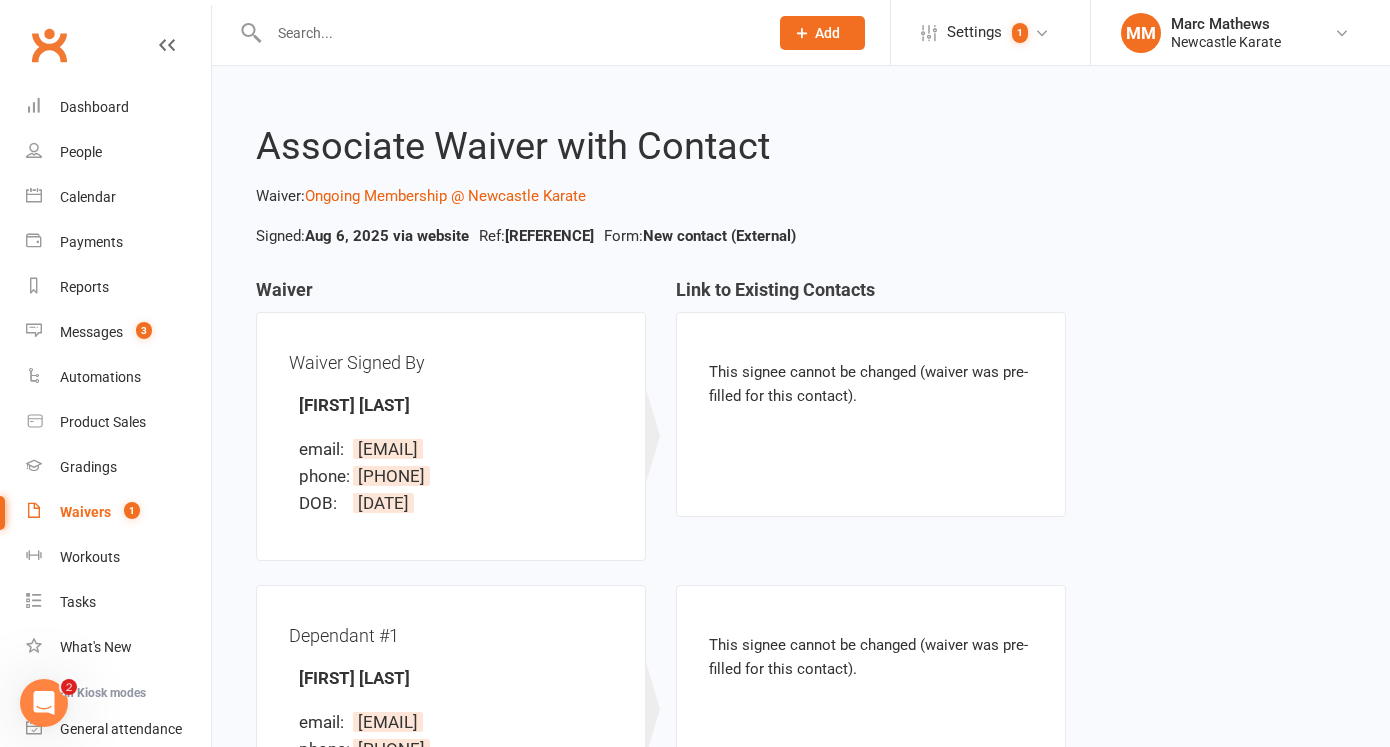click on "Waivers" at bounding box center [85, 512] 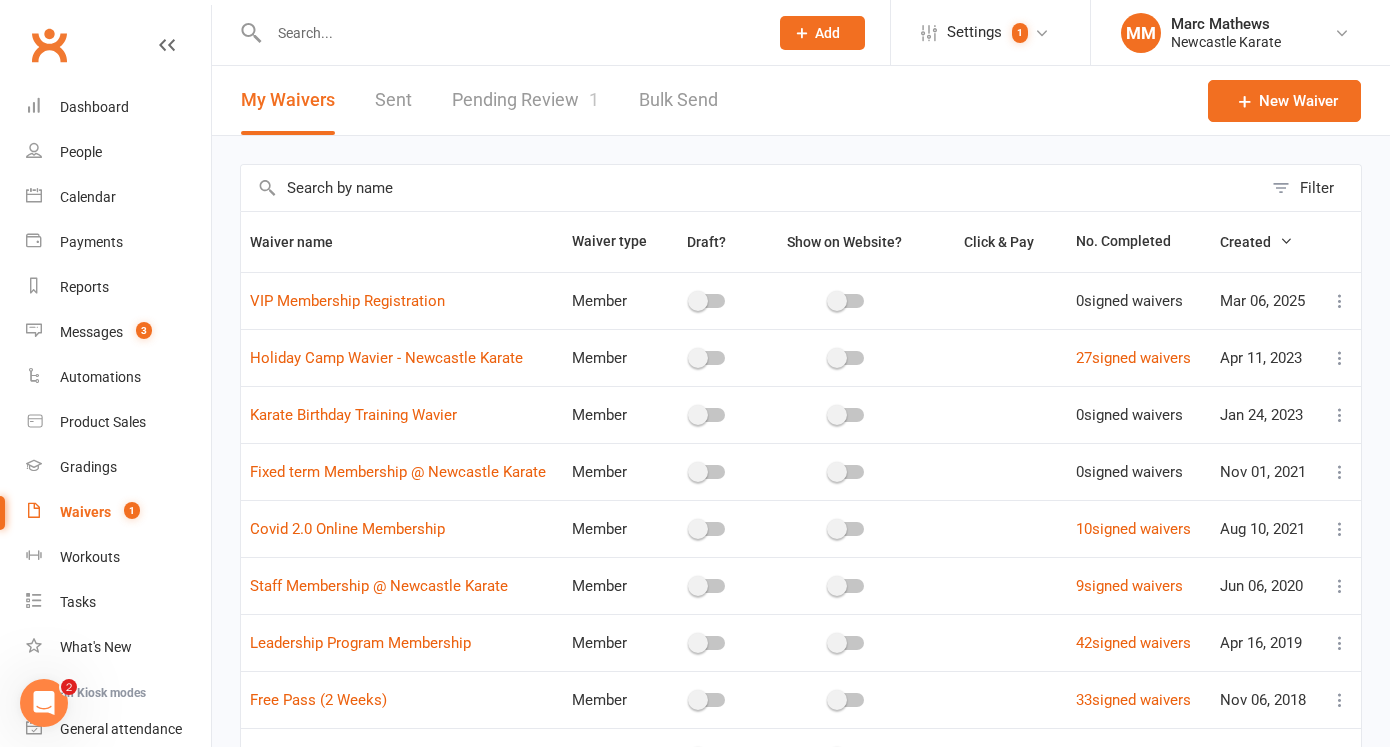 click on "Pending Review 1" at bounding box center [525, 100] 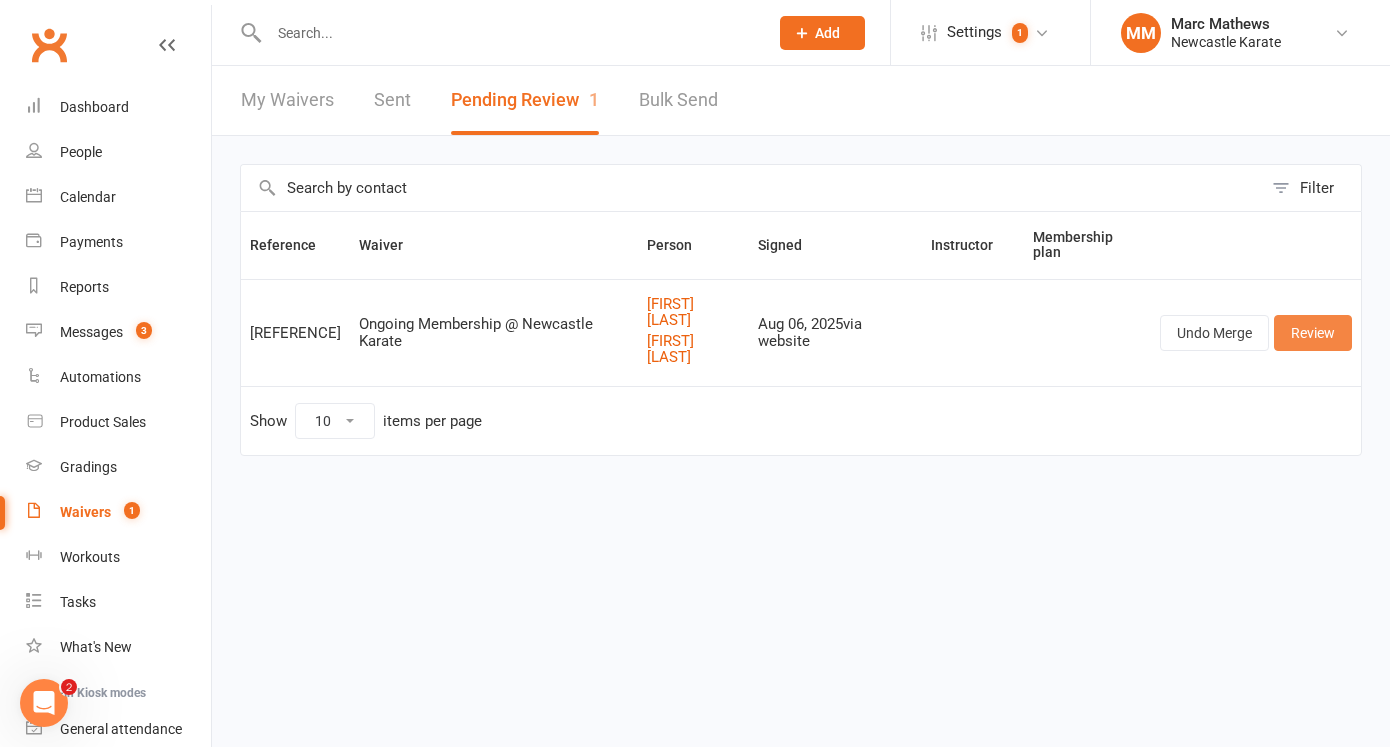 click on "Review" at bounding box center [1313, 333] 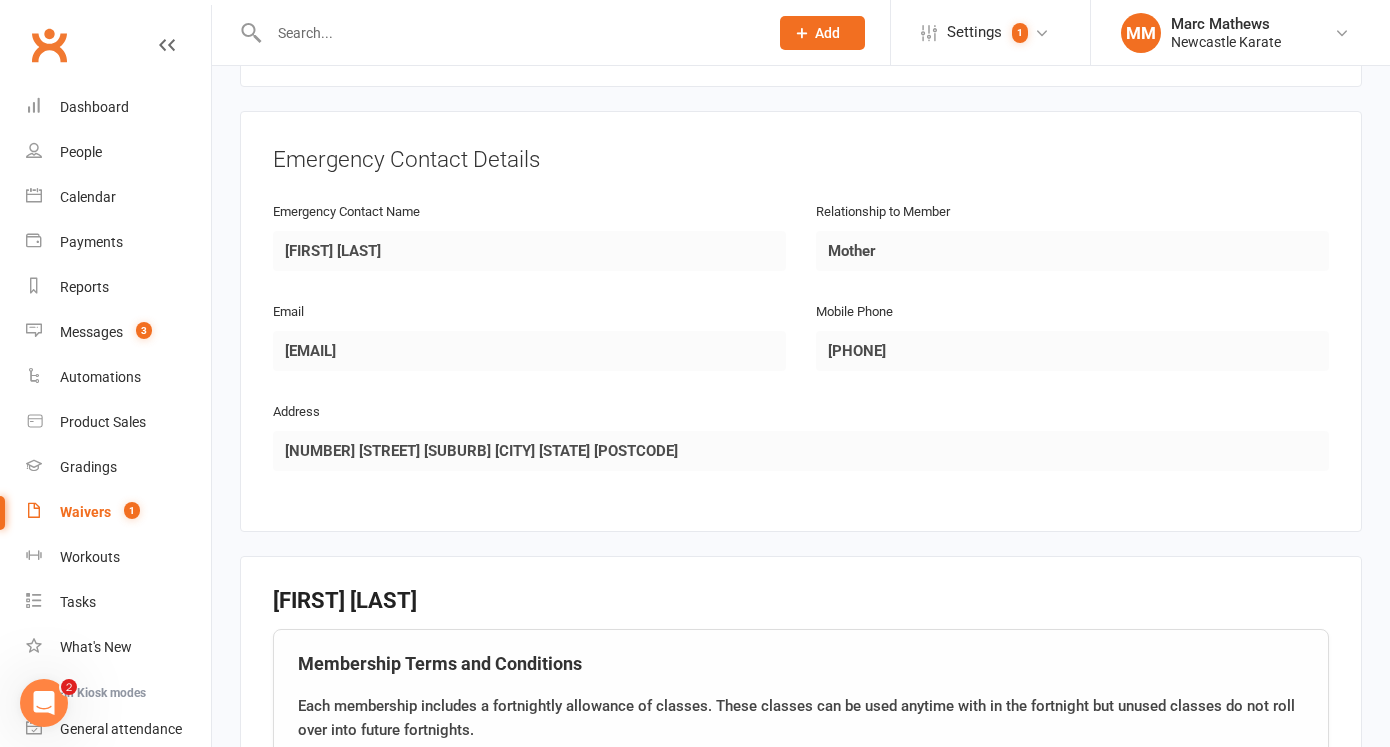 scroll, scrollTop: 1594, scrollLeft: 0, axis: vertical 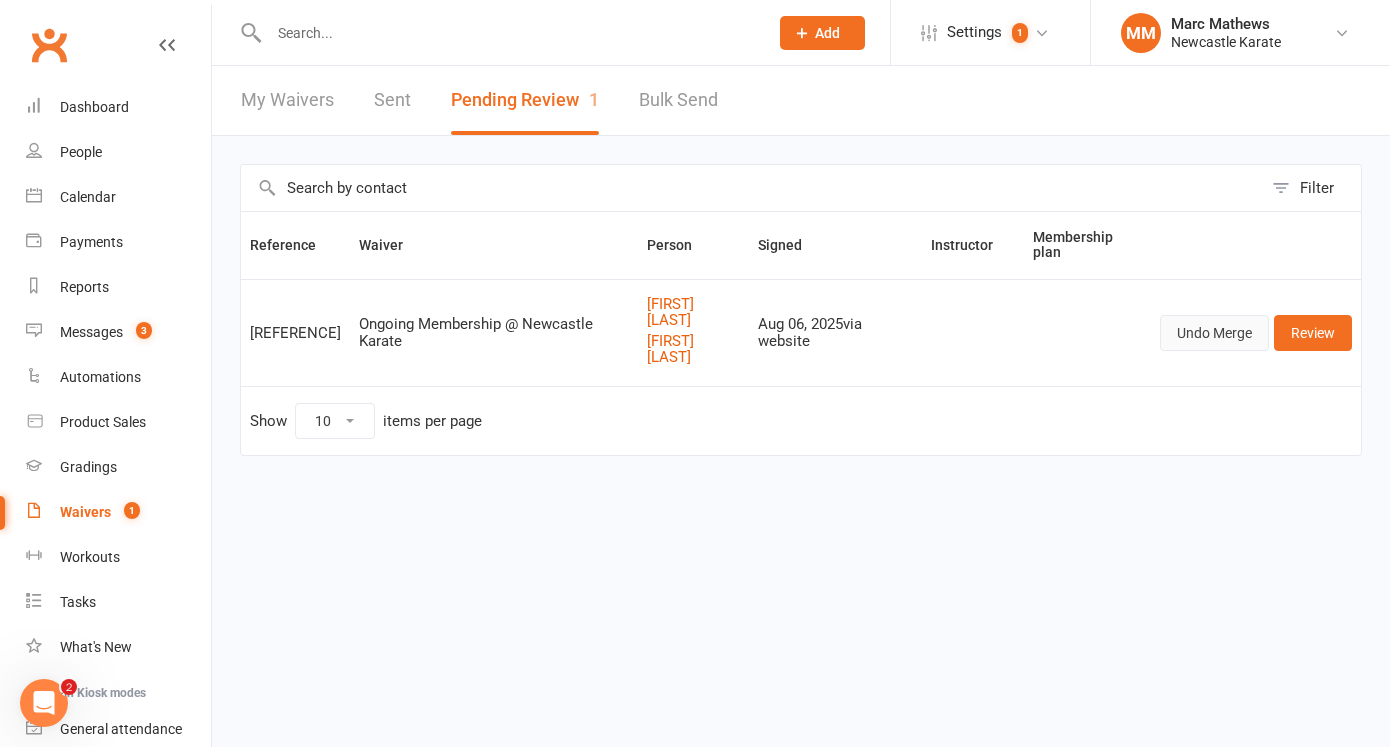 click on "Undo Merge" at bounding box center (1214, 333) 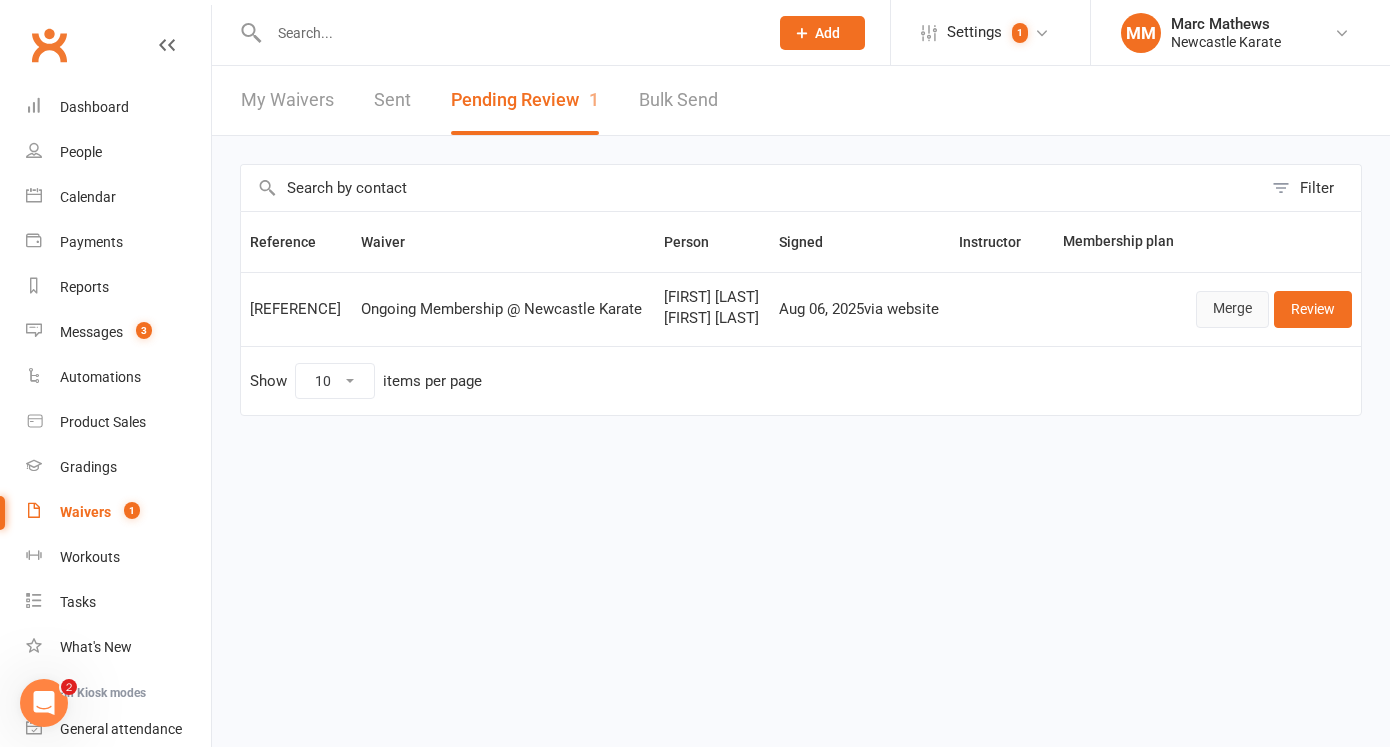 click on "Merge" at bounding box center [1232, 309] 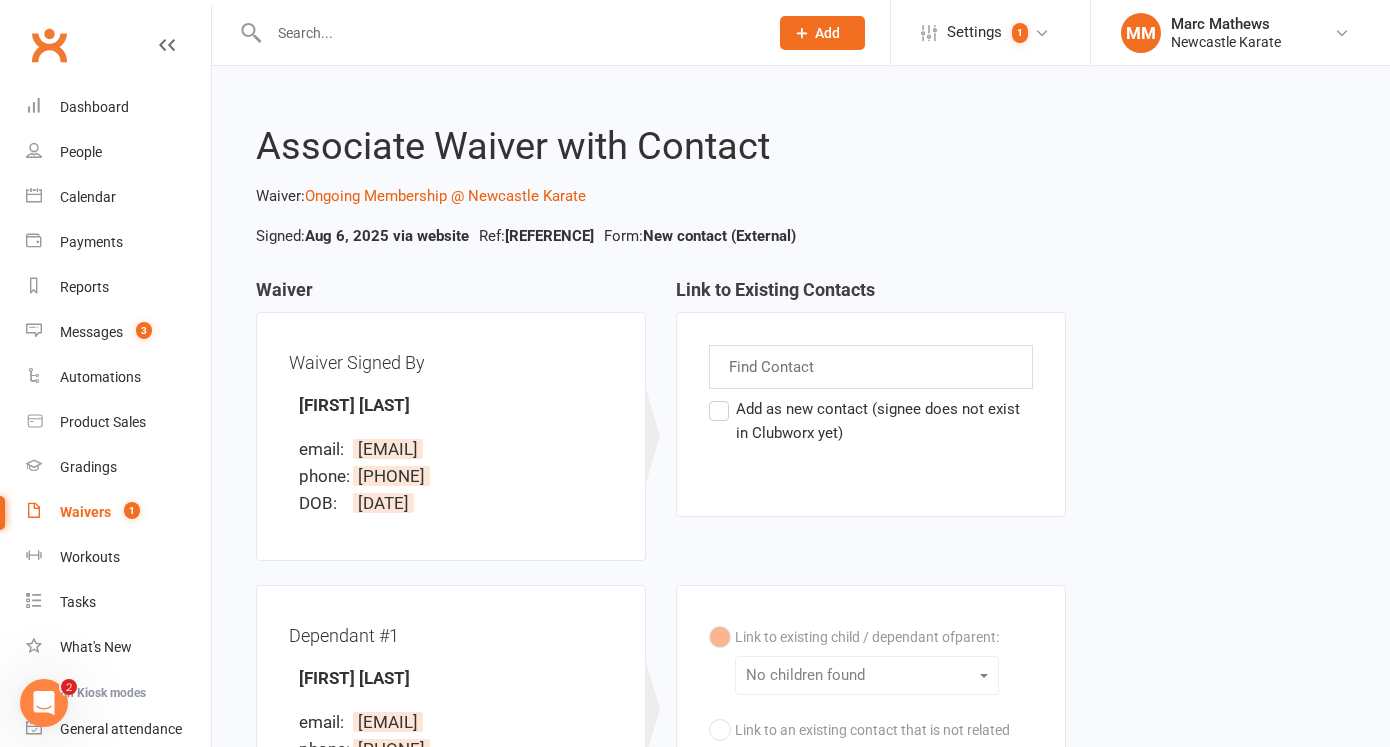 click on "Find Contact" at bounding box center (871, 367) 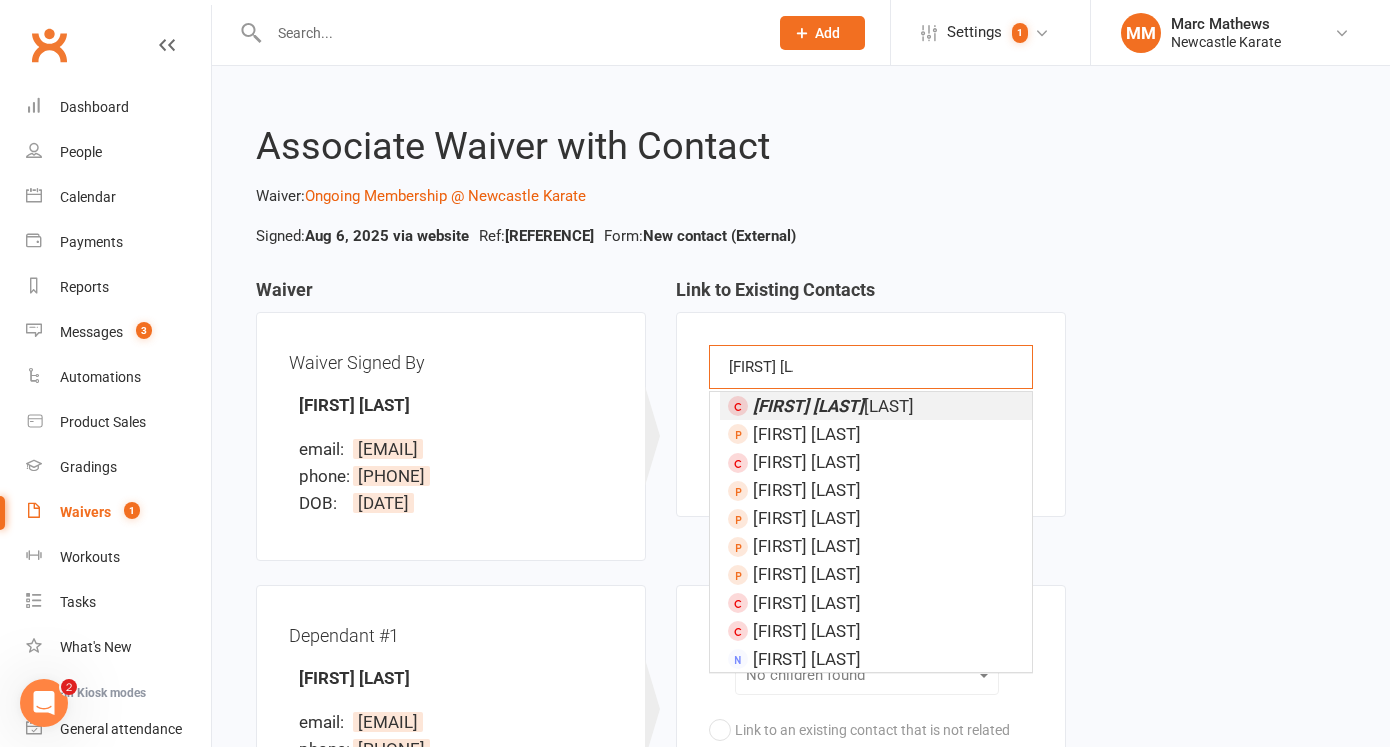 type on "[FIRST] [LAST]" 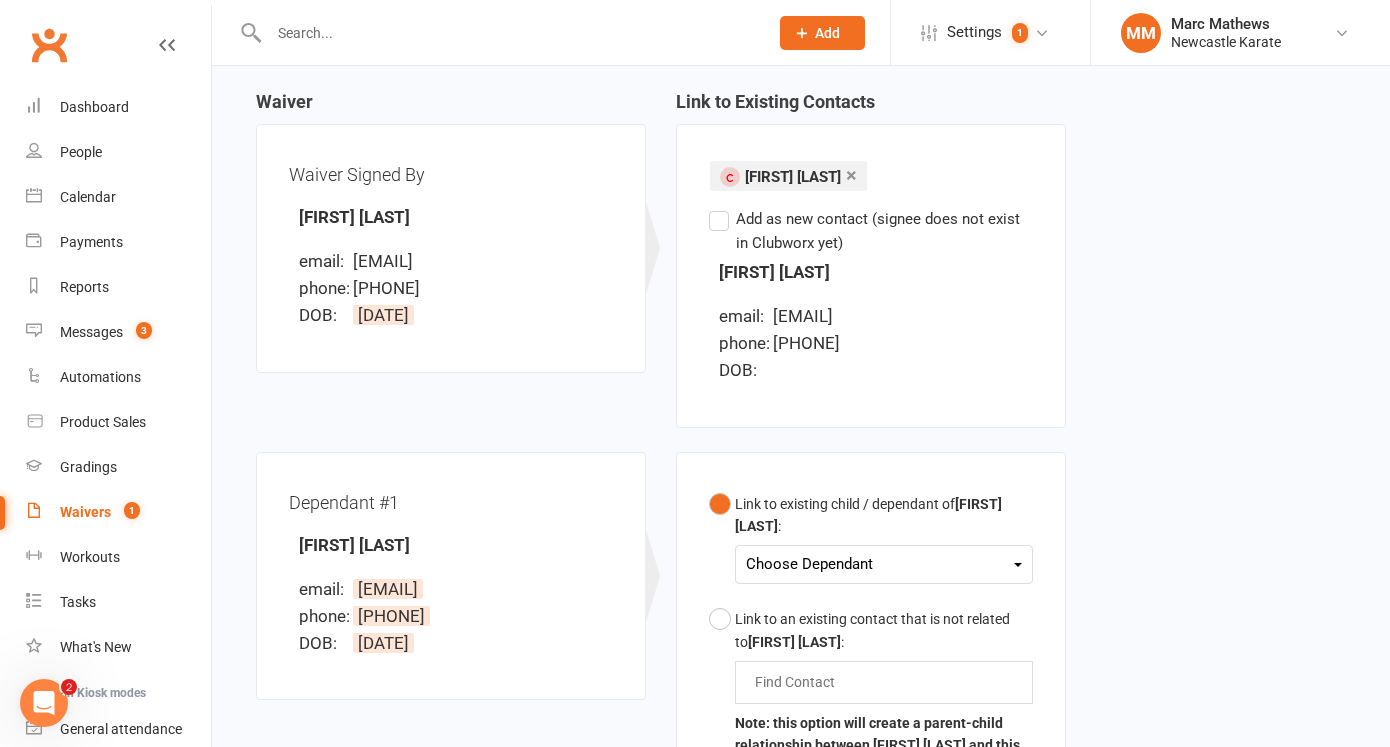 scroll, scrollTop: 195, scrollLeft: 0, axis: vertical 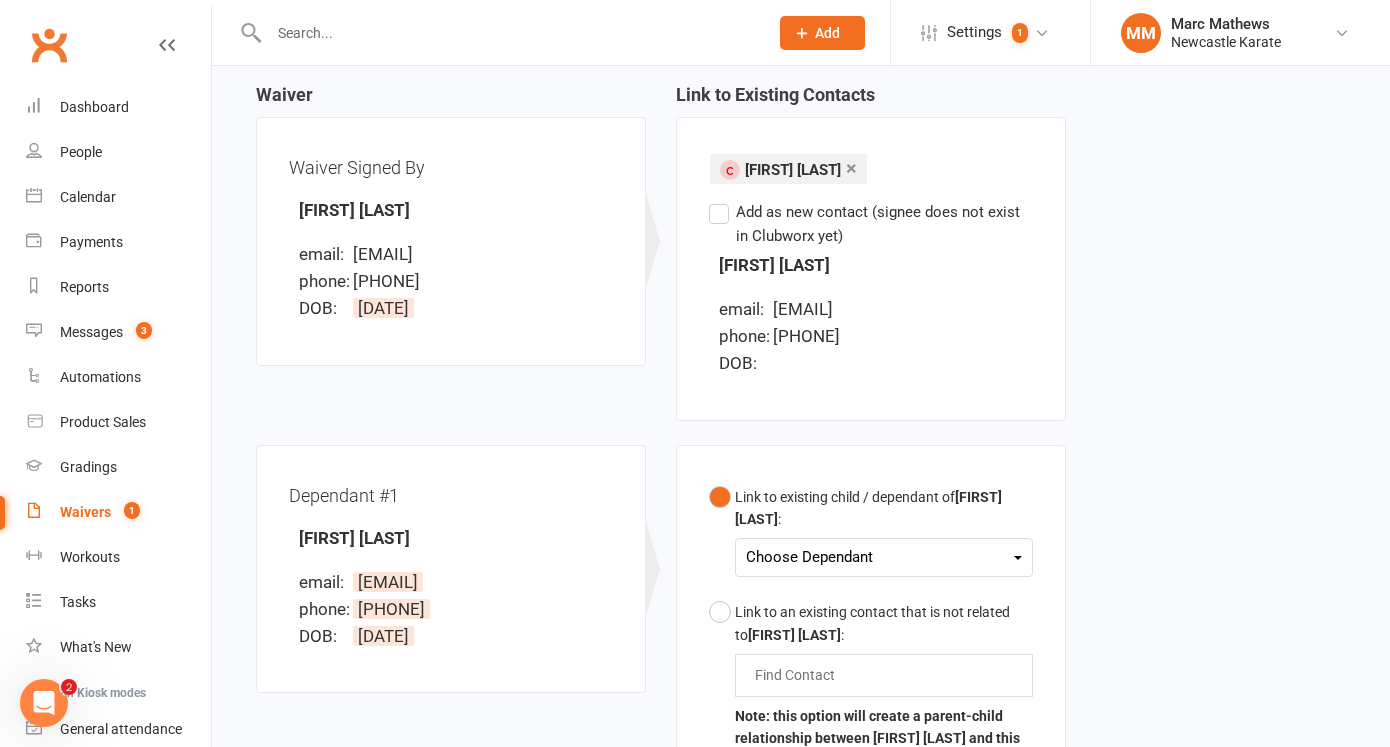 click on "Choose Dependant" at bounding box center [884, 557] 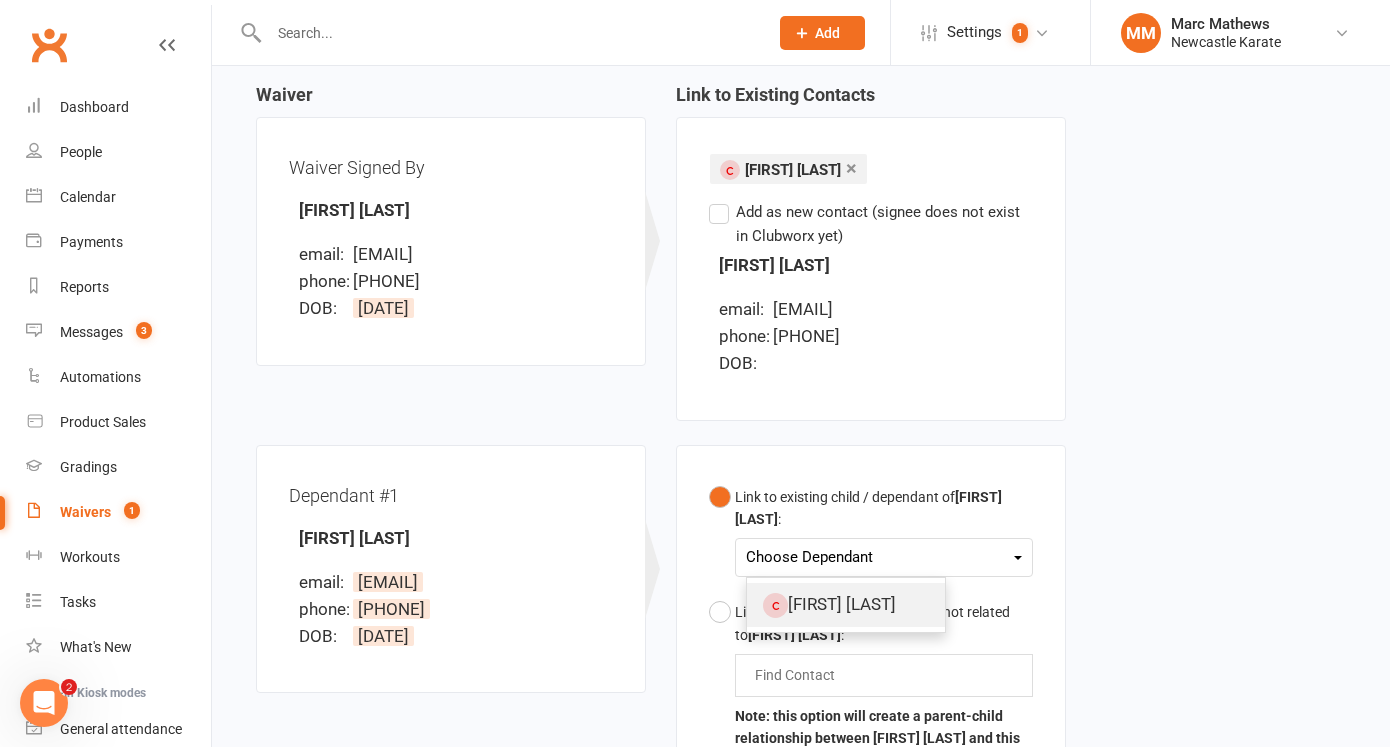 click on "[FIRST] [LAST]" at bounding box center [846, 604] 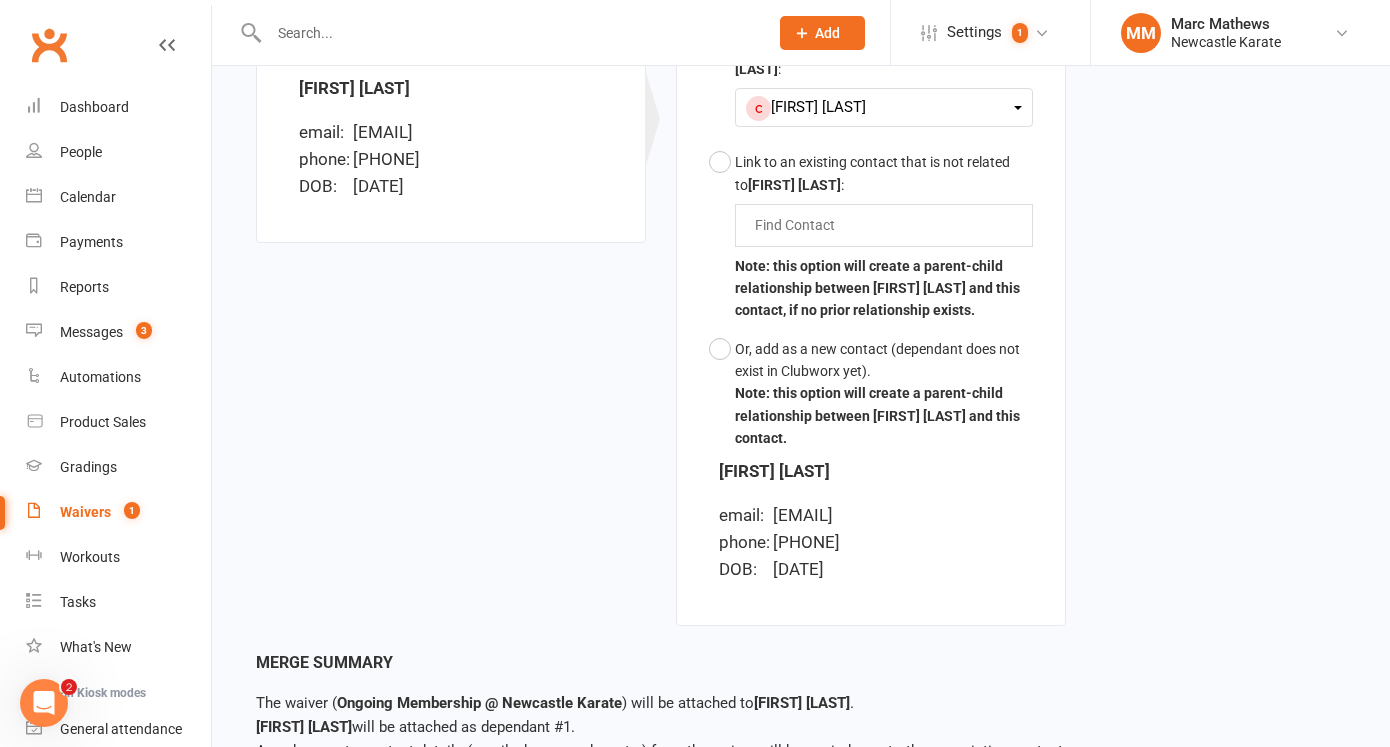 scroll, scrollTop: 780, scrollLeft: 0, axis: vertical 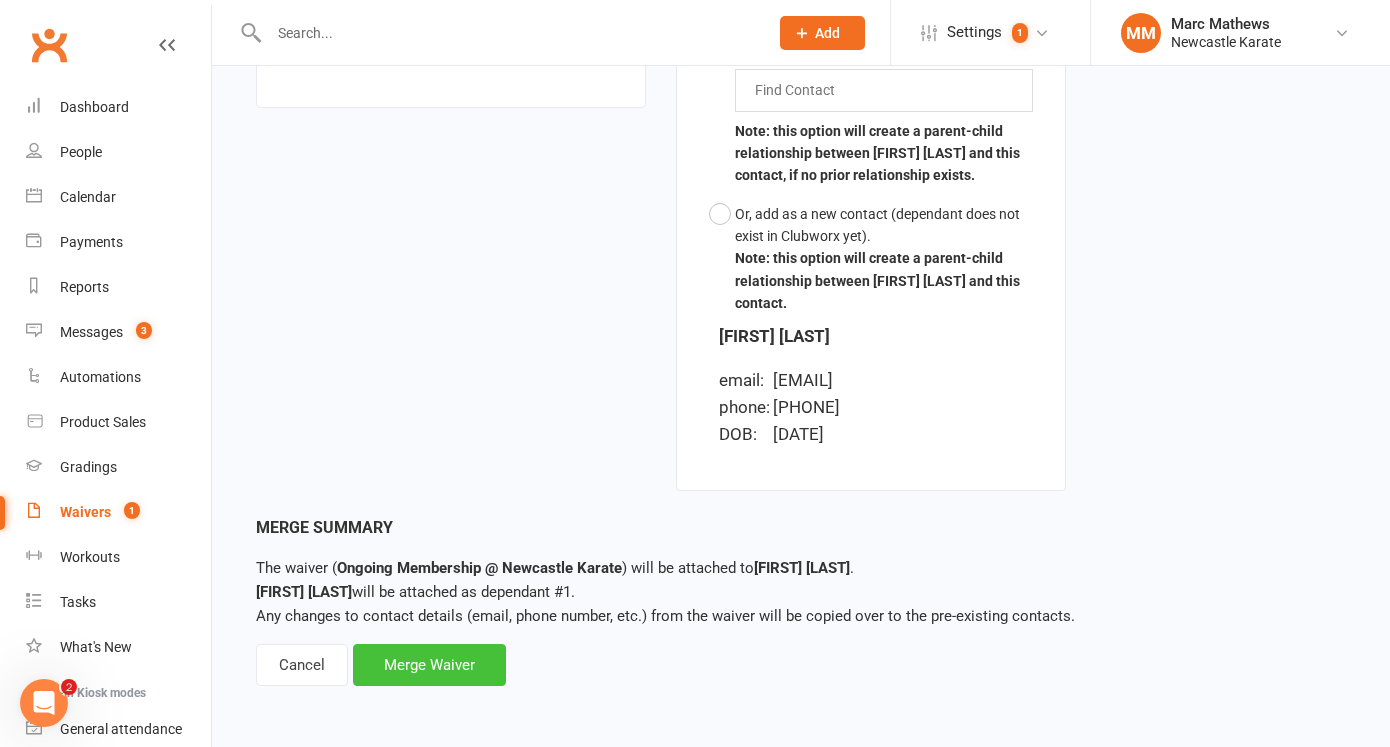 click on "Merge Waiver" at bounding box center (429, 665) 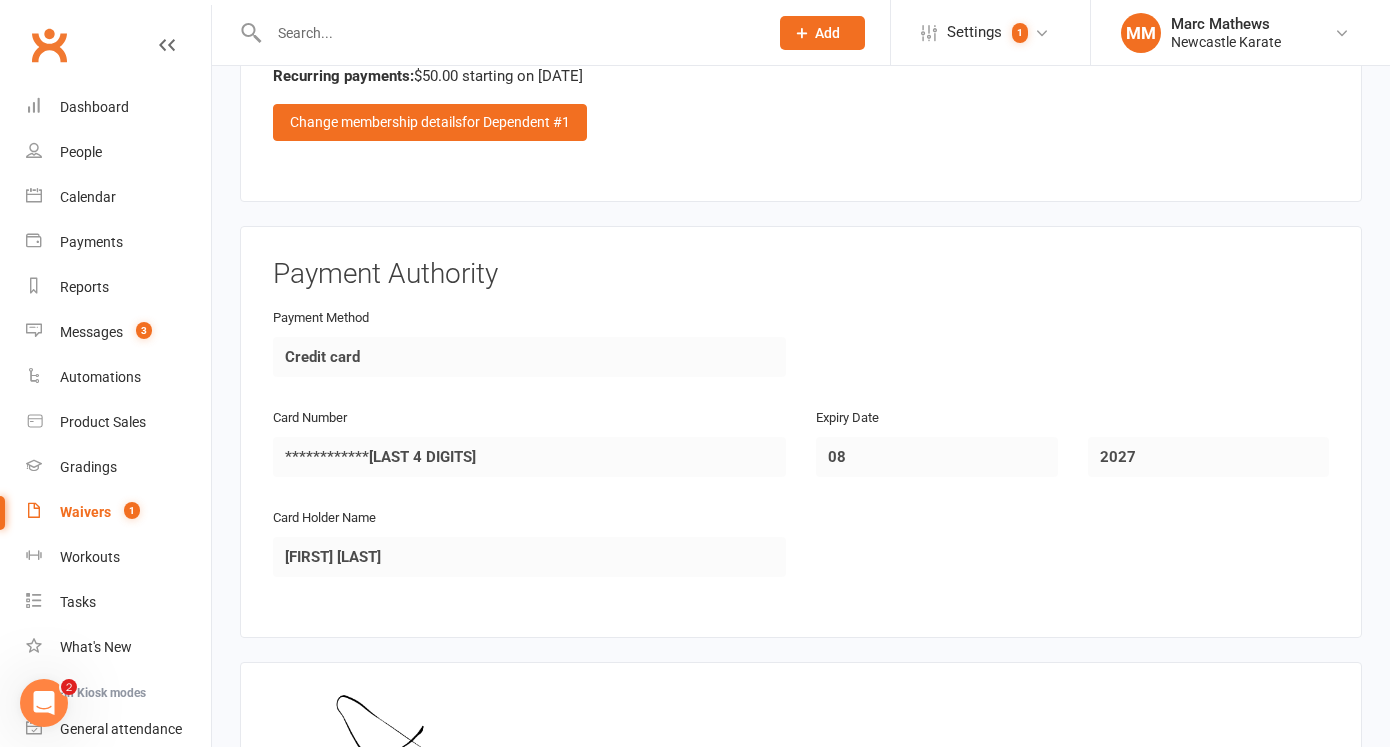 scroll, scrollTop: 3977, scrollLeft: 0, axis: vertical 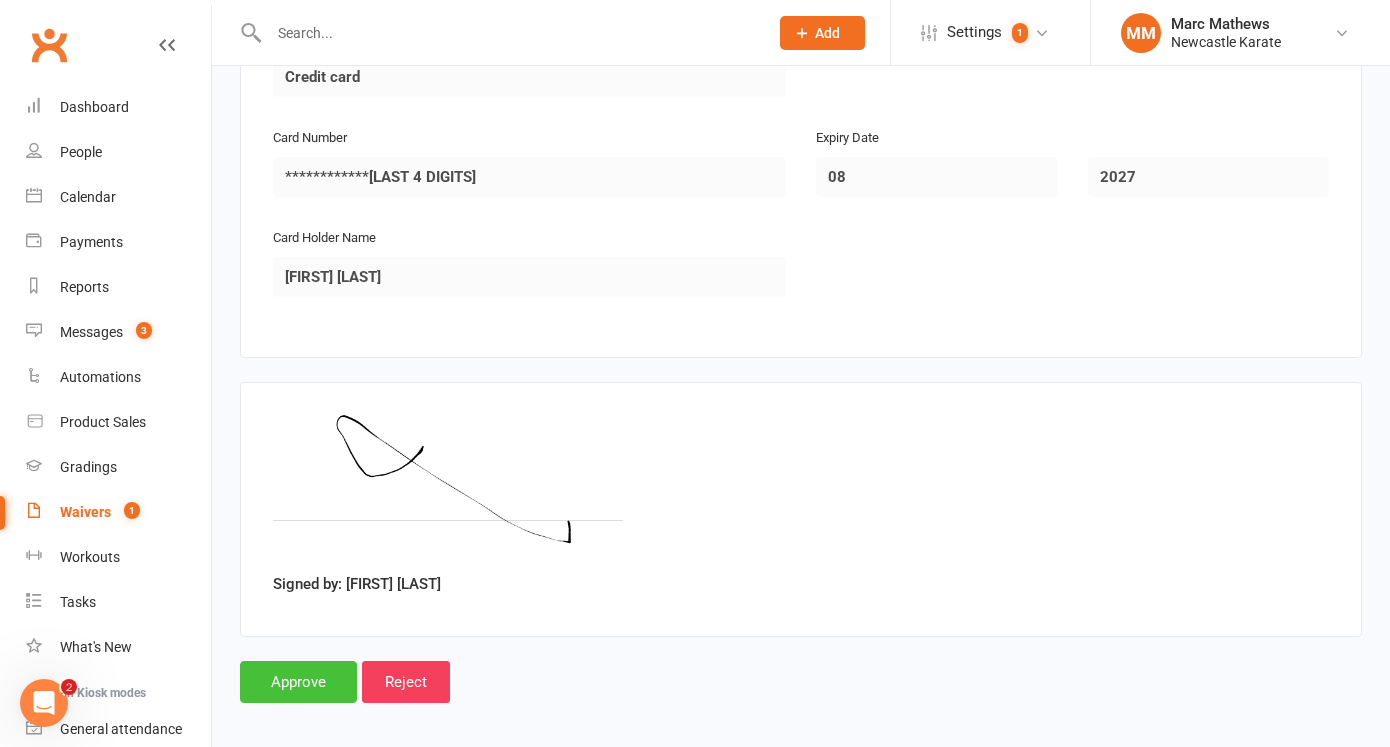 click on "Approve" at bounding box center (298, 682) 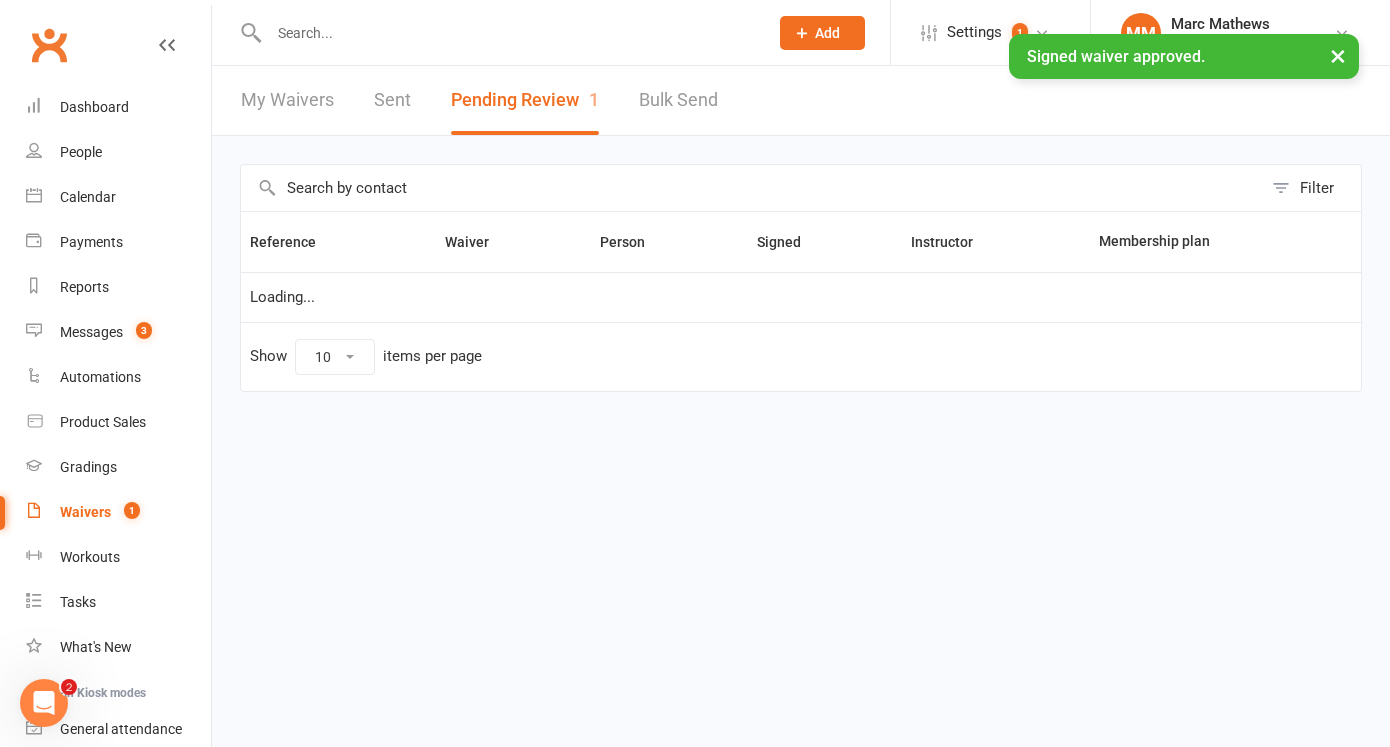 scroll, scrollTop: 0, scrollLeft: 0, axis: both 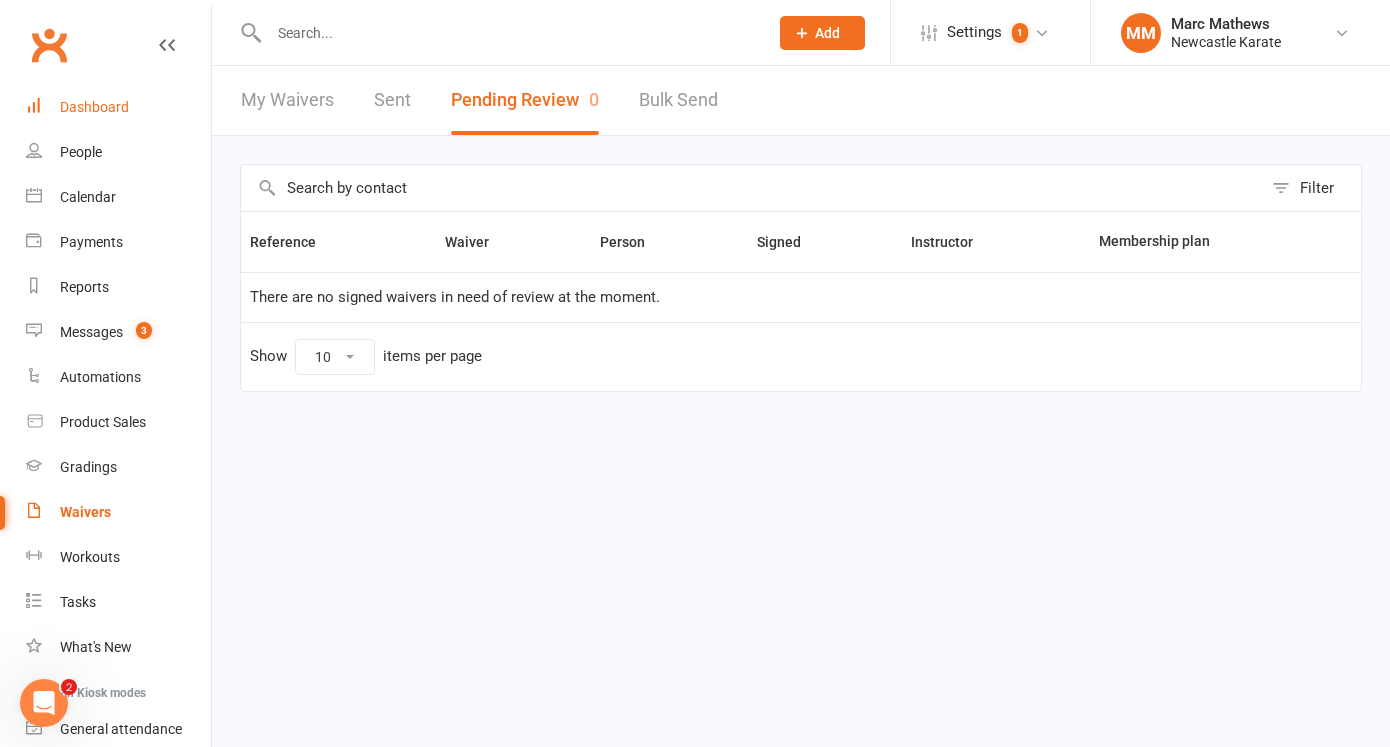 click on "Dashboard" at bounding box center [94, 107] 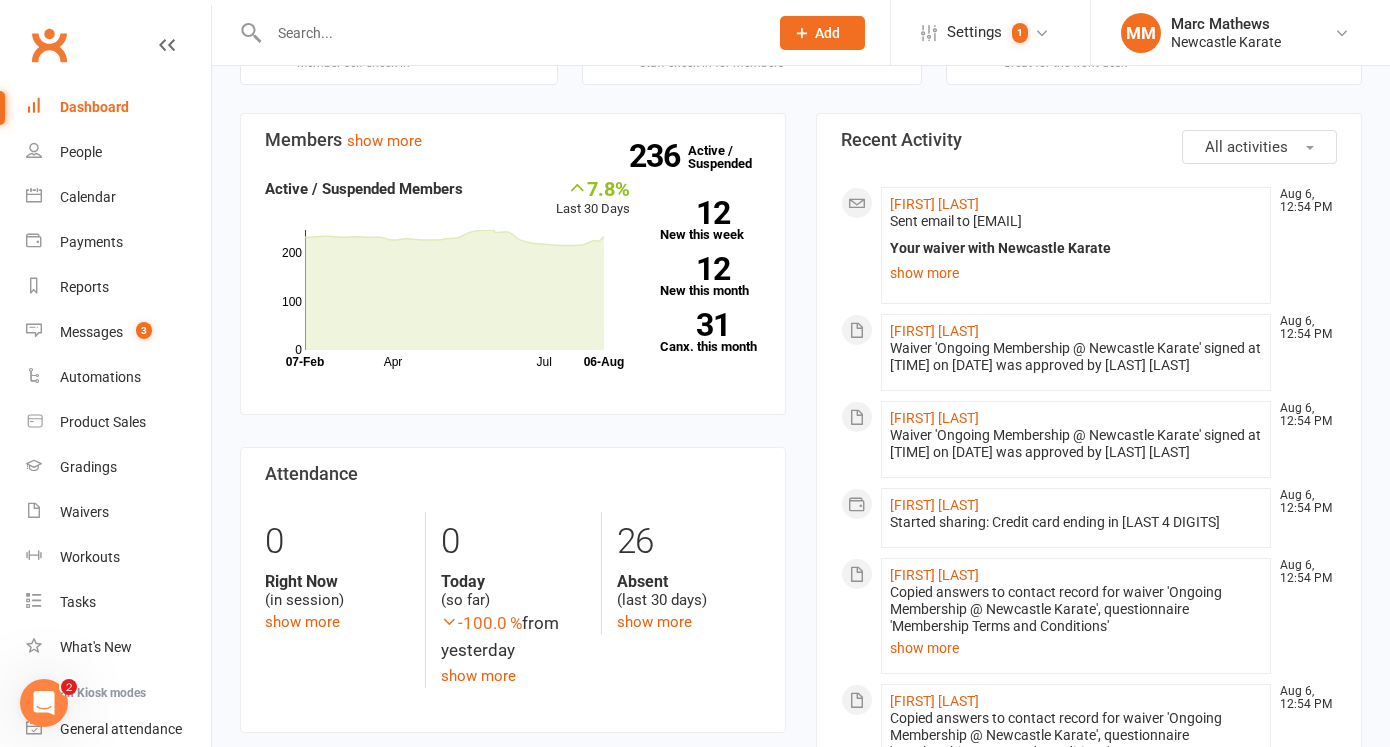 scroll, scrollTop: 663, scrollLeft: 0, axis: vertical 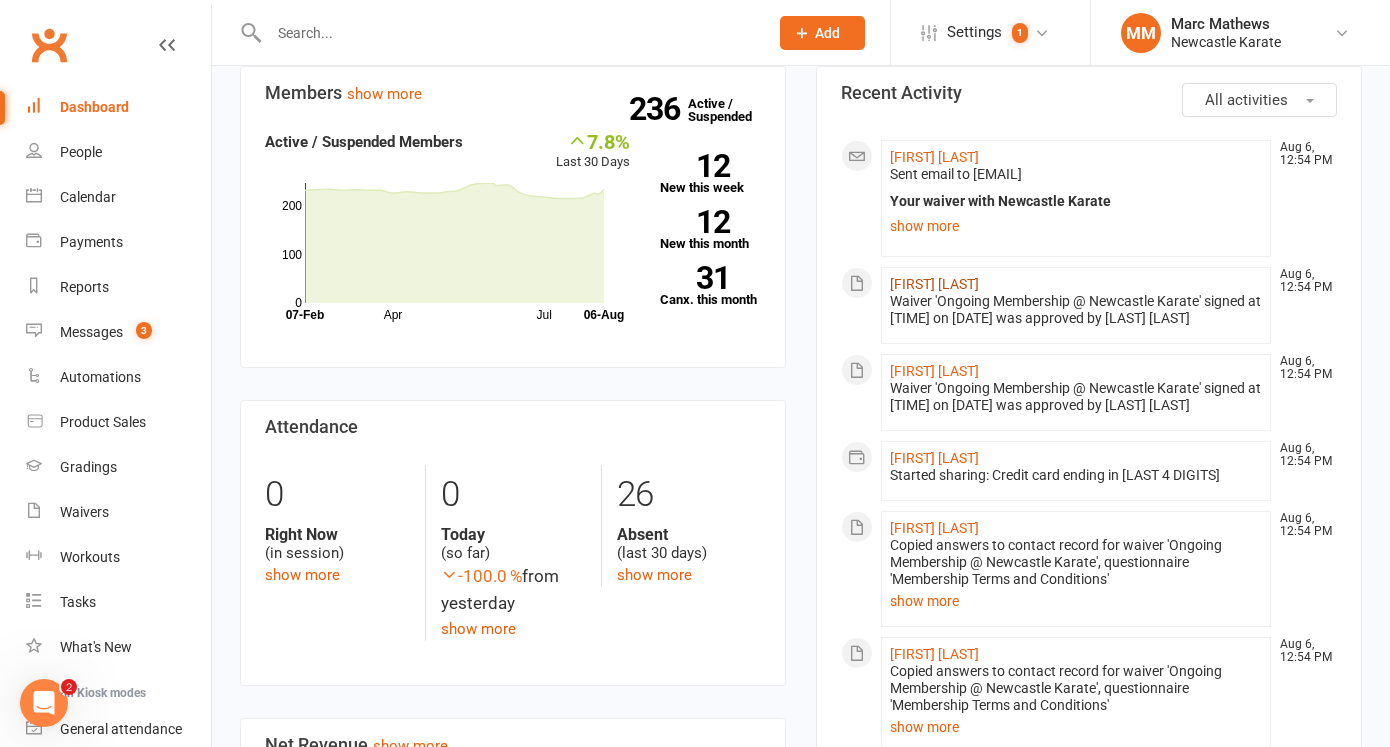 click on "[FIRST] [LAST]" 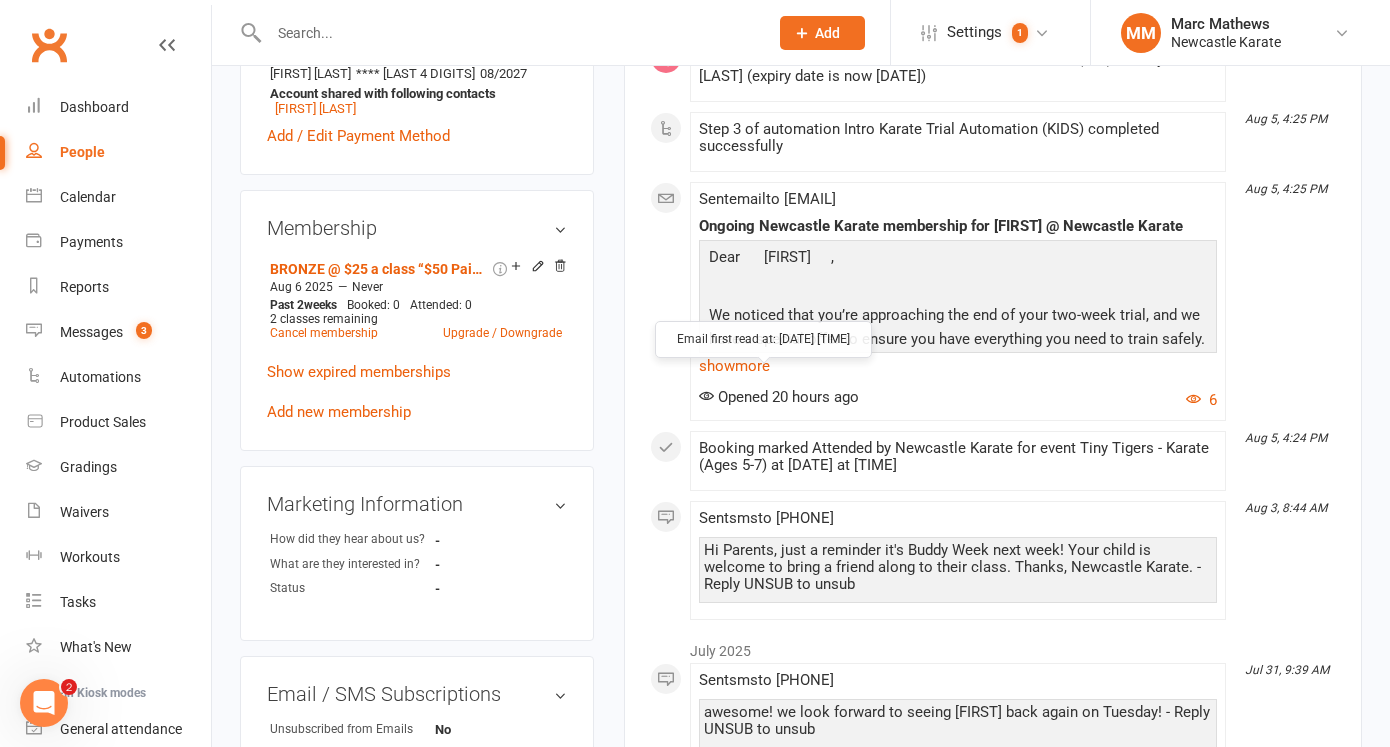 scroll, scrollTop: 765, scrollLeft: 0, axis: vertical 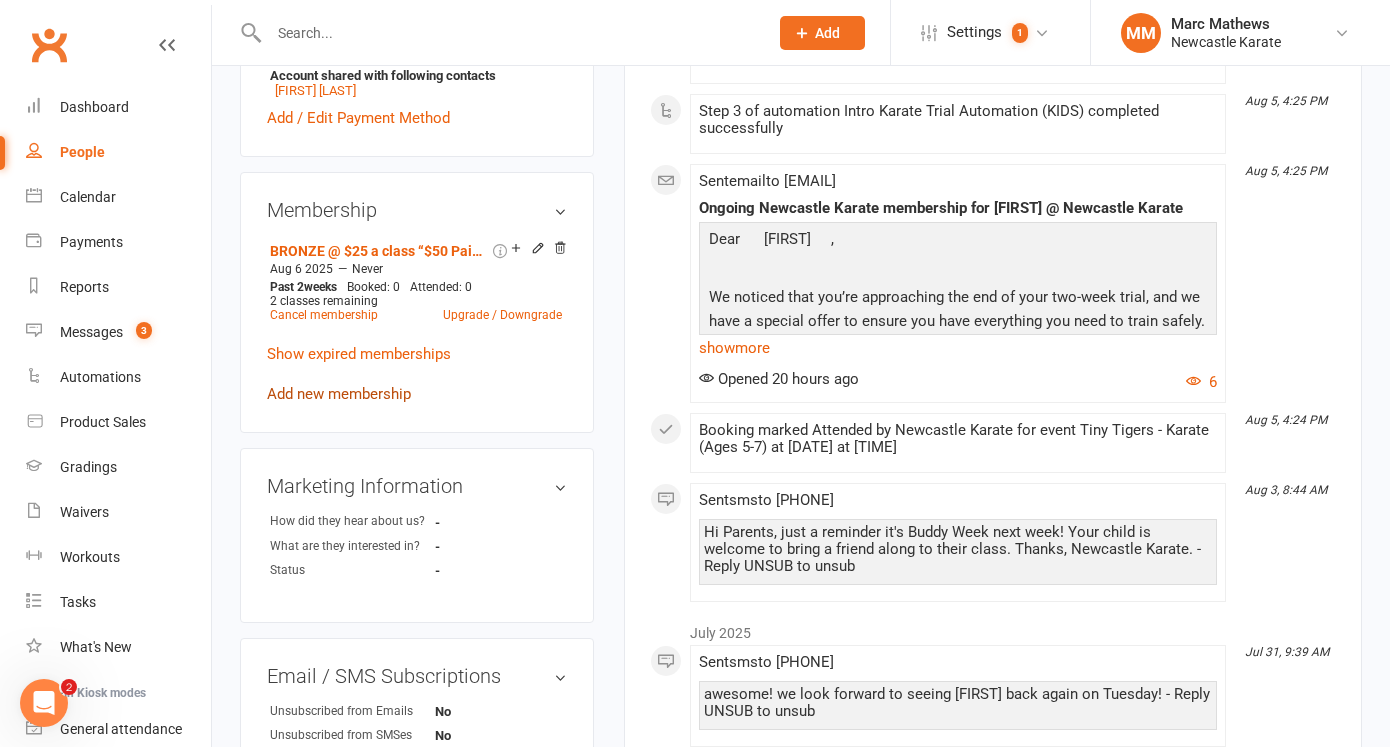 click on "Add new membership" at bounding box center (339, 394) 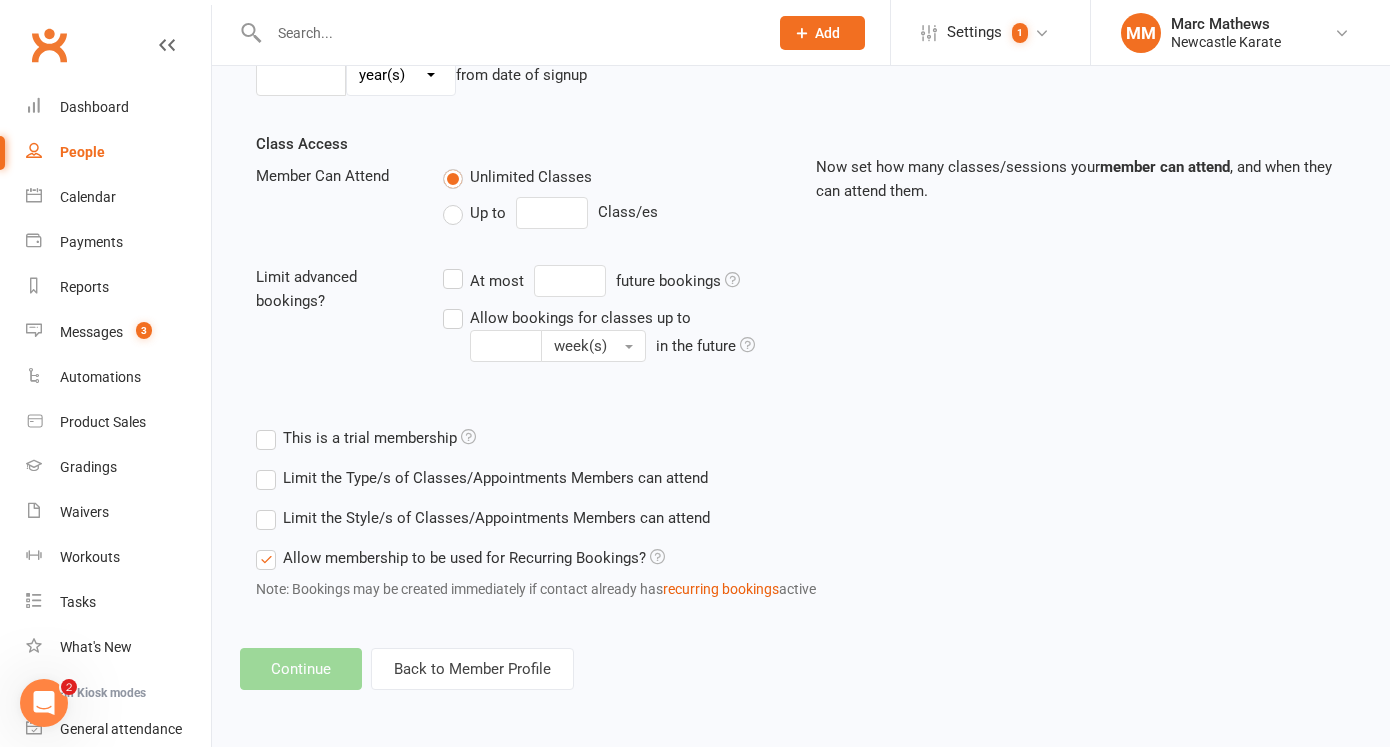 scroll, scrollTop: 0, scrollLeft: 0, axis: both 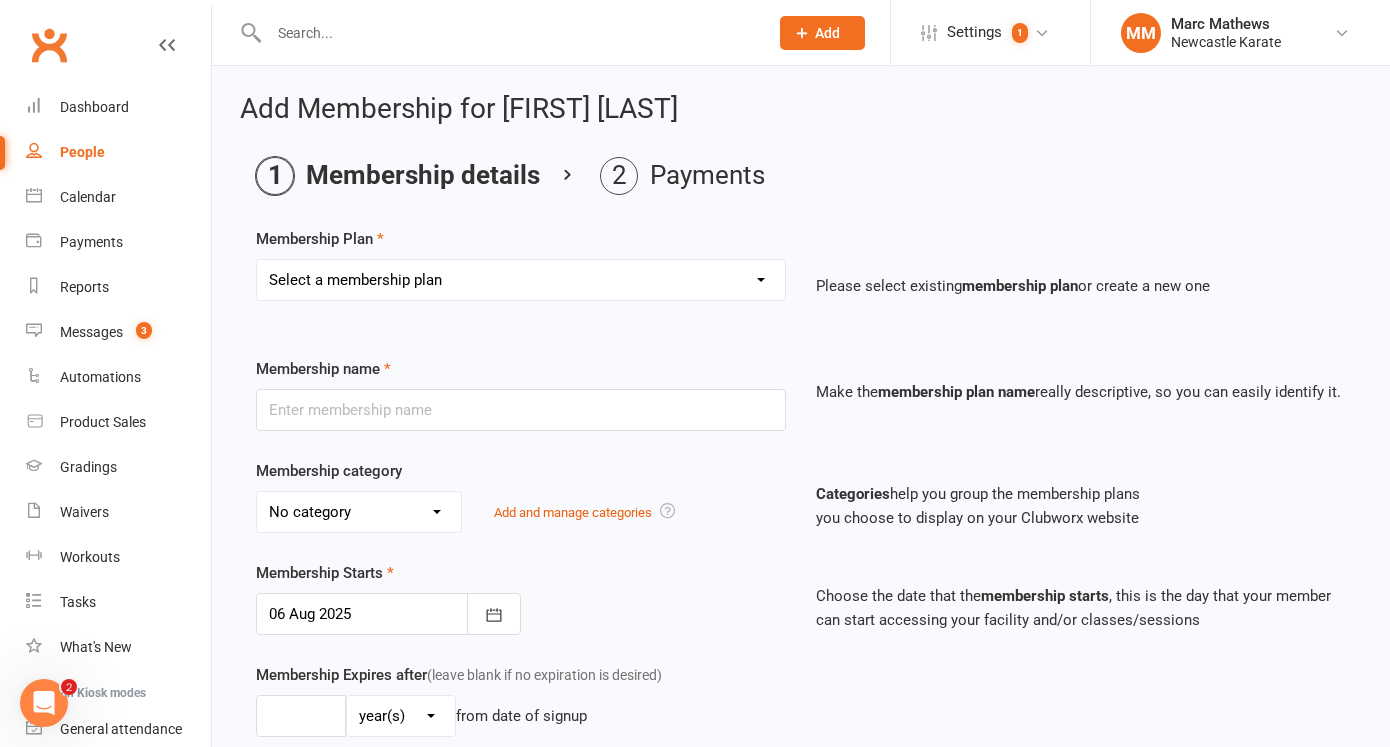 click on "Select a membership plan Create new Membership Plan INTRO Karate 2 weeks + Uniform ($39) Kids INTRO Fitness Kickboxing 2 WEEKS + gloves ($69) BRONZE @ $25 a class “$50 Paid fortnightly” (1 style / 2 classes a fortnight) SILVER @ $17.50 a class “$70 Paid fortnightly” (1 style / 4 classes a fortnight) GOLD @ $15 a class “$90 Paid fortnightly”  (1 style / 6 classes a fortnight) Platinum @ $65 a week ($130 a fortnight = Unlimited styles & classes) Annual rego & insurance Intro 10 days for $10 Intro Free Pass Leadership Program Movie Night Holiday Program - 1 Day Pass Seminar - Cameron Quinn (Early Bird Rate) Staff Membership 1 x Casual Class Seminar - Anthony Perosh Parents as coaches INTRO Karate 2 weeks + Uniform ($39) Adults INTRO BJJ 2 weeks + Rash guard ($19) Adults Private class 1 x week @ $40- ($80 paid fortnightly) 5 classes for $5" at bounding box center [521, 280] 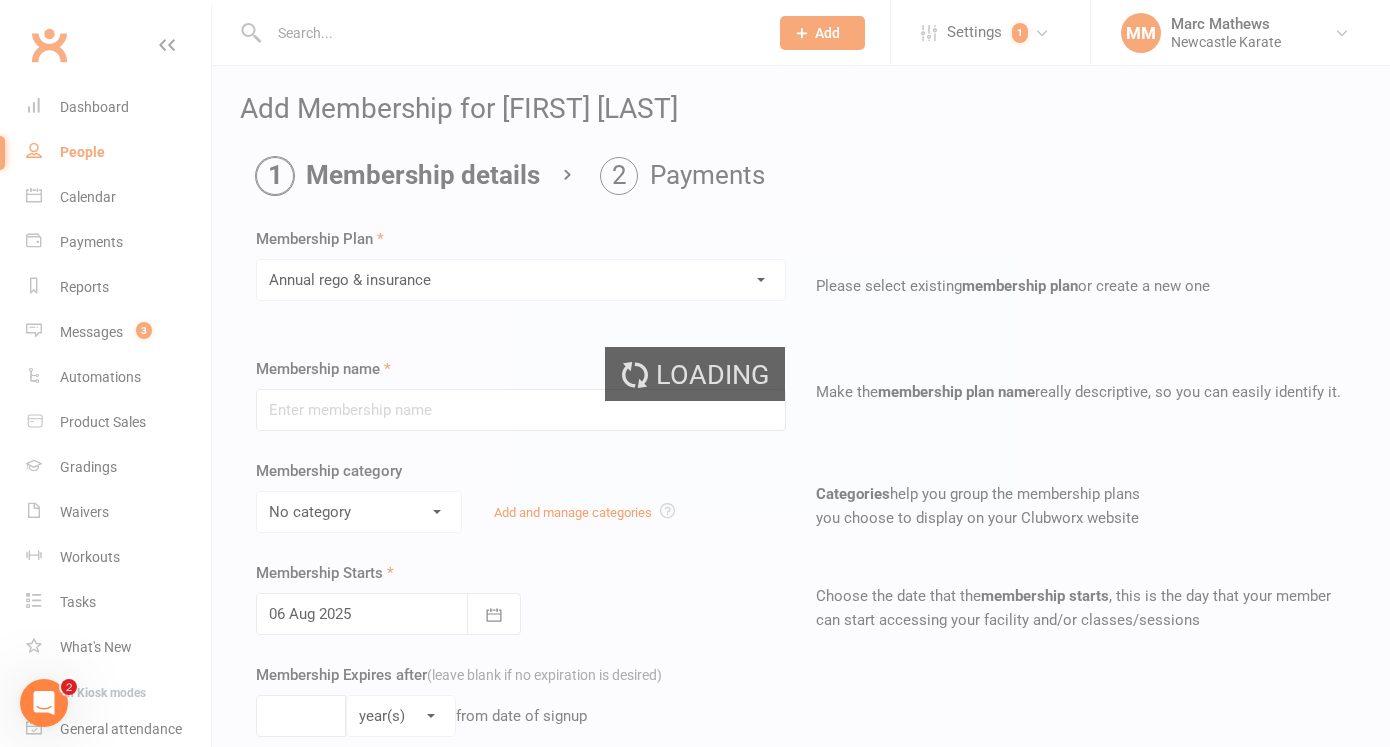 type on "Annual rego & insurance" 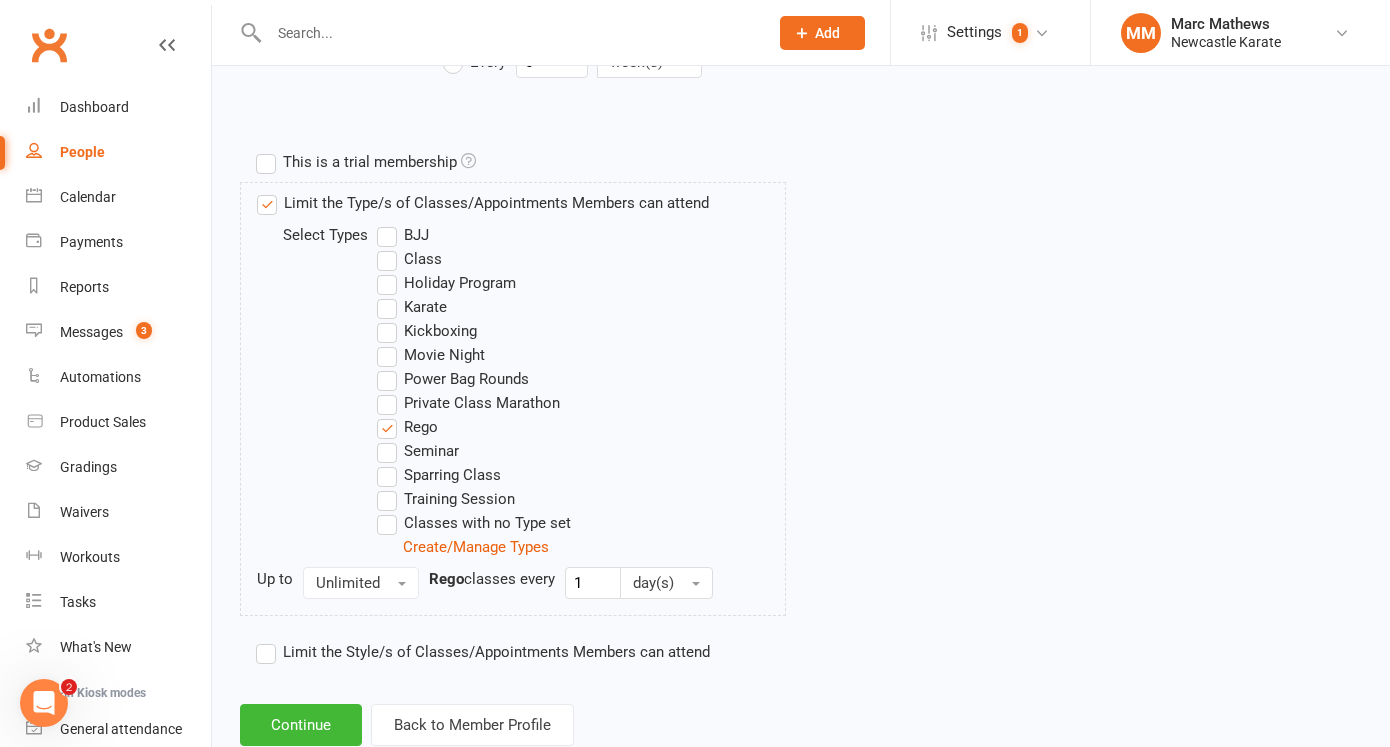 scroll, scrollTop: 948, scrollLeft: 0, axis: vertical 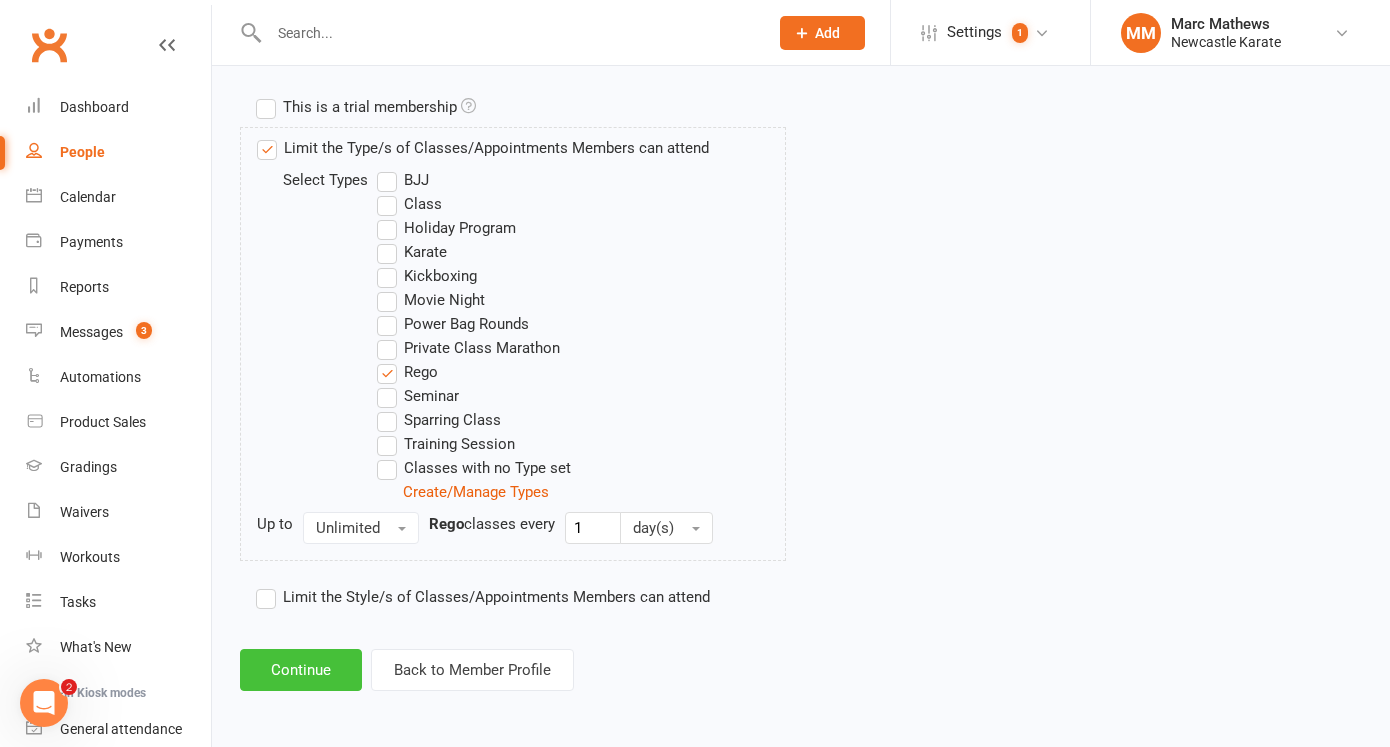click on "Continue" at bounding box center (301, 670) 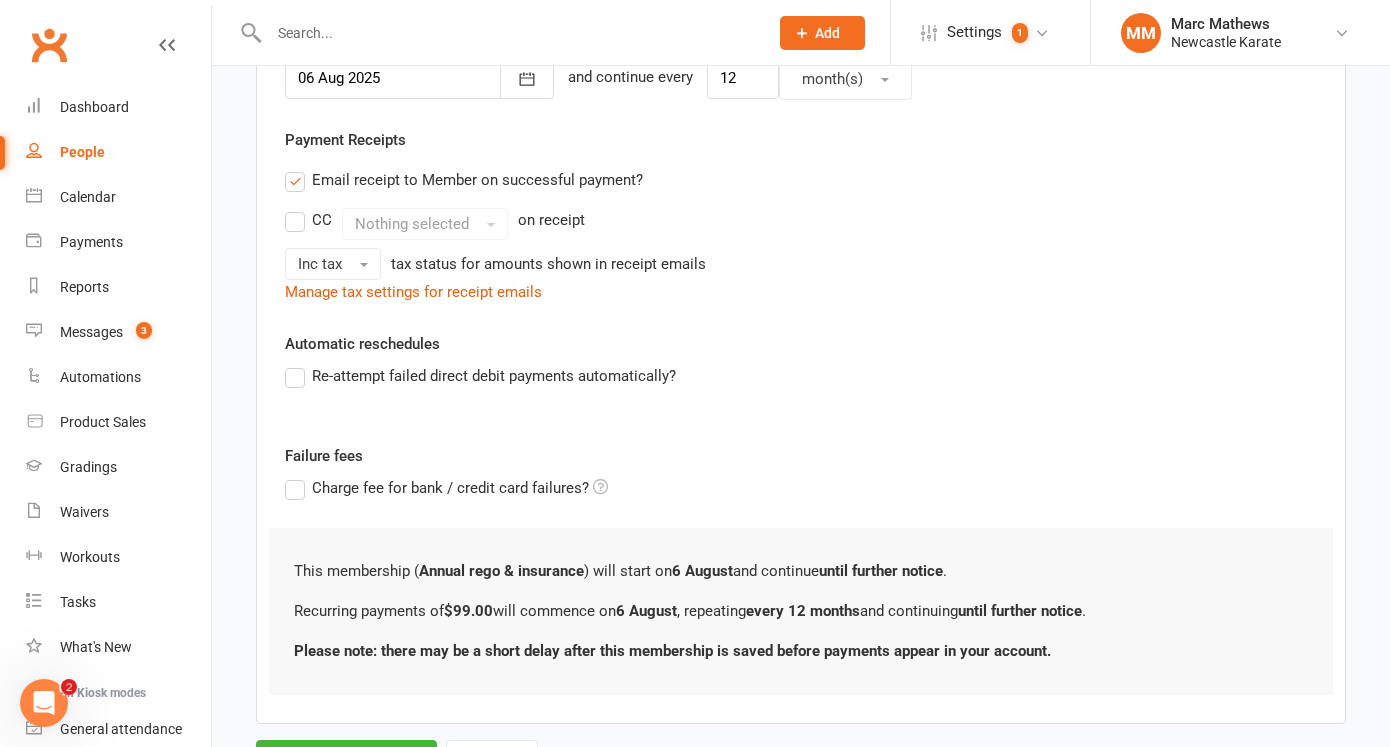 scroll, scrollTop: 626, scrollLeft: 0, axis: vertical 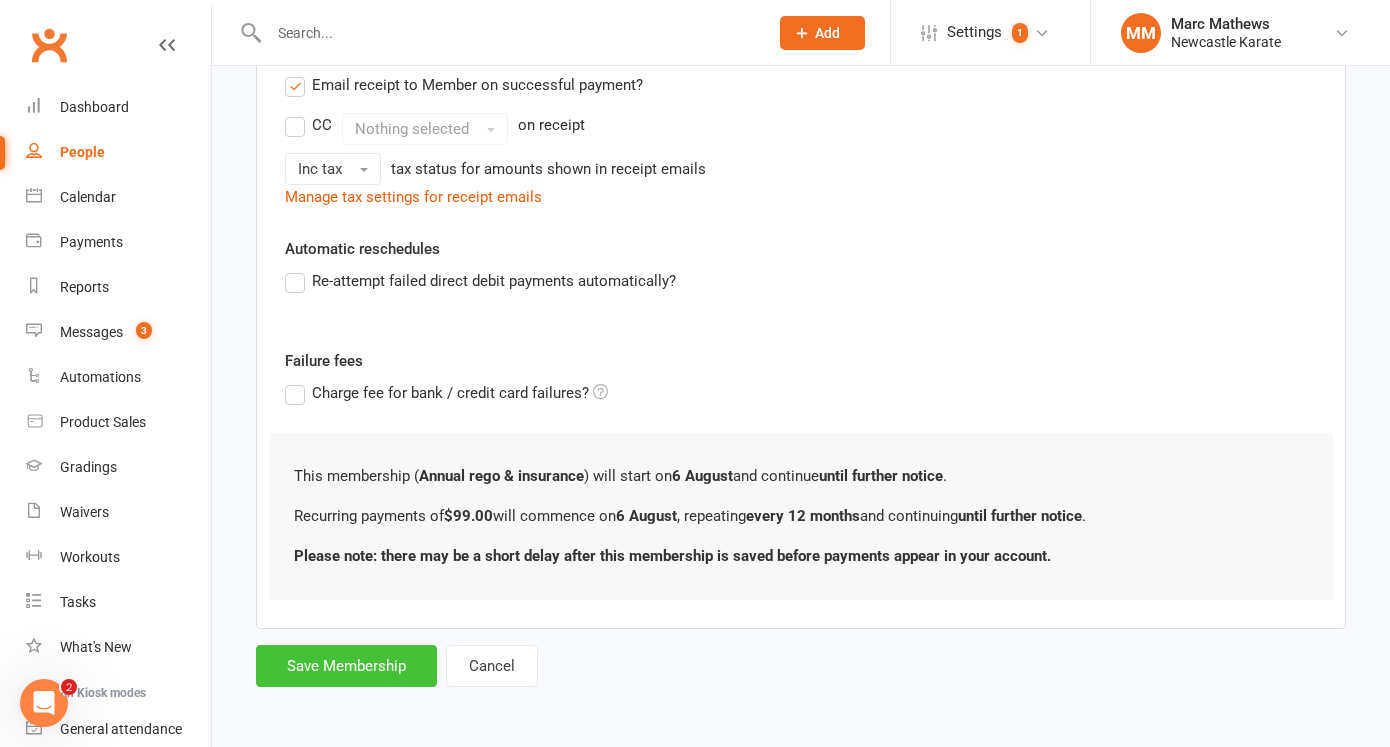 click on "Save Membership" at bounding box center (346, 666) 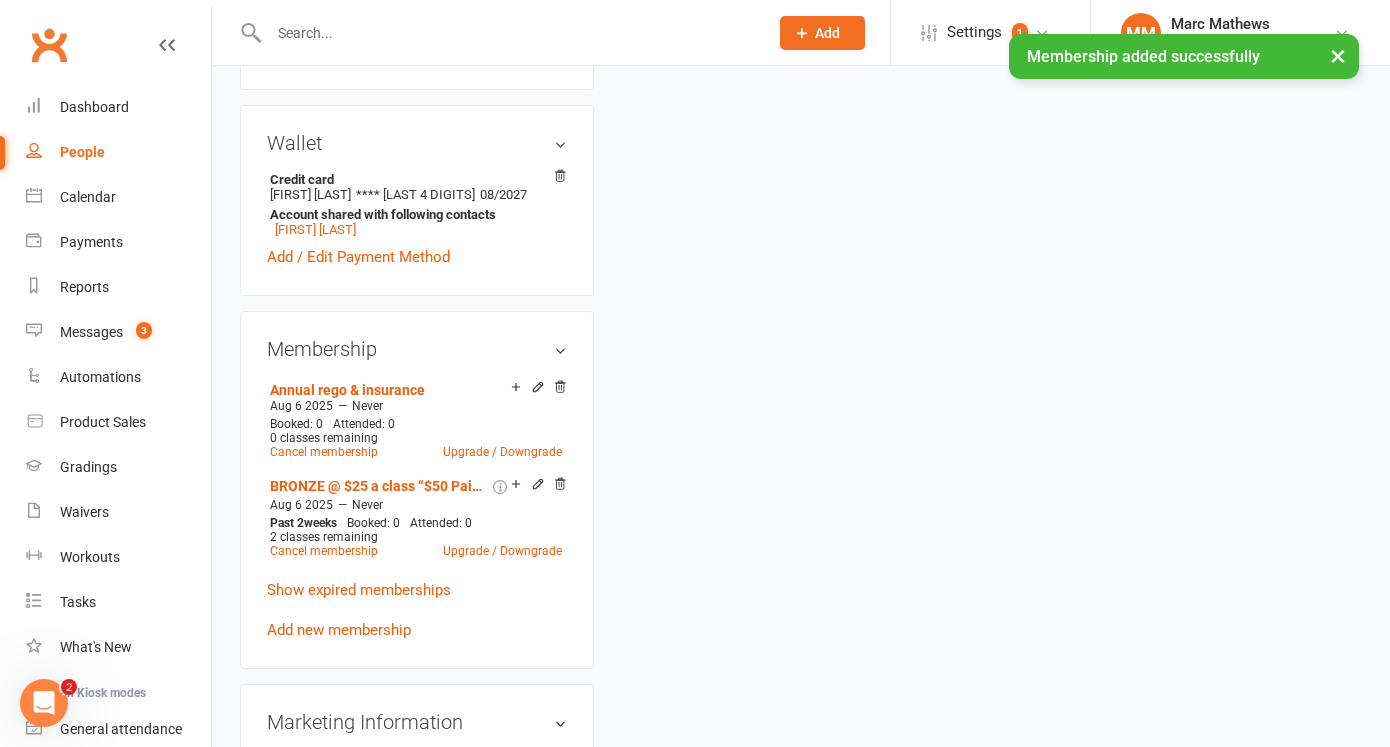 scroll, scrollTop: 0, scrollLeft: 0, axis: both 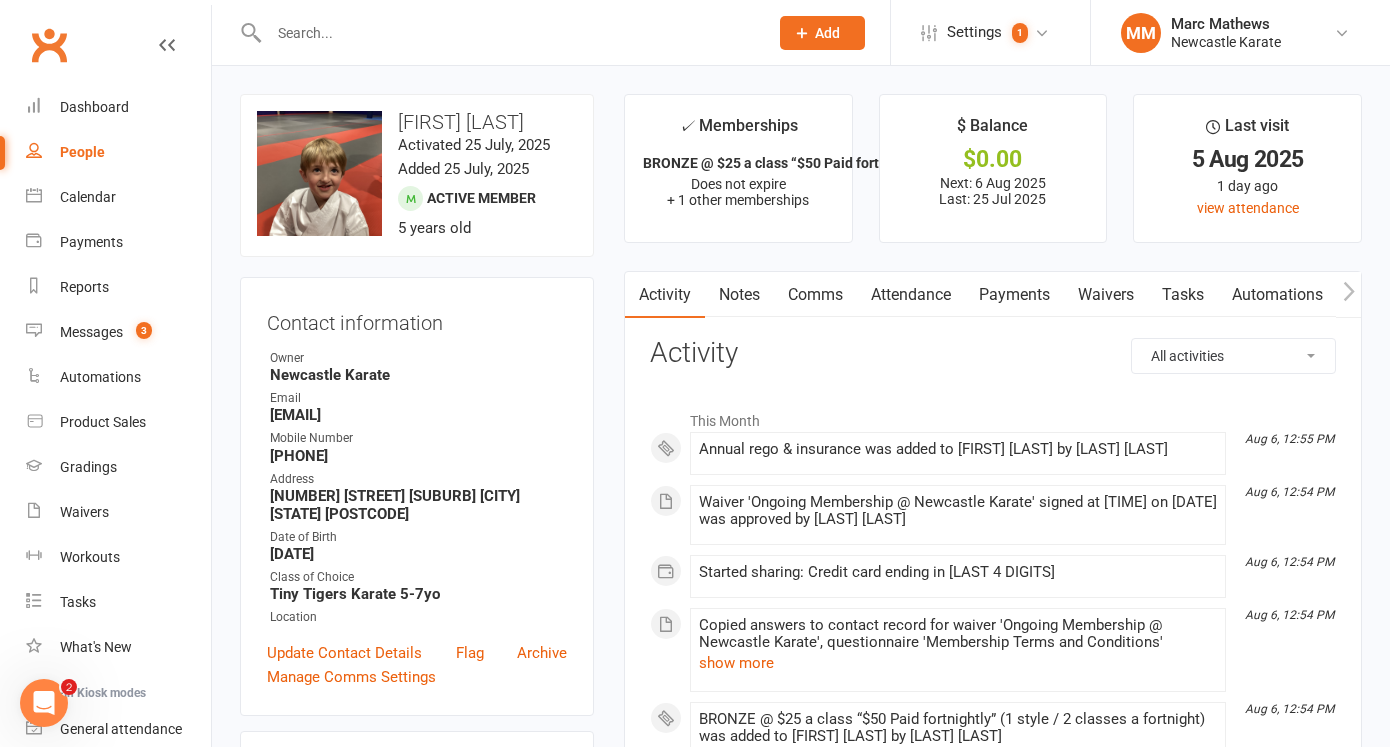 click on "Comms" at bounding box center (815, 295) 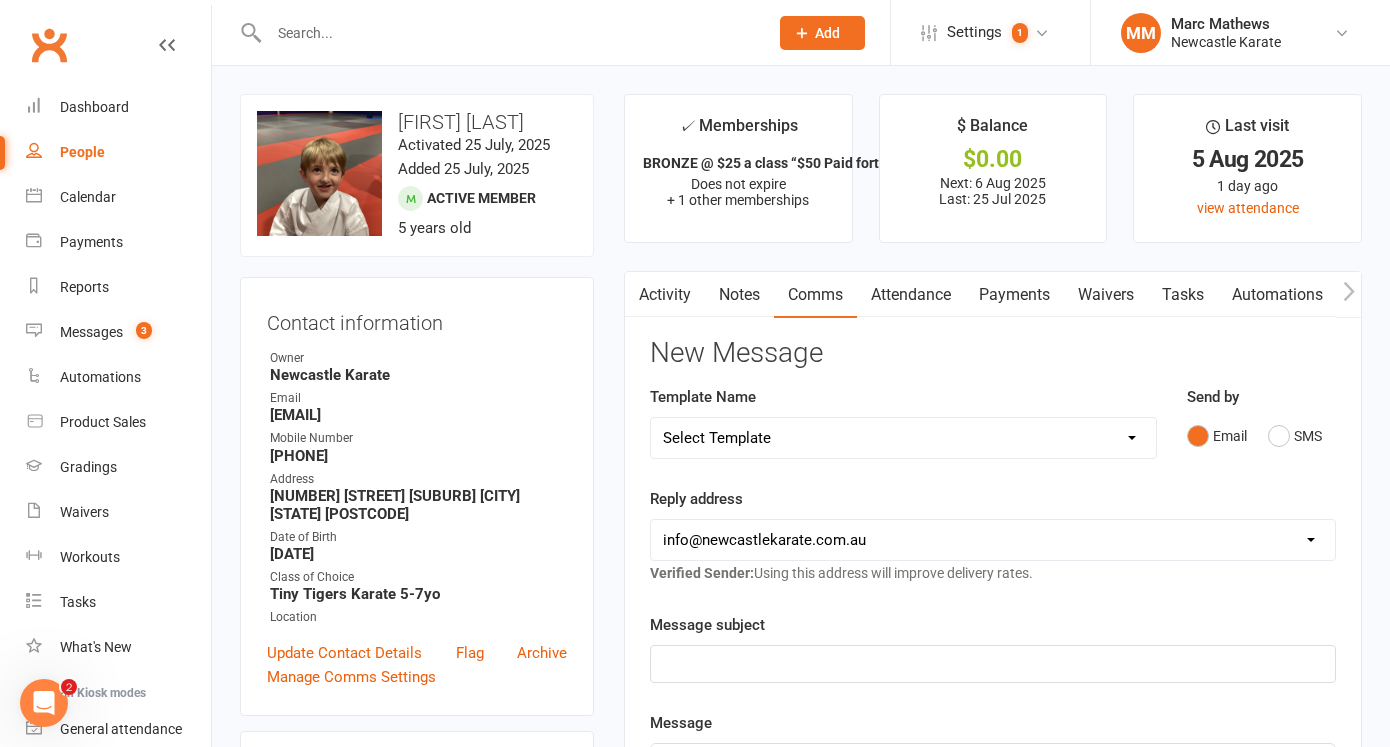 click on "Select Template [SMS] SMS 2 for 1 $39 [Email] An Enquiry - Juniors [Email] An Enquiry - Kids Karate General ( no age) [Email] An Enquiry - Kinder Ninja's [Email] An Enquiry - Teen/Adults [Email] An Enquiry - Tiny Tigers [SMS] Cold enquiry [Email] Follow Up Enquiry EMAIL [SMS] Follow Up on Enquiry [SMS] Social pages [SMS] Buddy Week Text [Email] Event - Halloween Week @ Newcastle Karate [Email] Holiday Camp Conformation and wavier [Email] Movie Night Invite [Email] movie night - wavier and billing [Email] Movie Night - wavier and numbers conformation [Email] School Holiday Program [Email] School Holiday Program - Book and pay [Email] School Holiday programs [Email] Direct Debit Failure [SMS] Direct debit failure SMS [Email] EZI Debit - Contact [SMS] Final SMS on Trial [Email] The Annual Registration Renewal Due [Email] The Credit Card Expiry Notification [Email] Update credit card [Email] Wallet Update [SMS] Wallet Update change [SMS] Ask for Google review [Email] Stripe Grading [Email] Grading - Dan Grading" at bounding box center (903, 438) 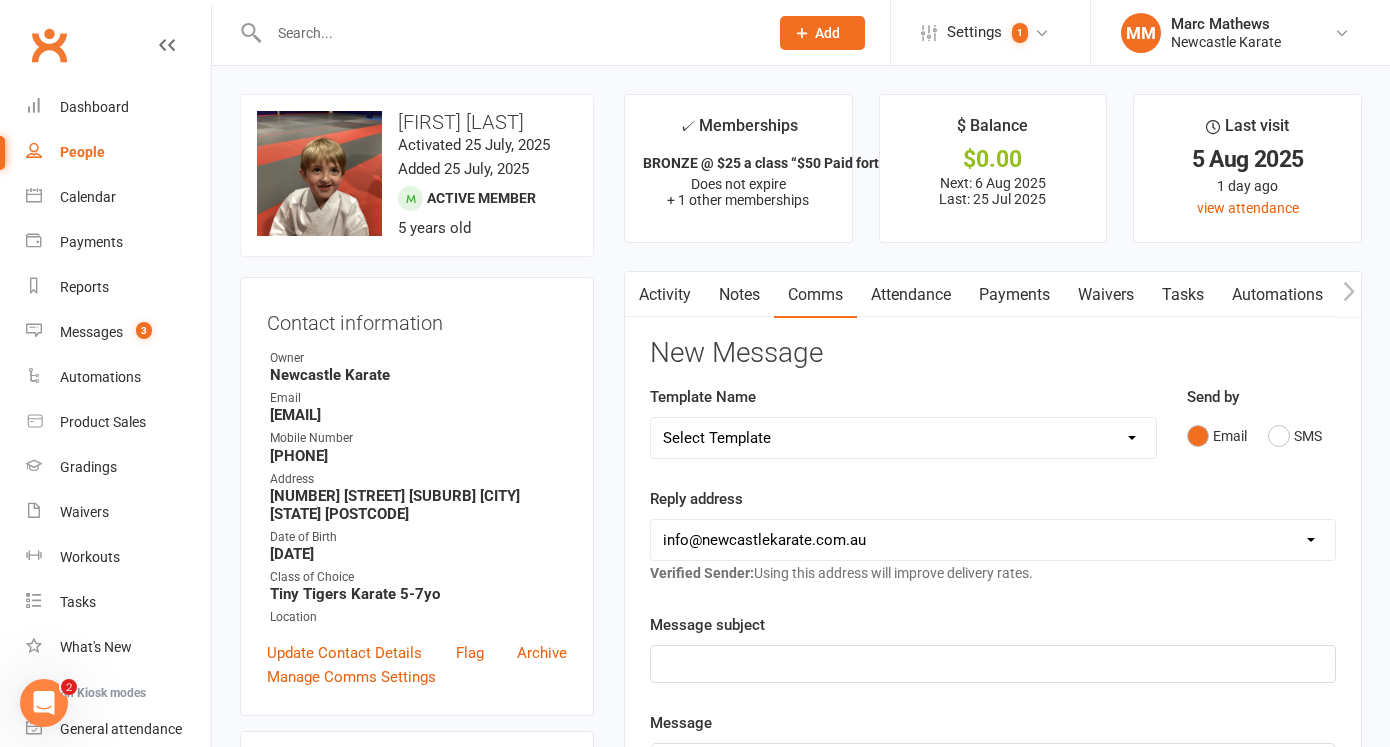 select on "61" 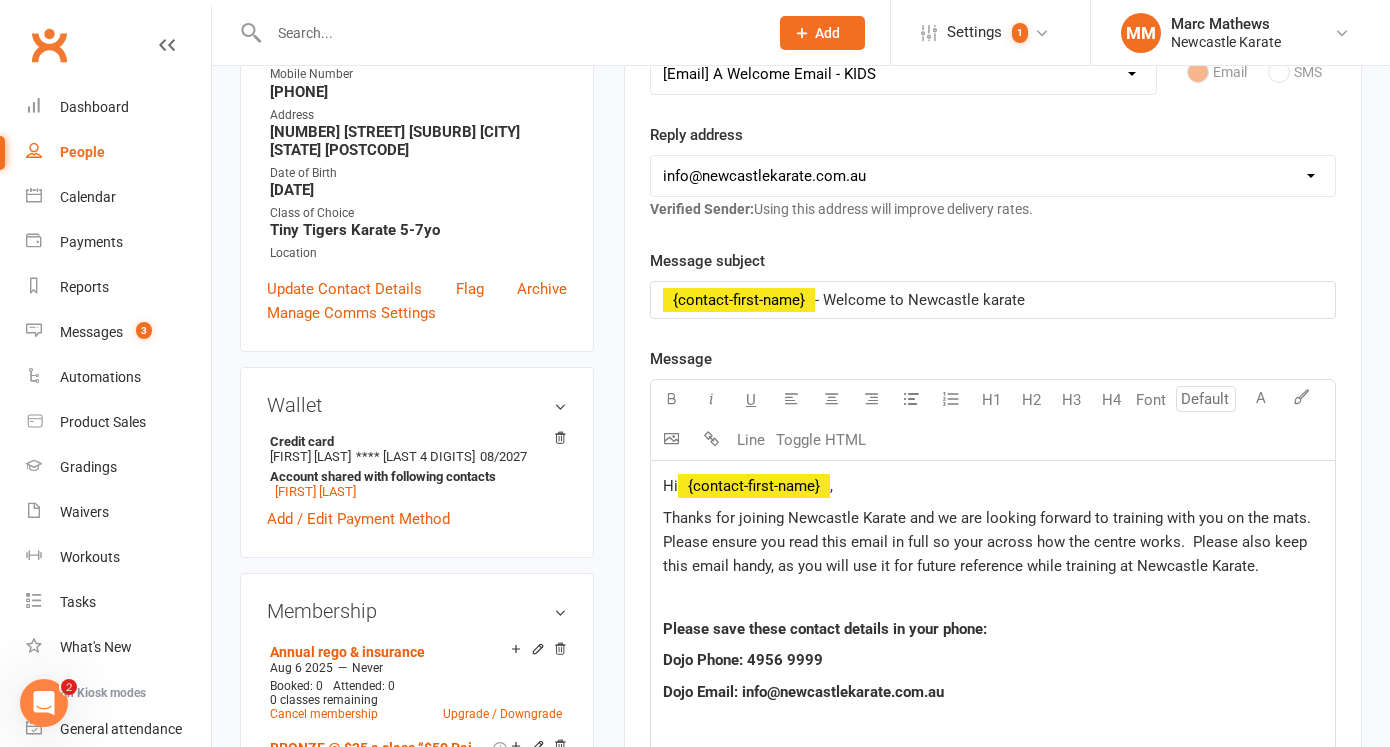 scroll, scrollTop: 363, scrollLeft: 0, axis: vertical 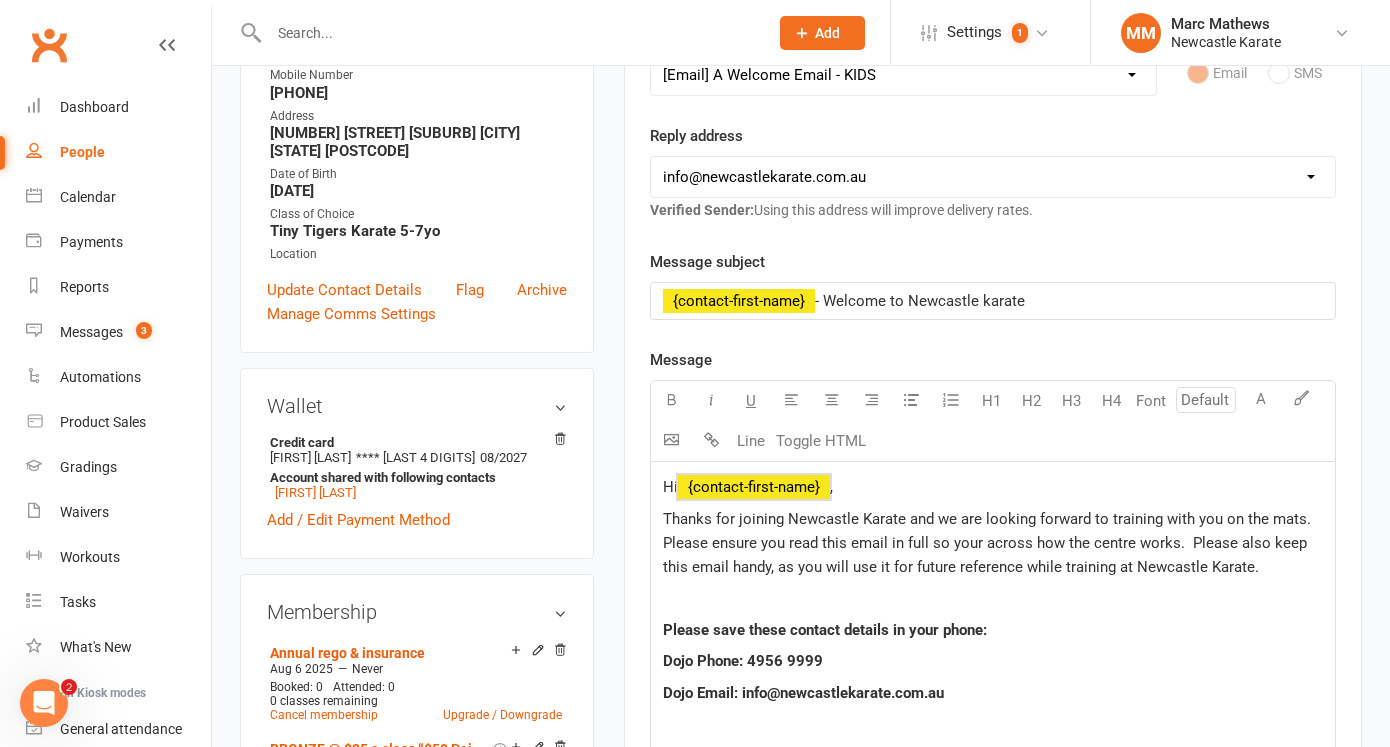 drag, startPoint x: 857, startPoint y: 485, endPoint x: 715, endPoint y: 486, distance: 142.00352 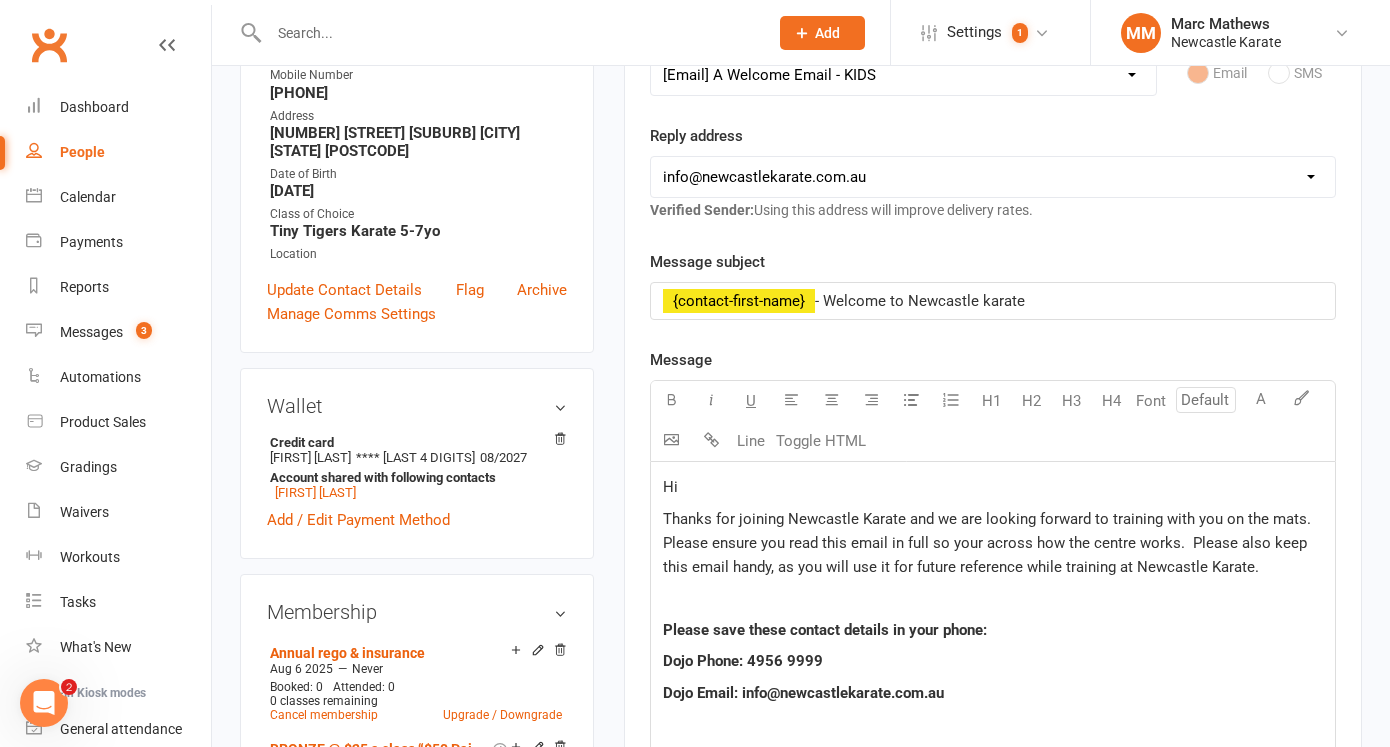 type 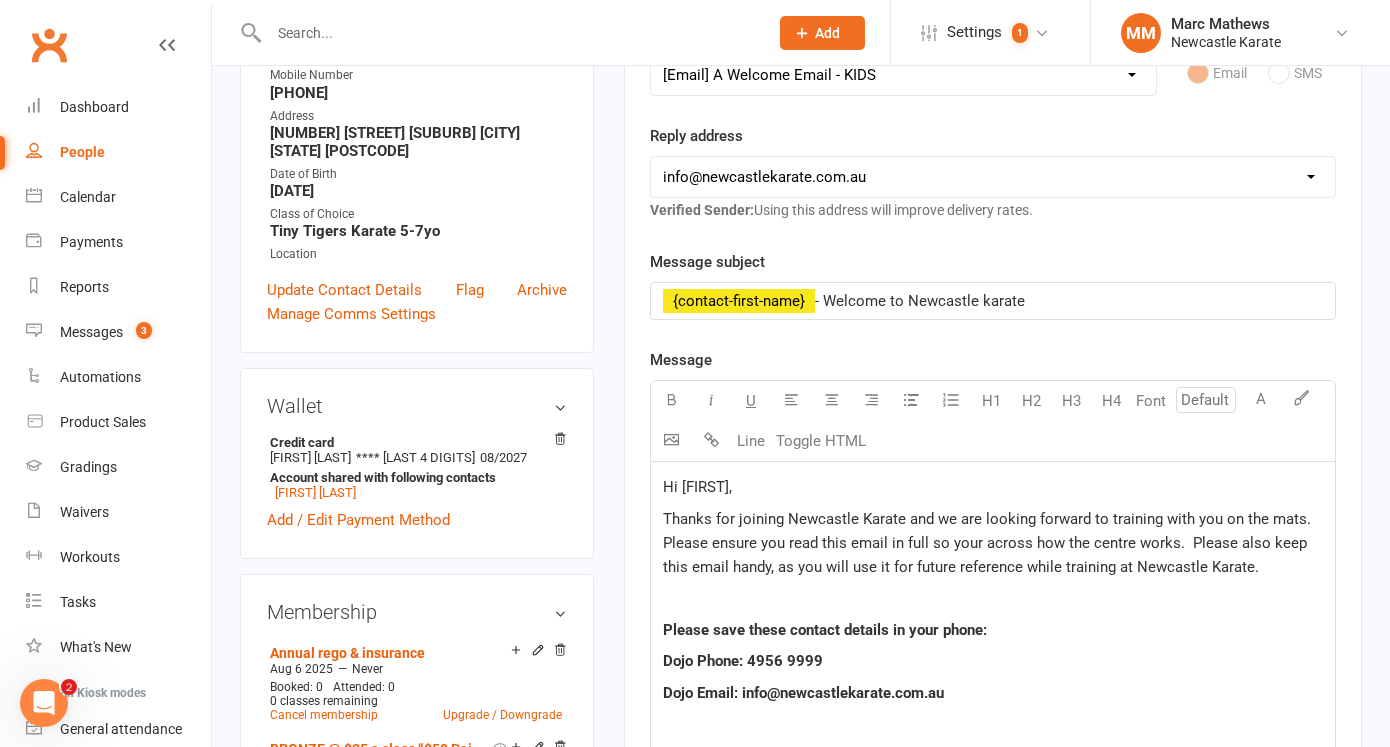 click on "Thanks for joining Newcastle Karate and we are looking forward to training with you on the mats. Please ensure you read this email in full so your across how the centre works.  Please also keep this email handy, as you will use it for future reference while training at Newcastle Karate." 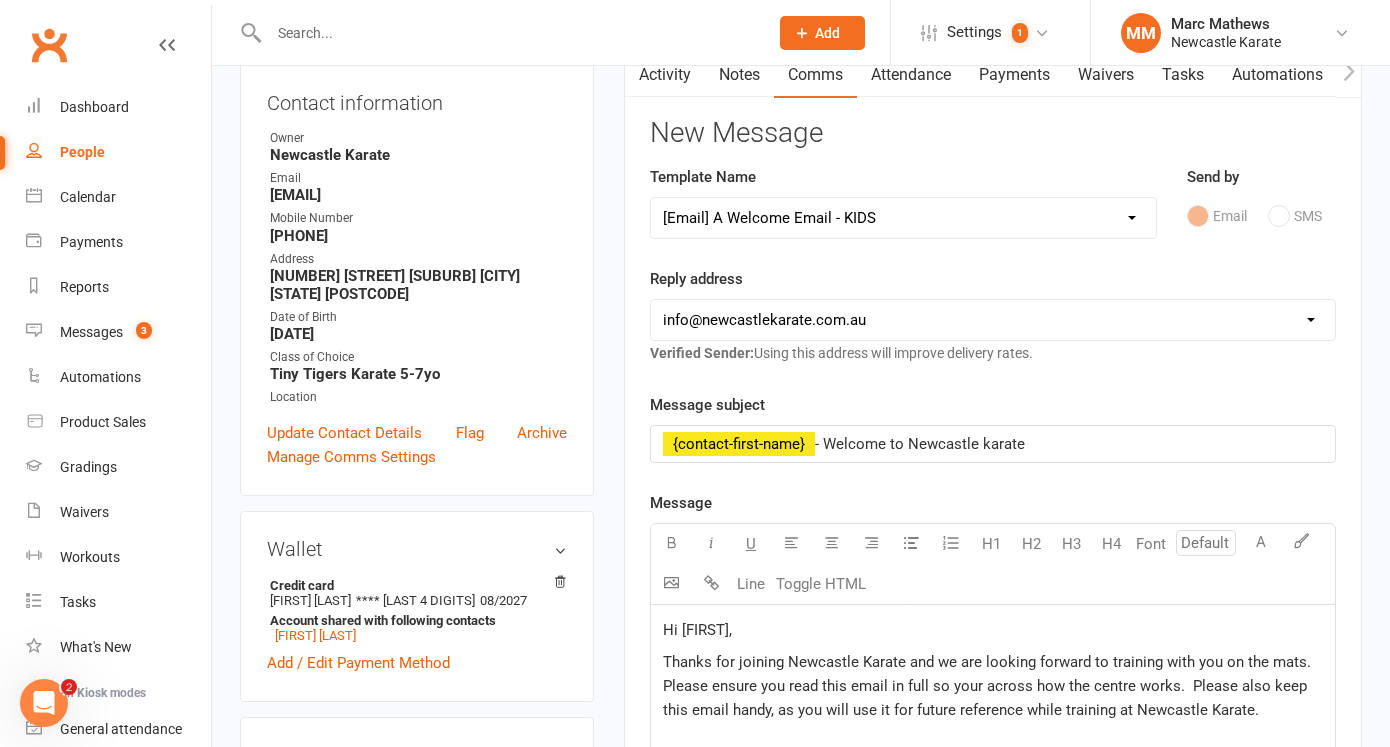 scroll, scrollTop: 240, scrollLeft: 0, axis: vertical 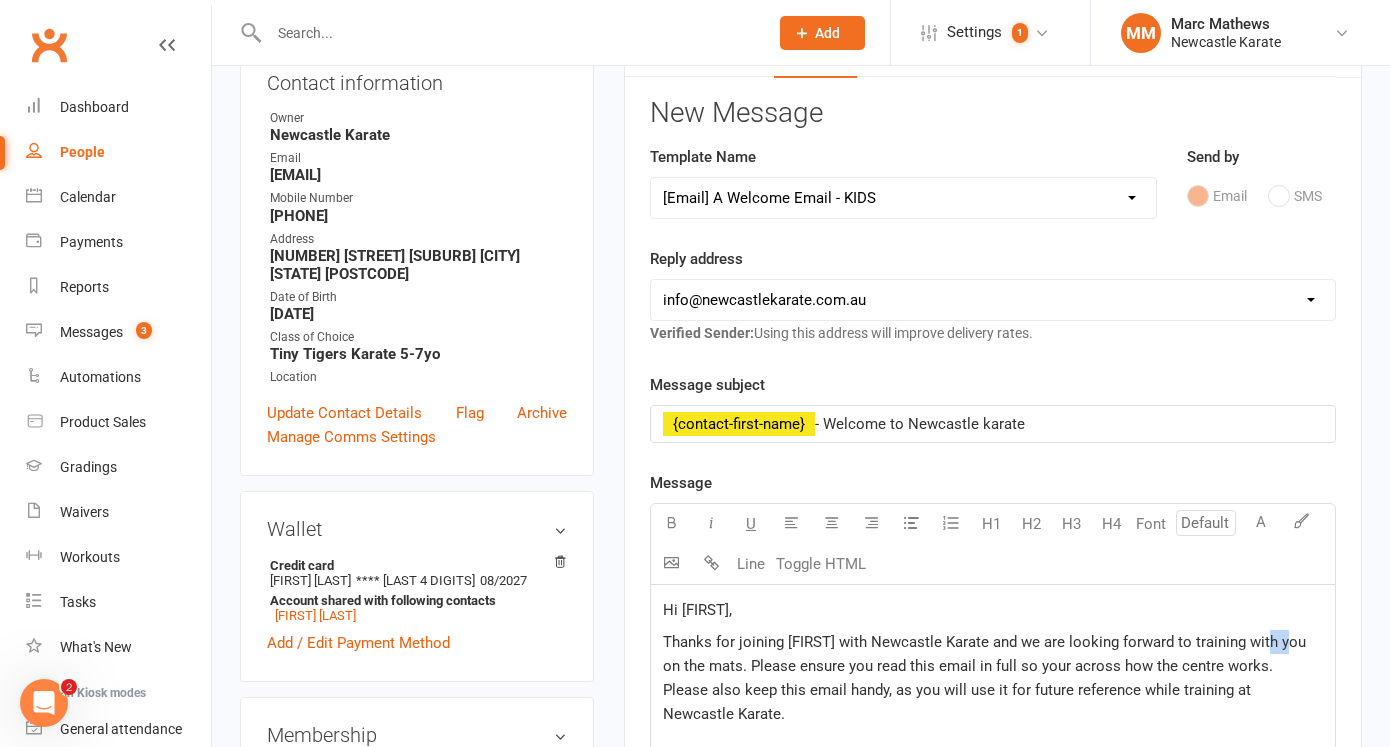 drag, startPoint x: 1268, startPoint y: 640, endPoint x: 1288, endPoint y: 640, distance: 20 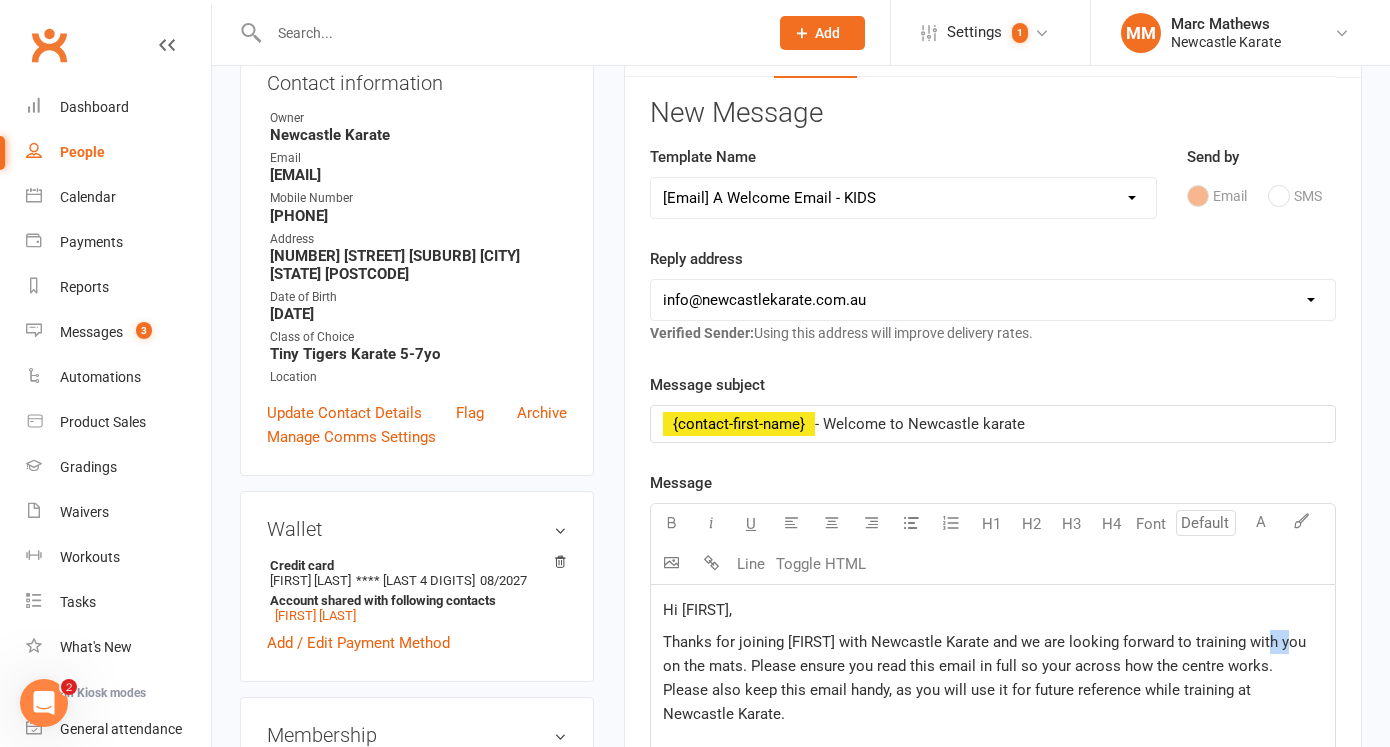 click on "Thanks for joining [FIRST] with Newcastle Karate and we are looking forward to training with you on the mats. Please ensure you read this email in full so your across how the centre works.  Please also keep this email handy, as you will use it for future reference while training at Newcastle Karate." 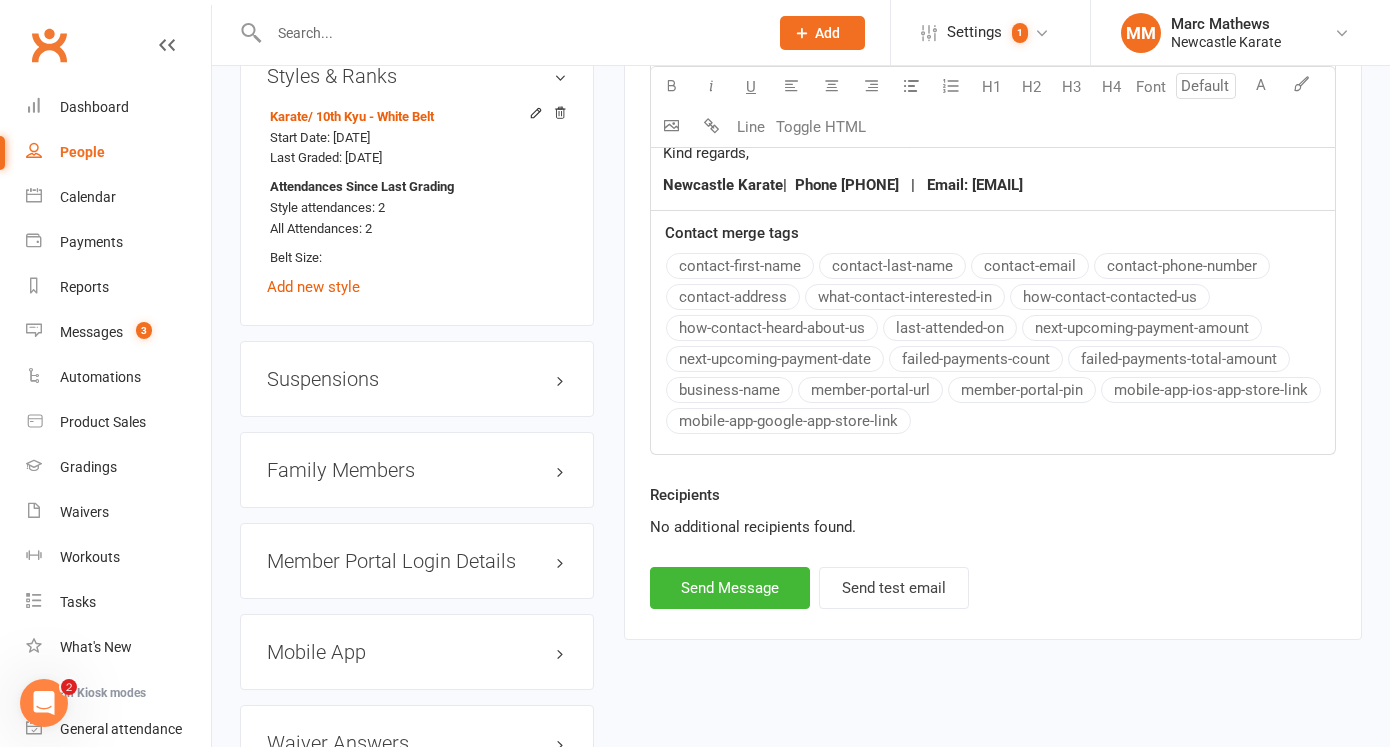 scroll, scrollTop: 1665, scrollLeft: 0, axis: vertical 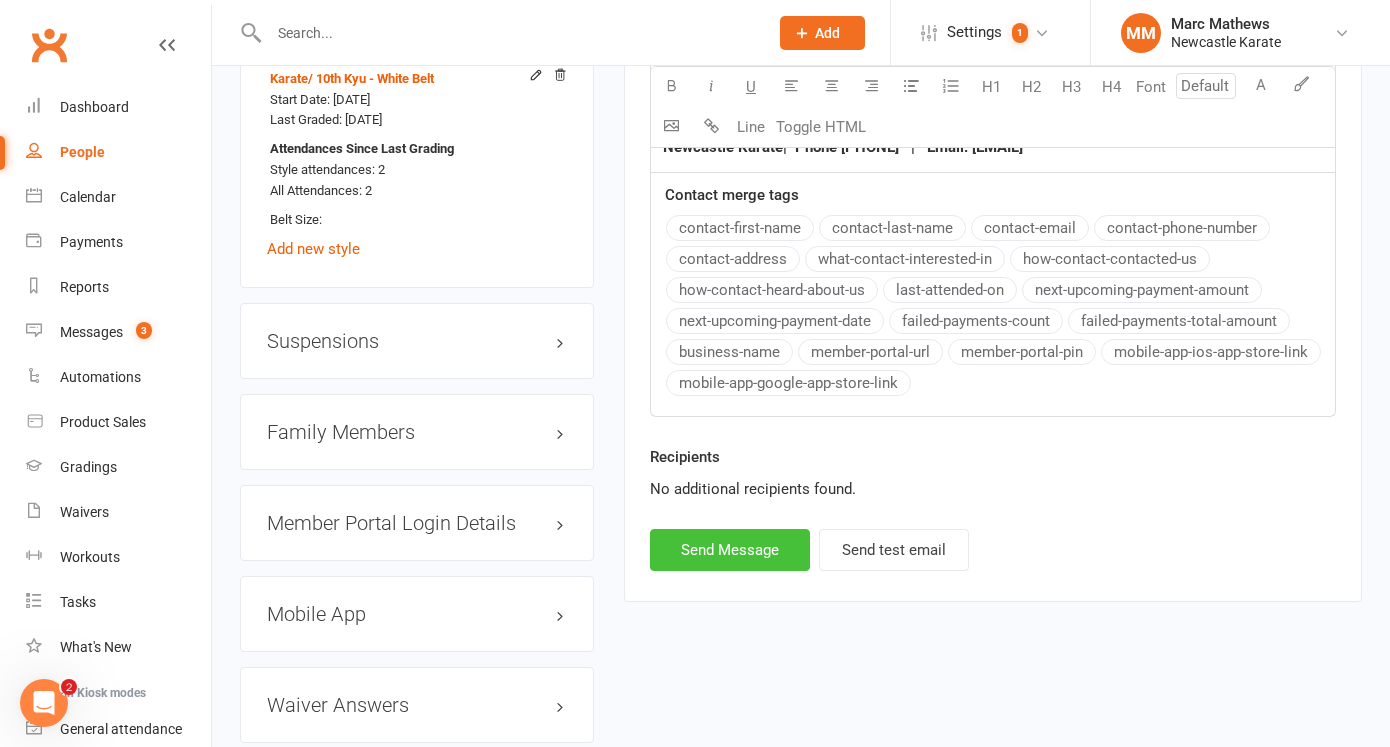 click on "Send Message" at bounding box center [730, 550] 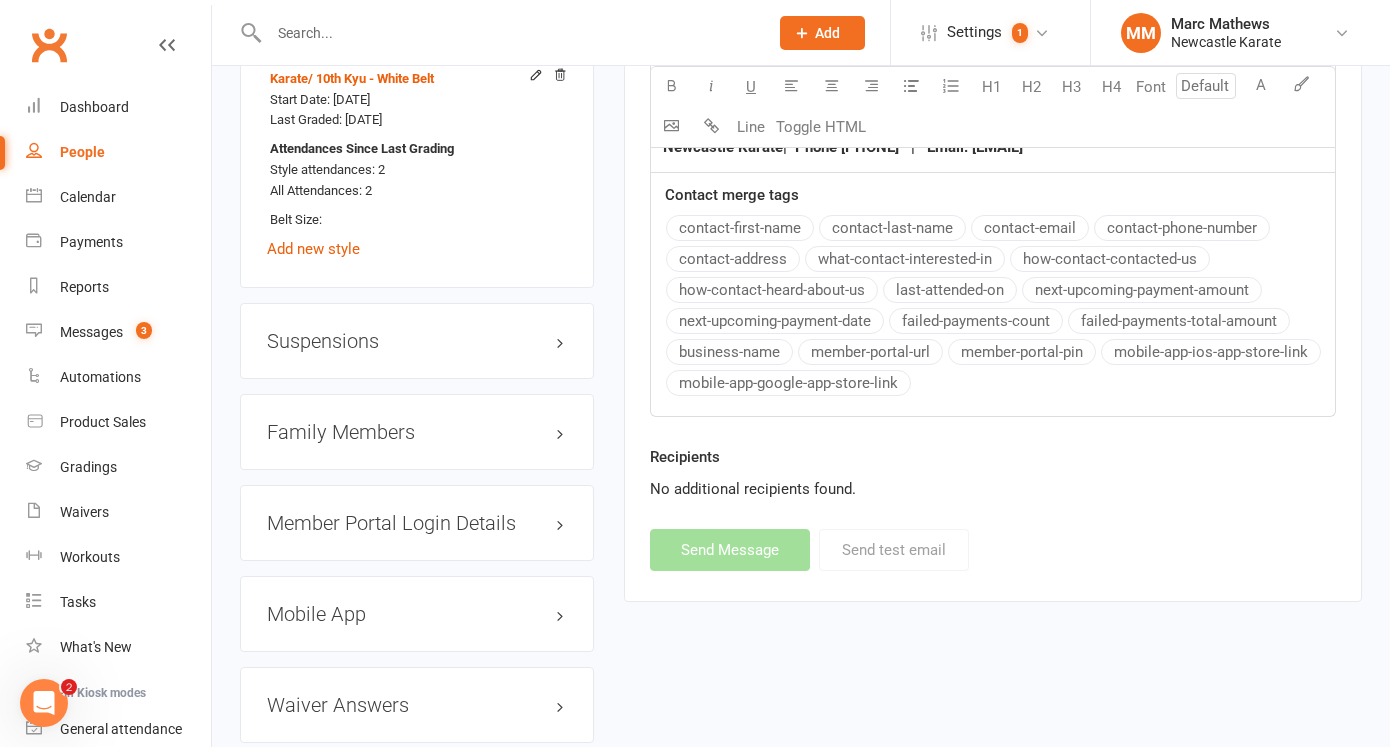 select 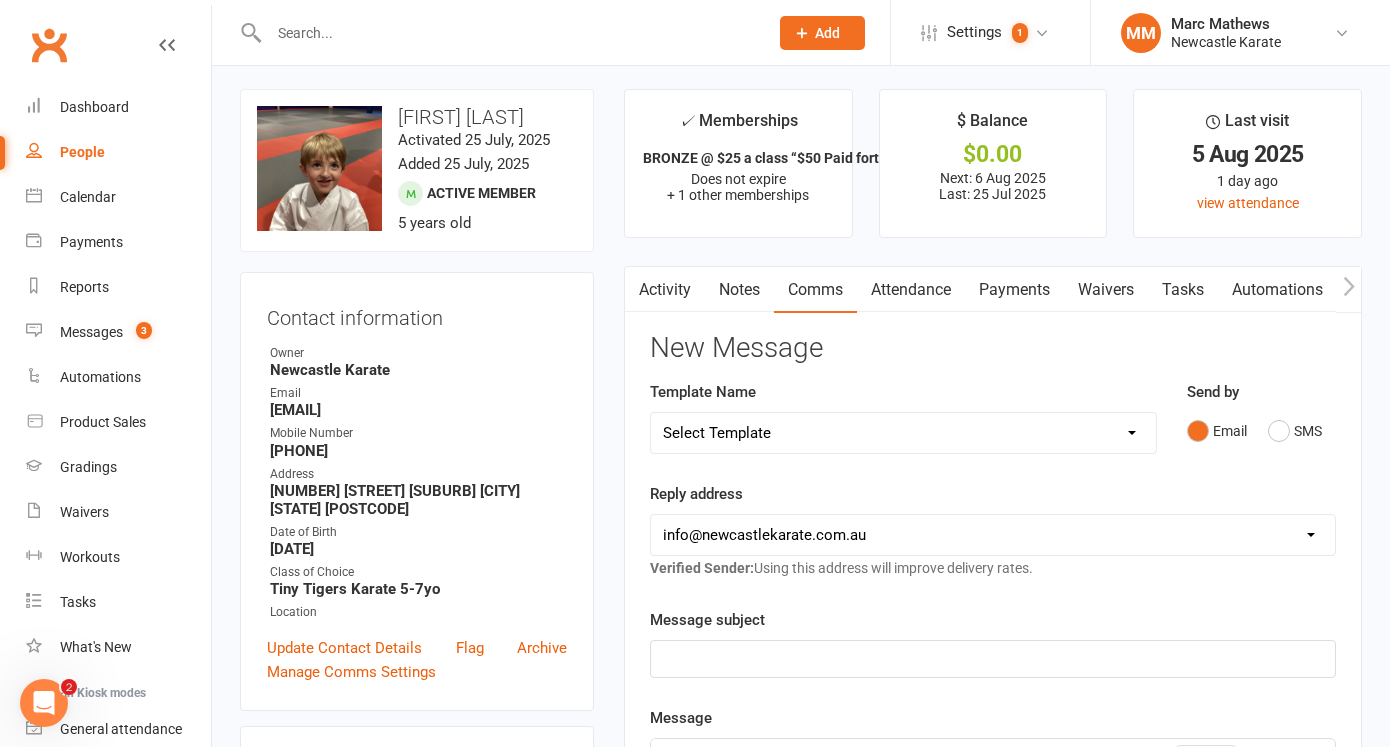 scroll, scrollTop: 0, scrollLeft: 0, axis: both 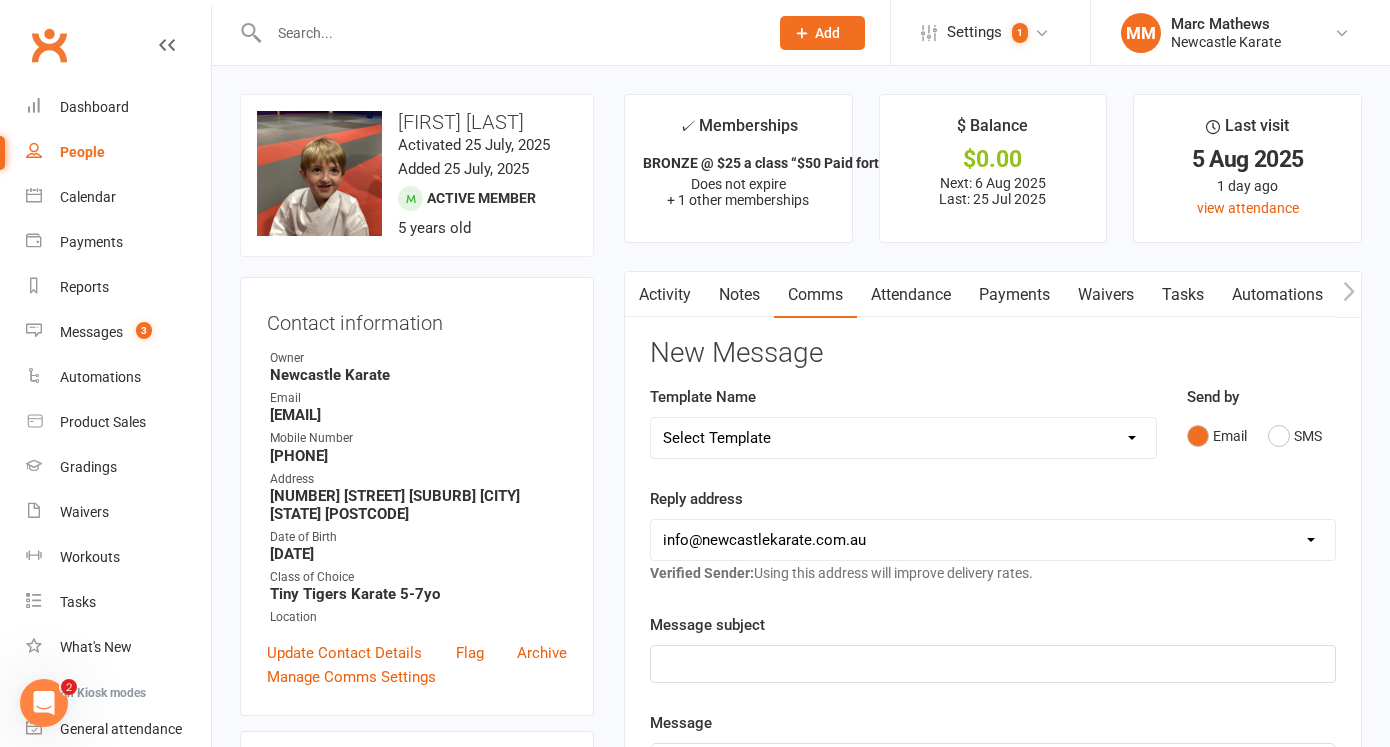 click on "Clubworx" at bounding box center [49, 45] 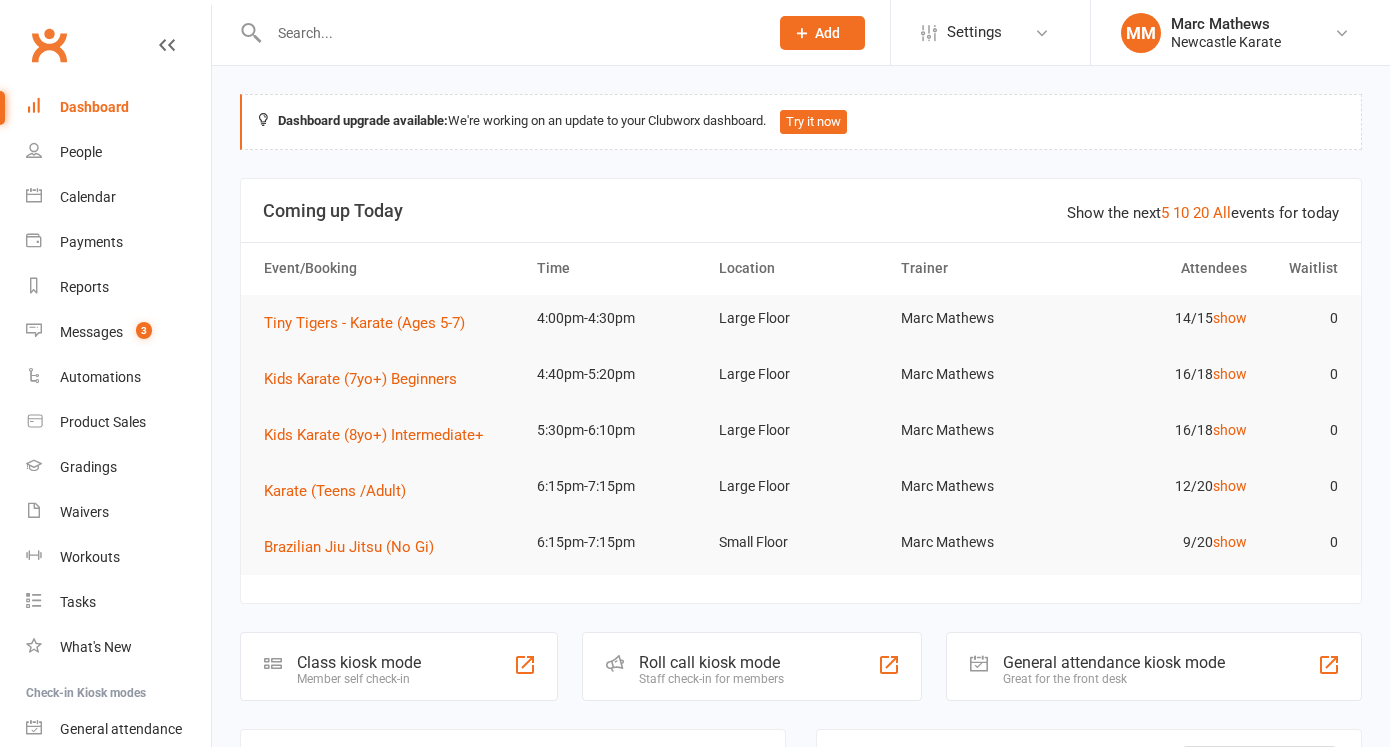 scroll, scrollTop: 0, scrollLeft: 0, axis: both 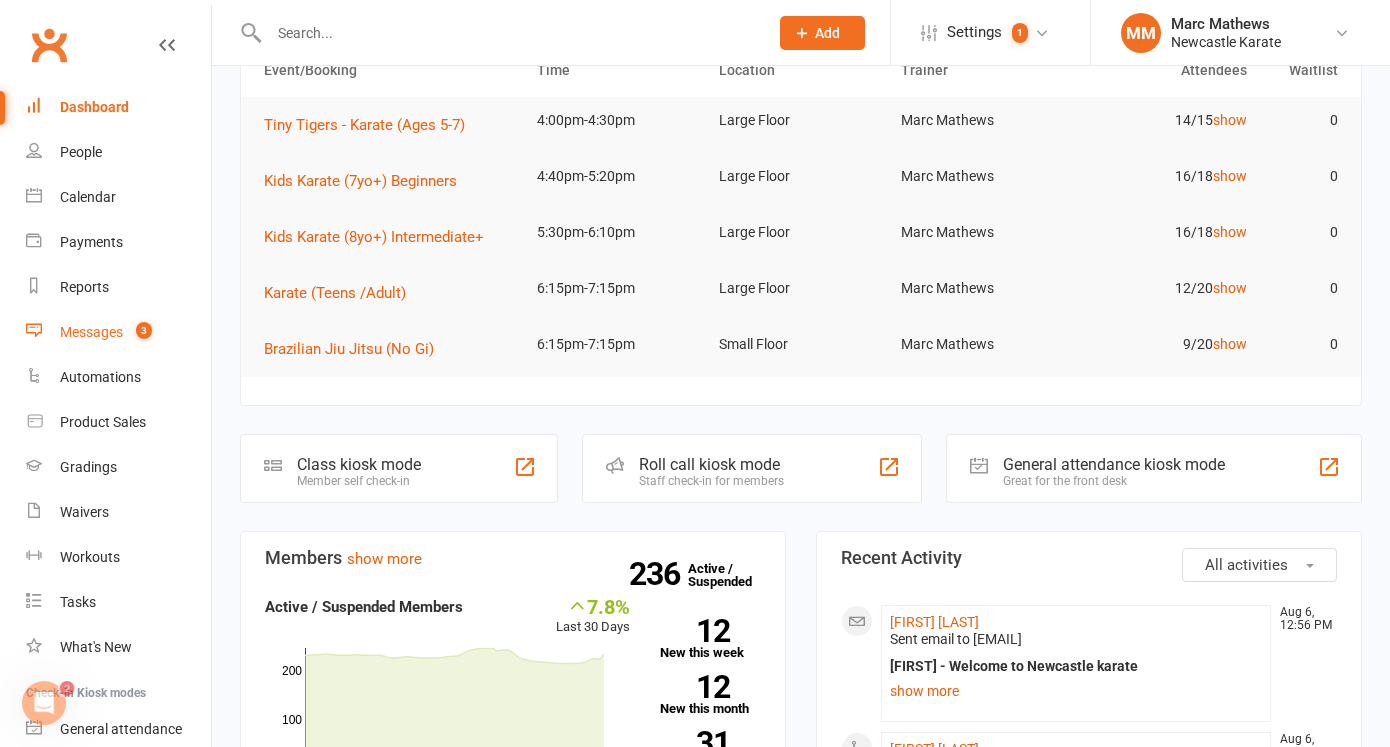 click on "Messages" at bounding box center [91, 332] 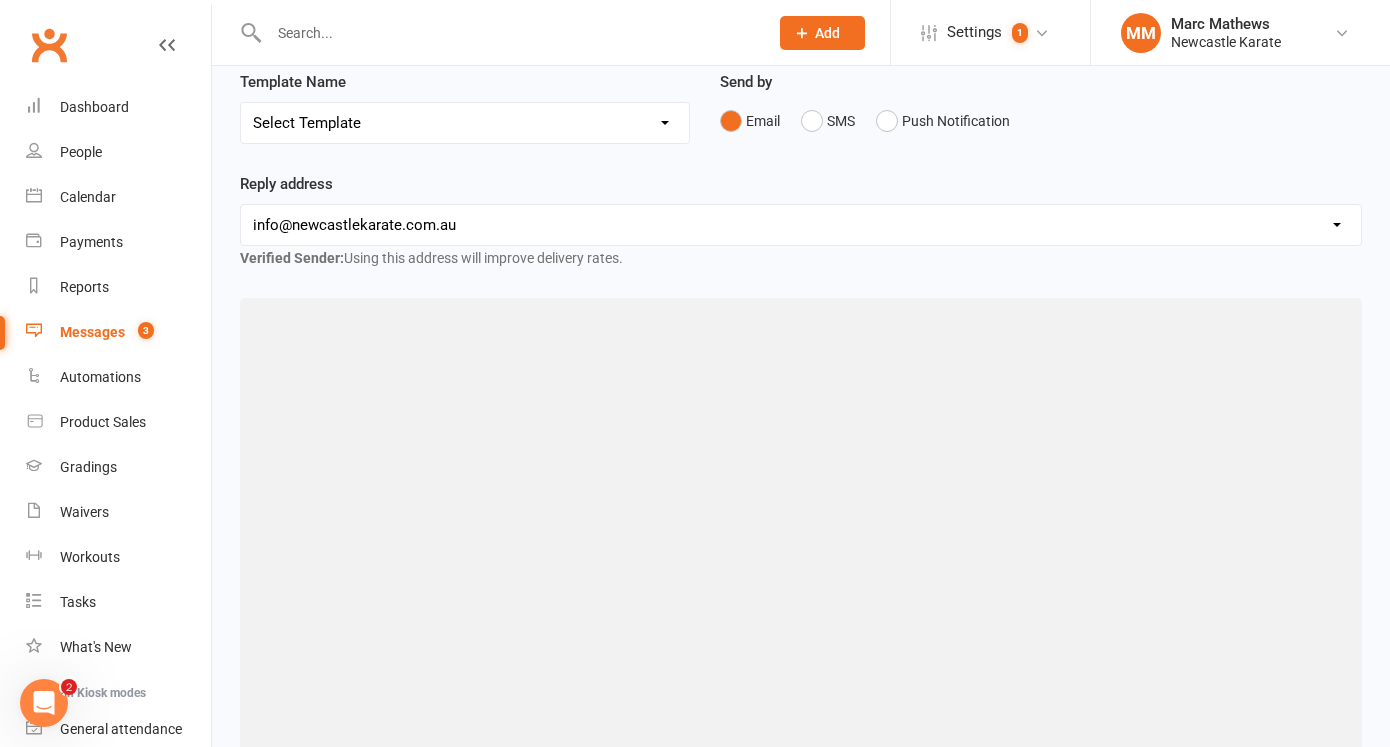 scroll, scrollTop: 0, scrollLeft: 0, axis: both 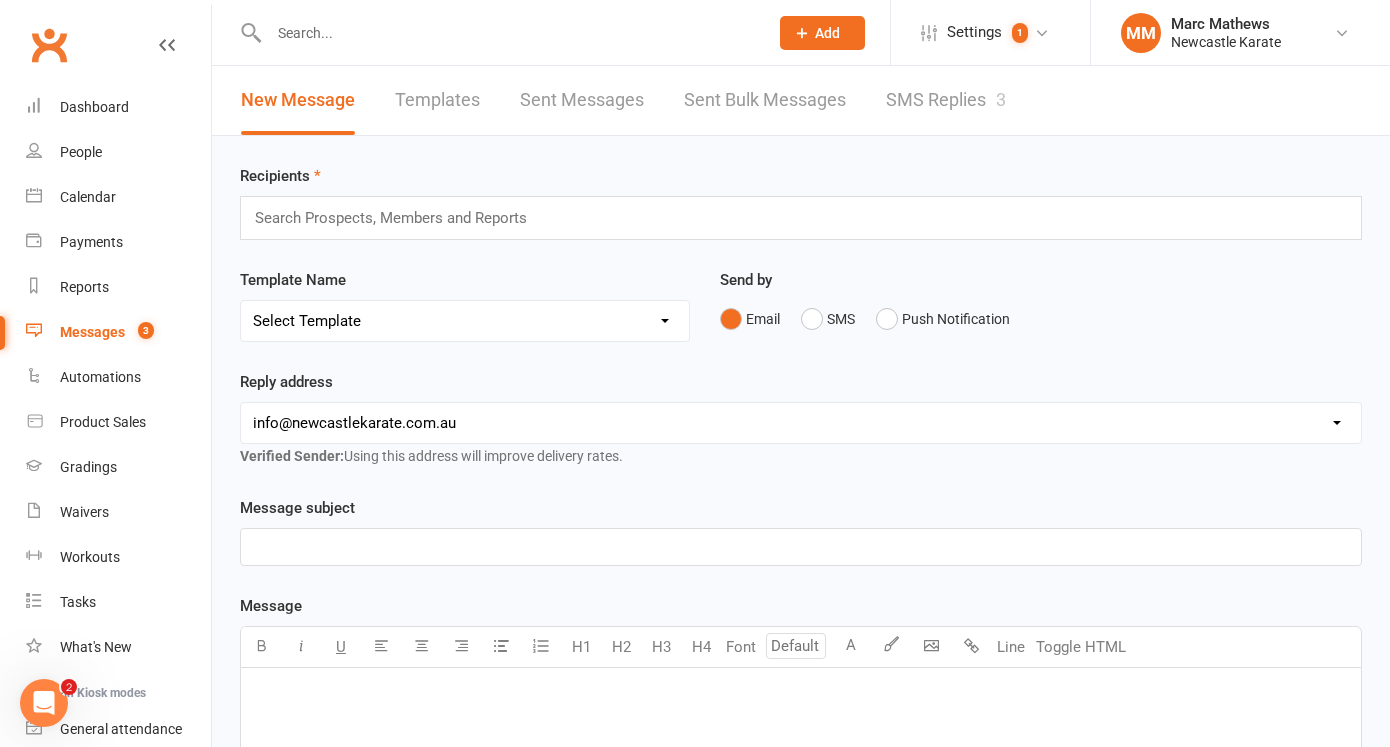 click on "SMS Replies  3" at bounding box center [946, 100] 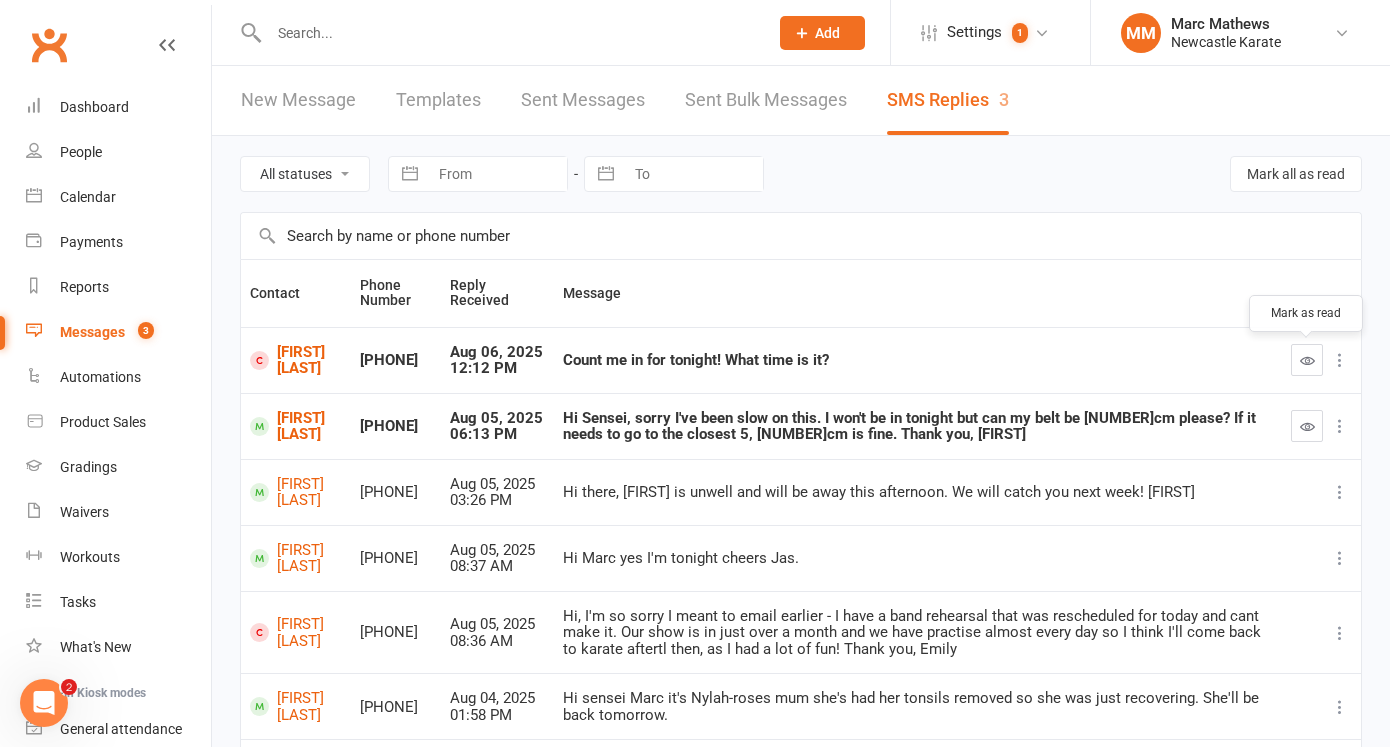 click at bounding box center (1307, 360) 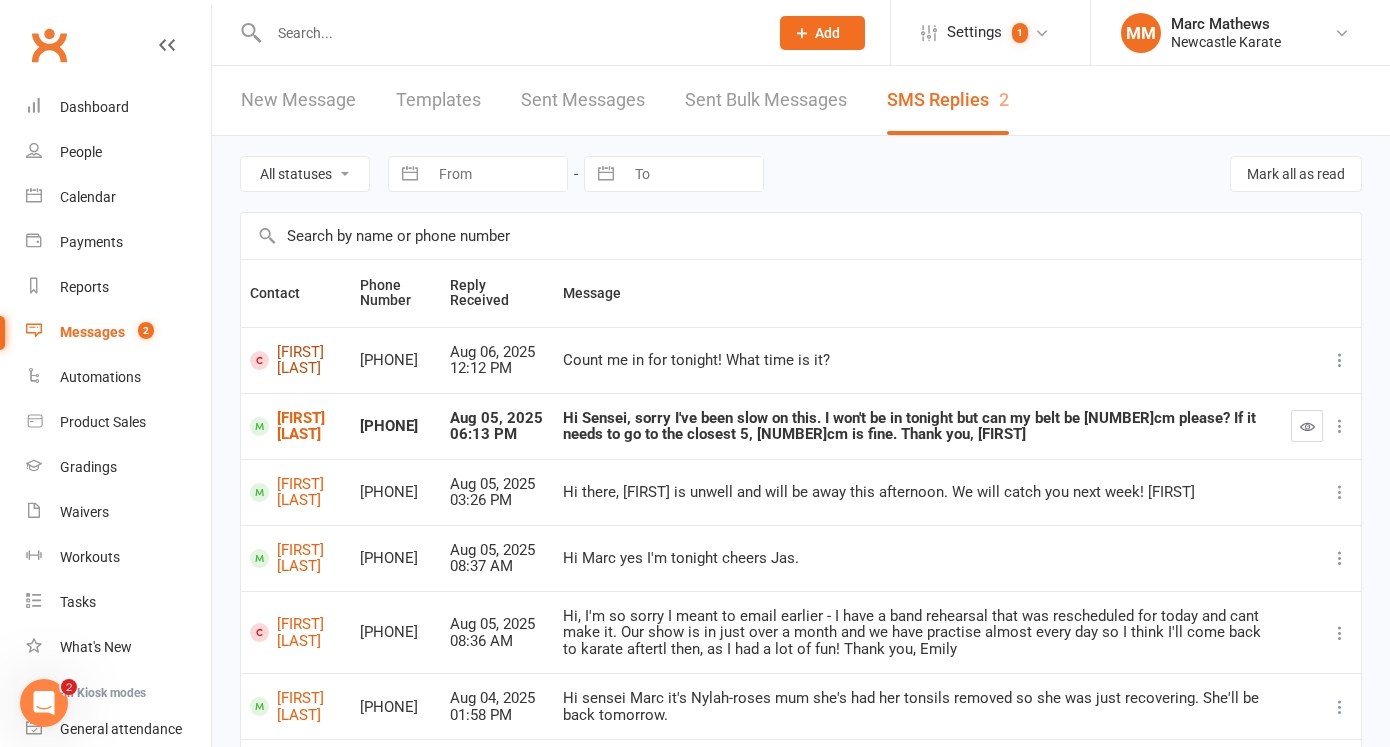click on "Nicholas Heckenberg" at bounding box center (296, 360) 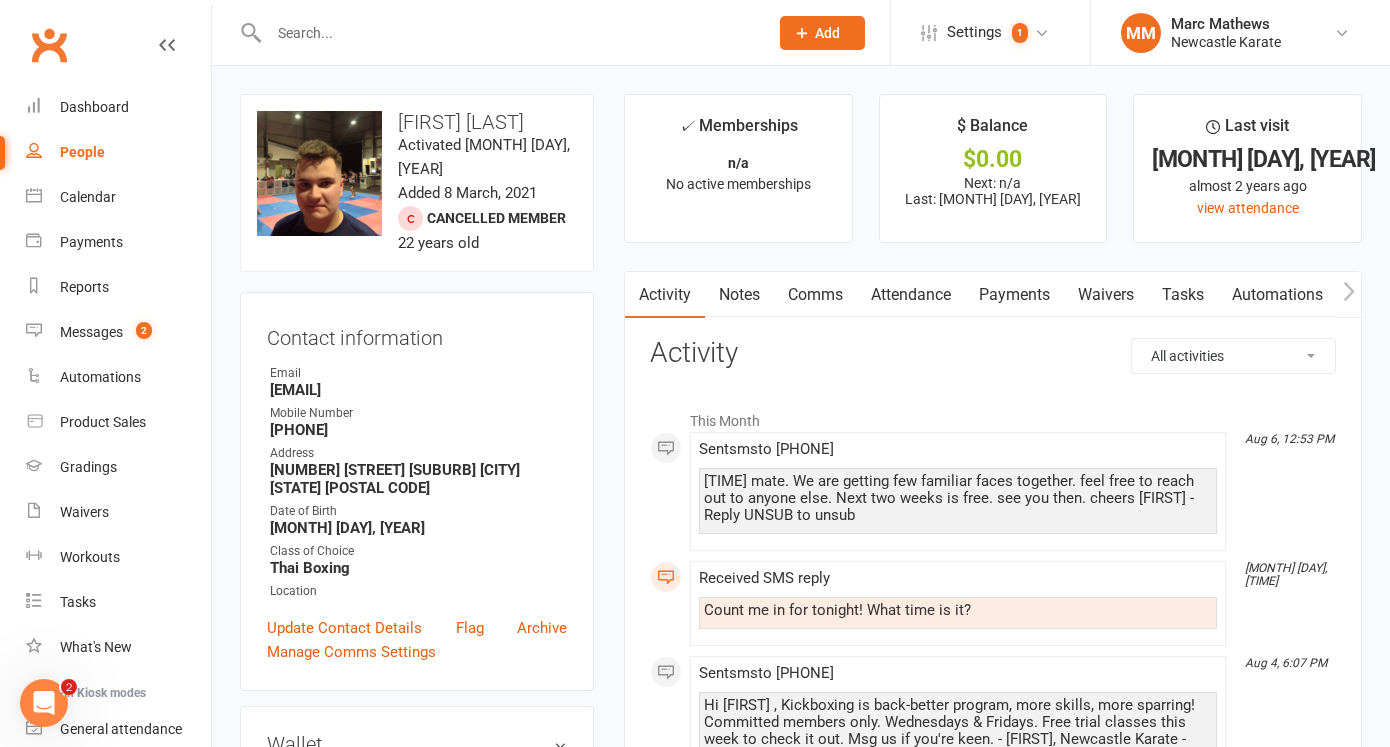 click on "Clubworx" at bounding box center (49, 45) 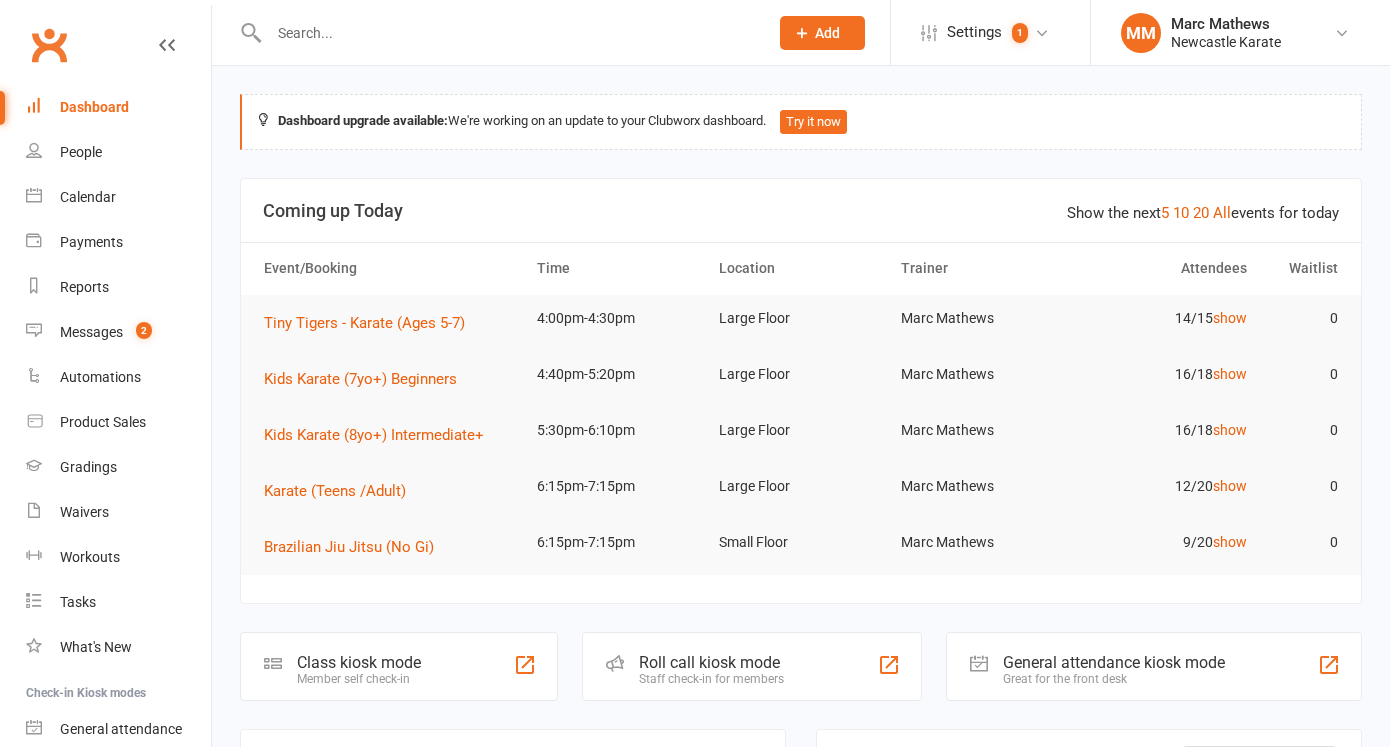 scroll, scrollTop: 0, scrollLeft: 0, axis: both 